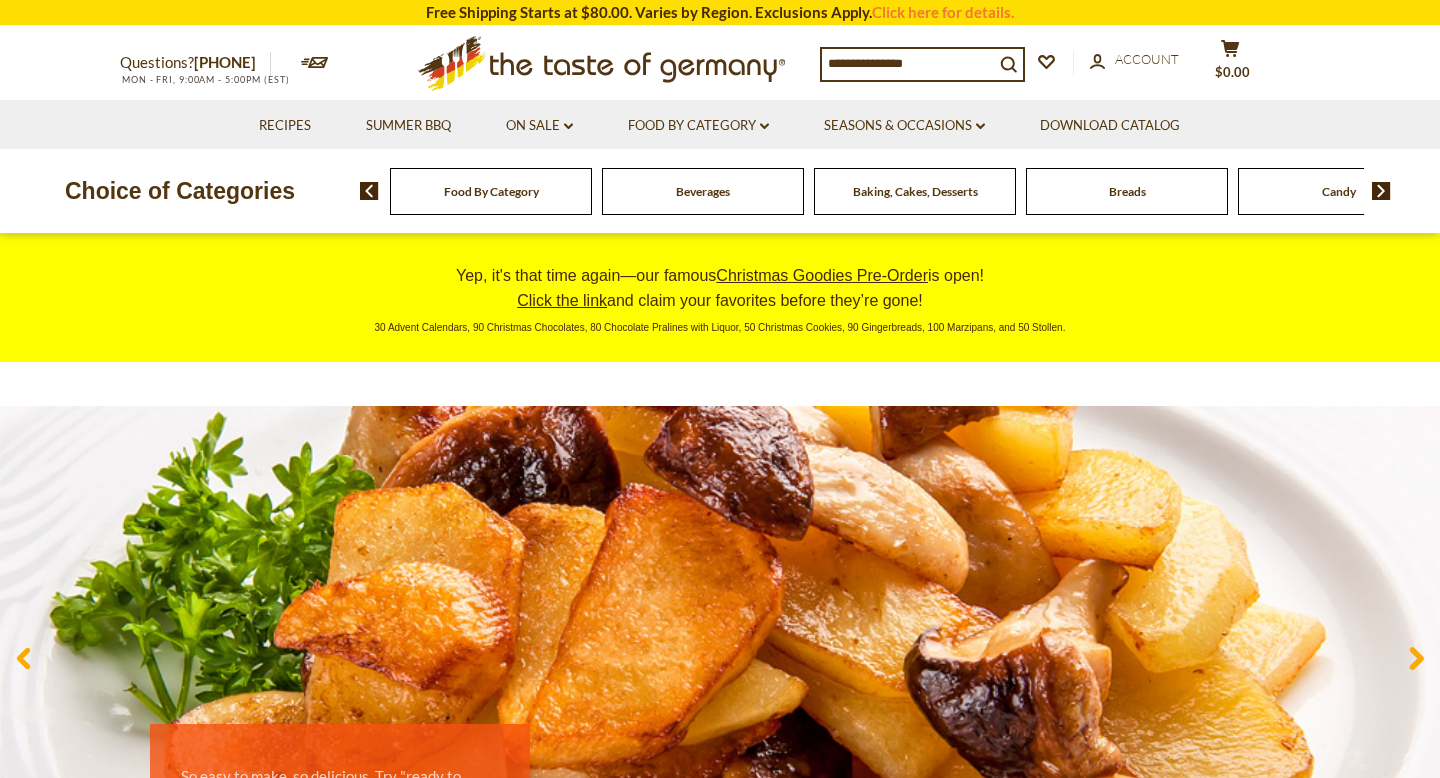 scroll, scrollTop: 0, scrollLeft: 0, axis: both 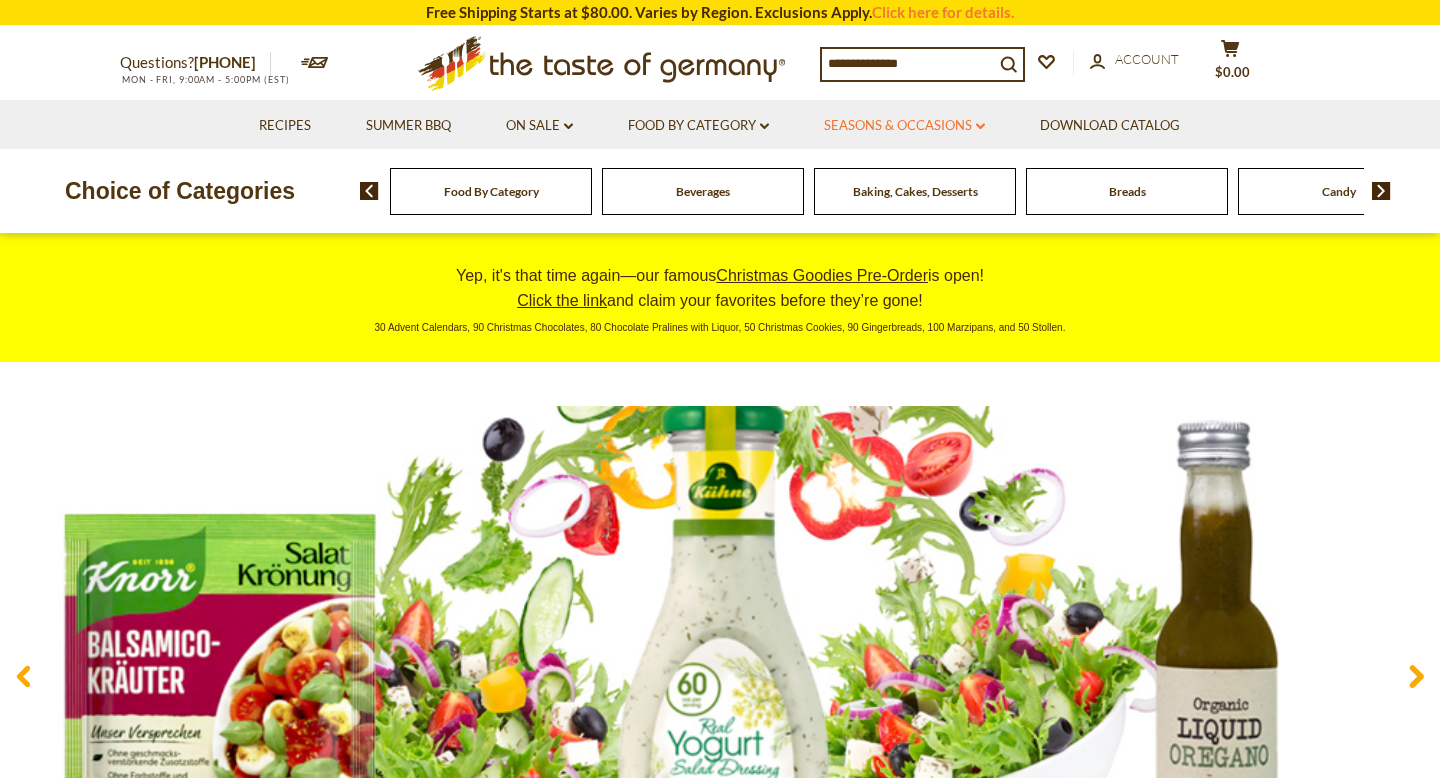 click on "Seasons & Occasions
dropdown_arrow" at bounding box center (904, 126) 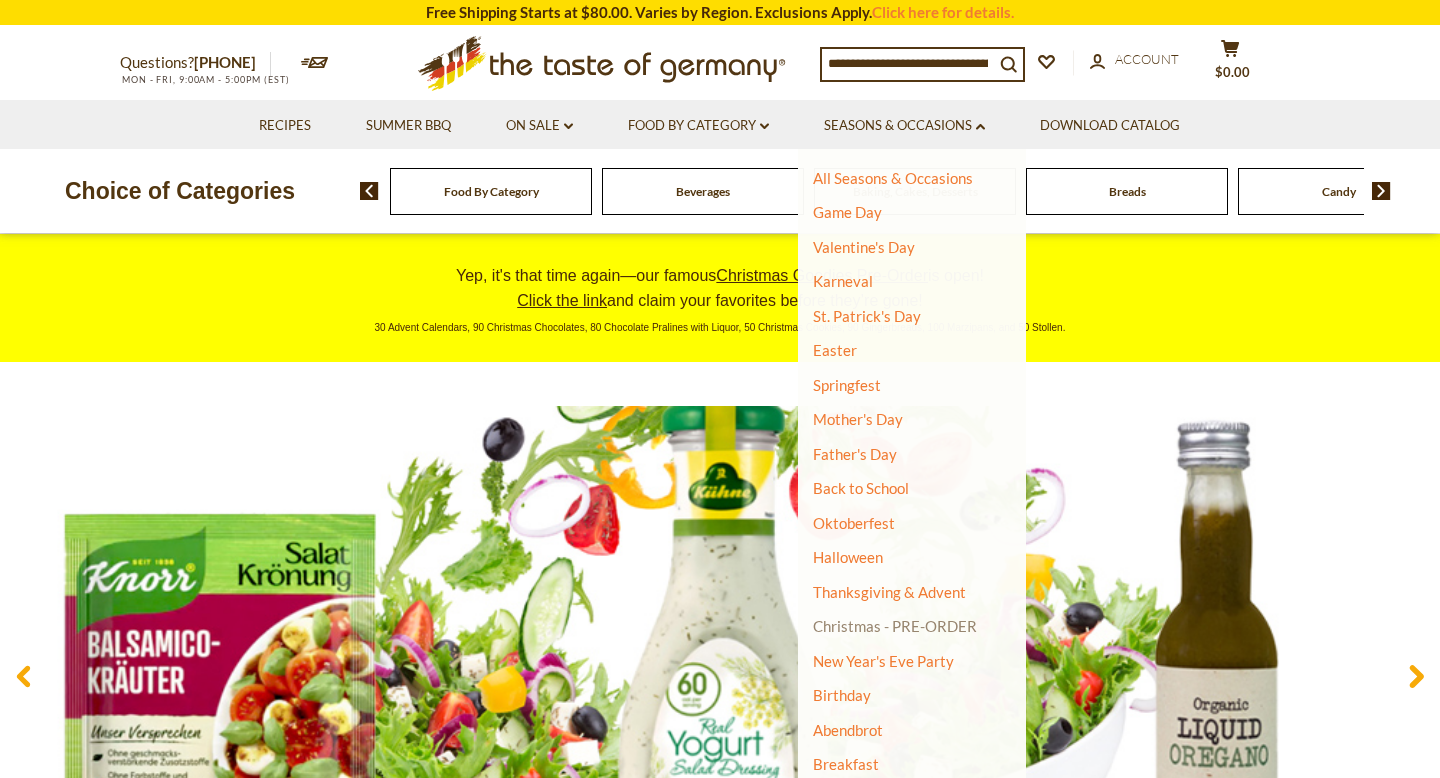 click on "Christmas - PRE-ORDER" at bounding box center [895, 626] 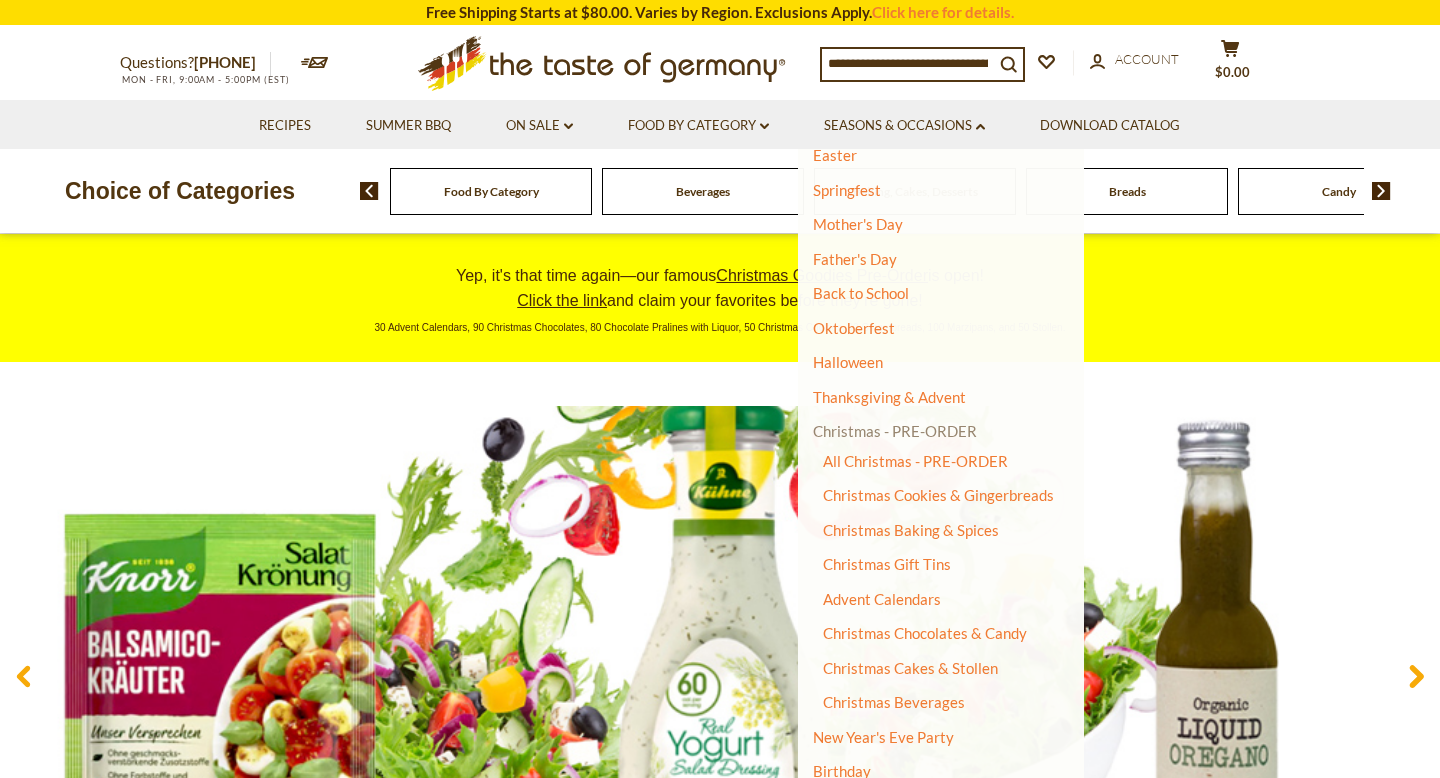 scroll, scrollTop: 261, scrollLeft: 0, axis: vertical 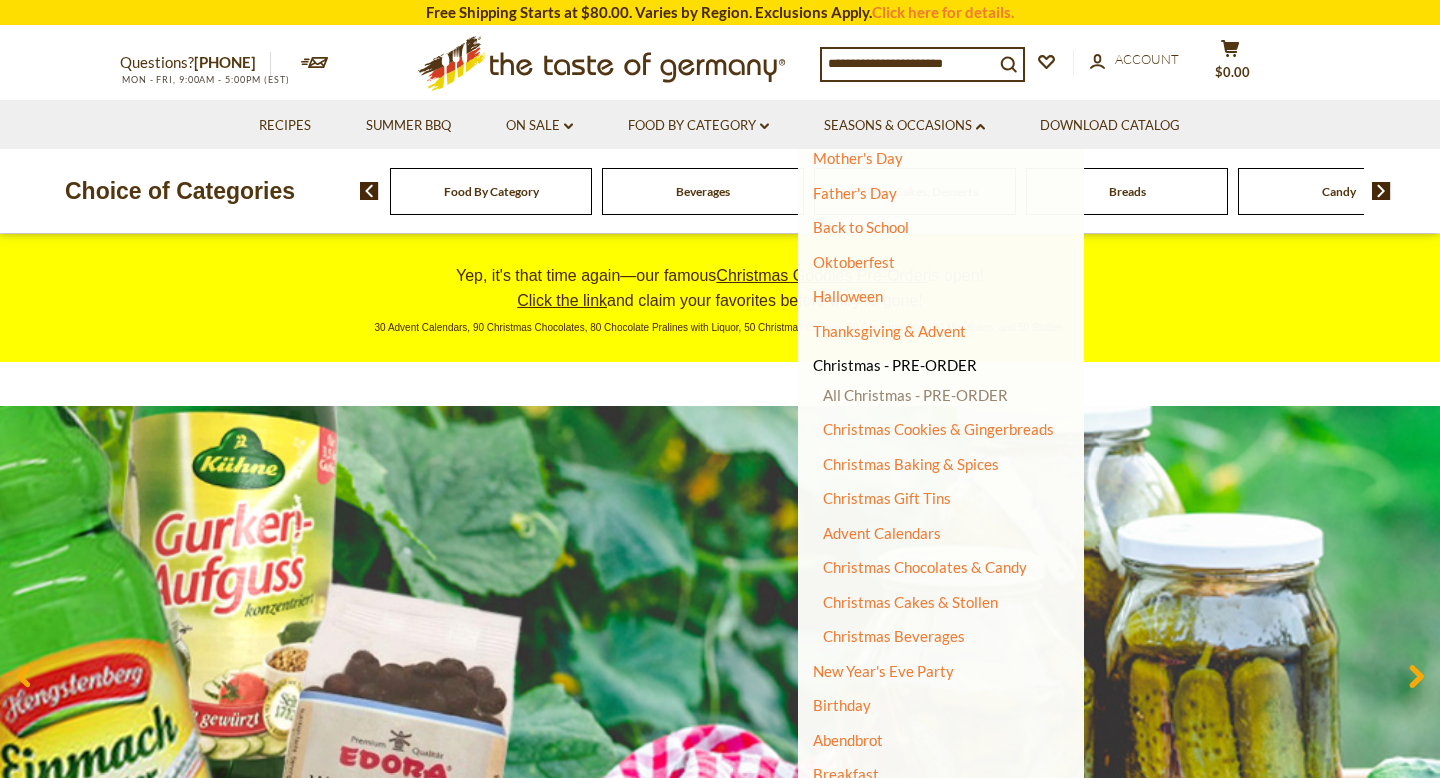 click on "All Christmas - PRE-ORDER" at bounding box center (915, 395) 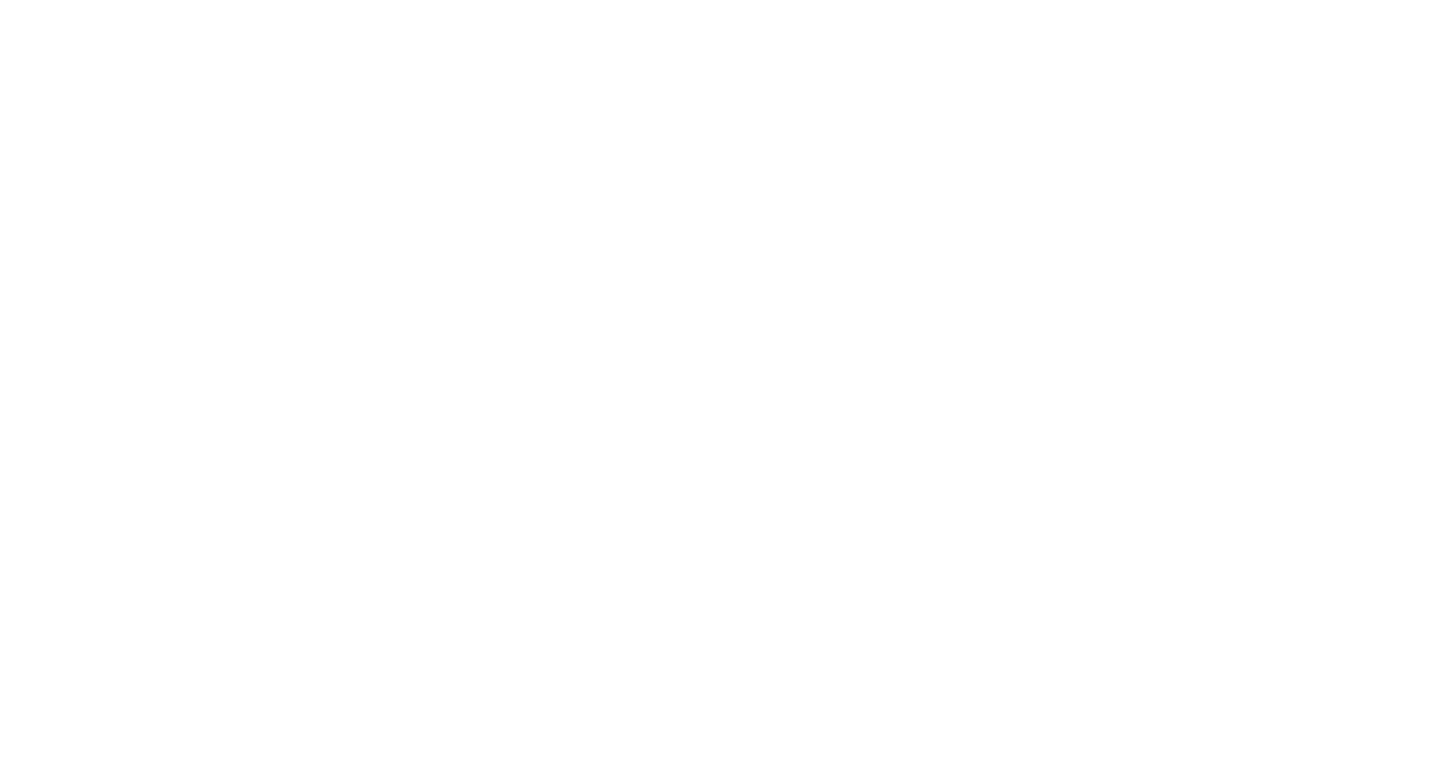 scroll, scrollTop: 0, scrollLeft: 0, axis: both 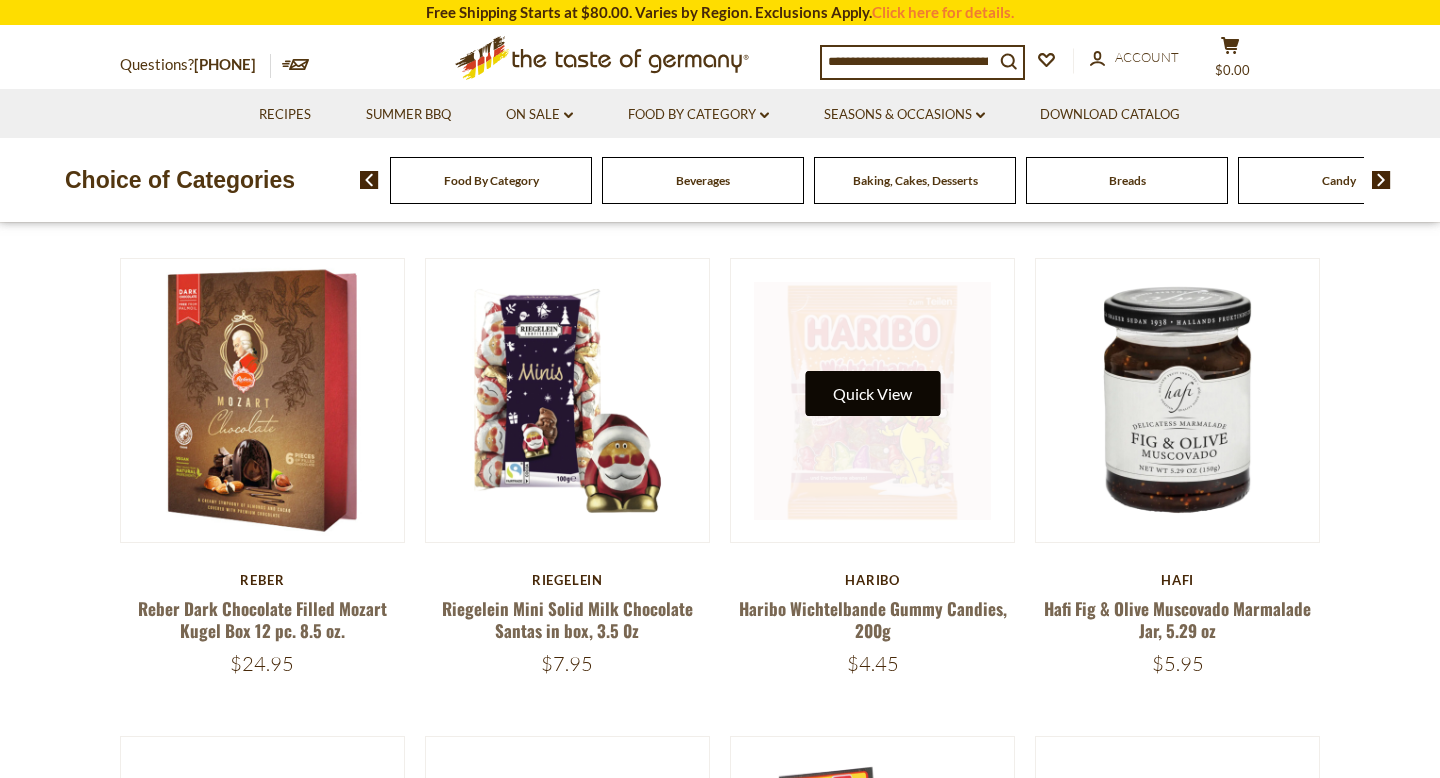 click on "Quick View" at bounding box center (872, 393) 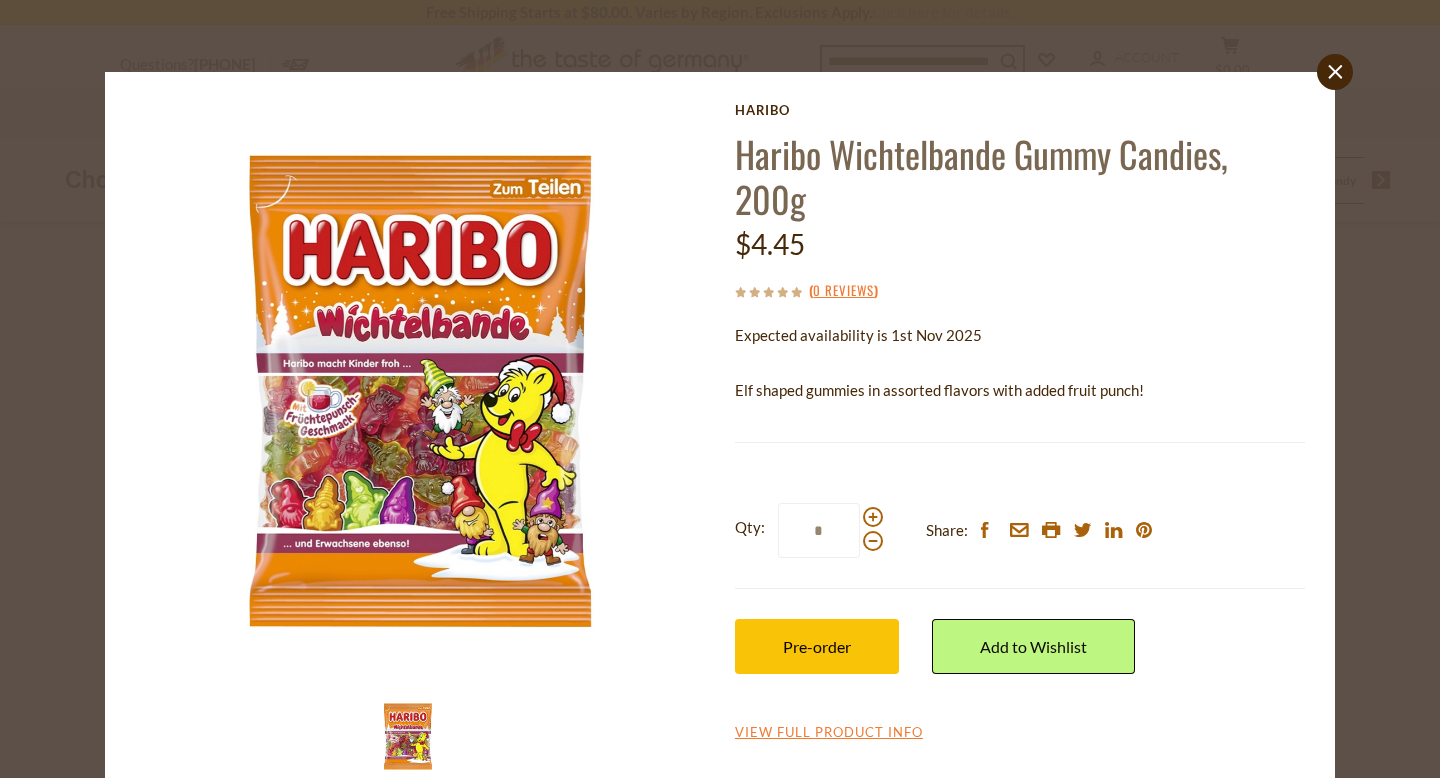 scroll, scrollTop: 44, scrollLeft: 0, axis: vertical 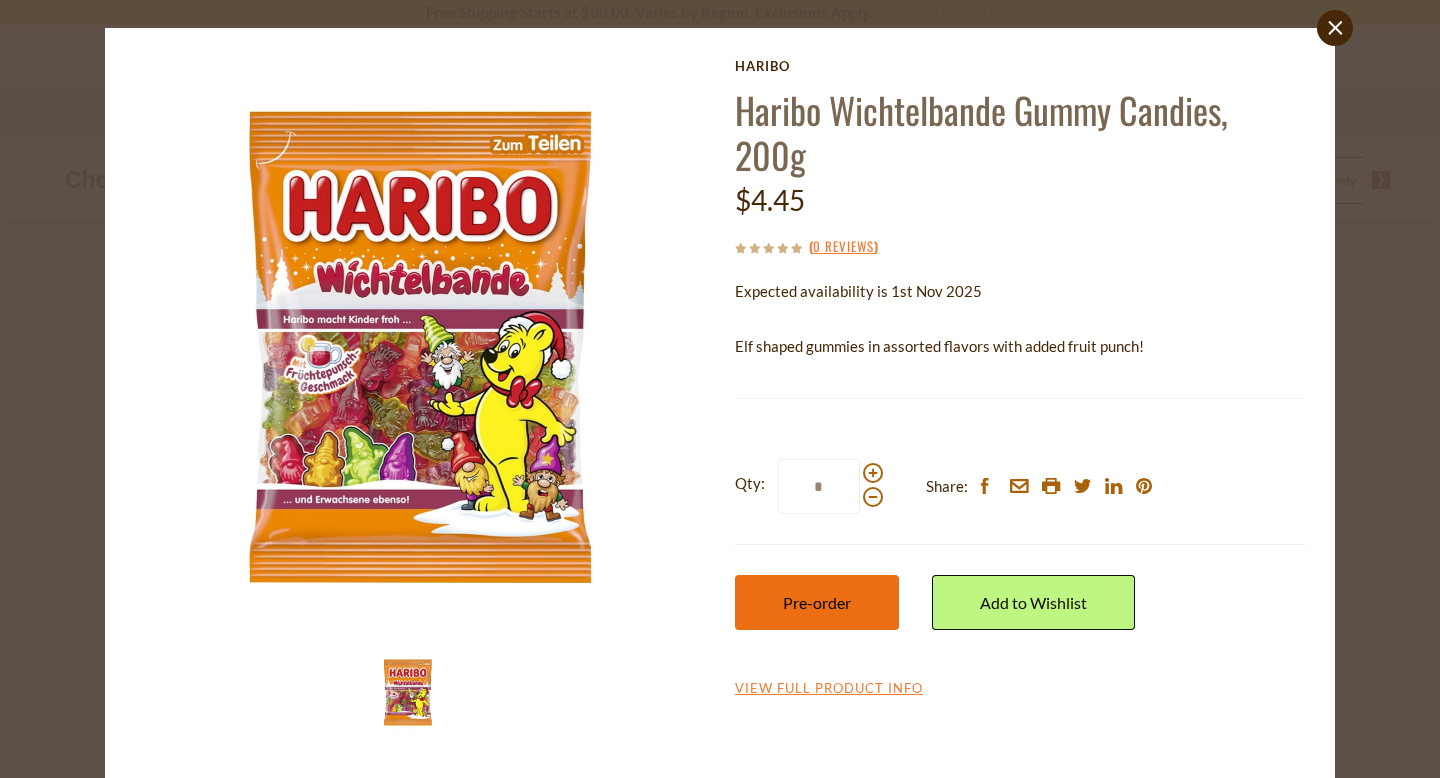 click on "Pre-order" at bounding box center (817, 602) 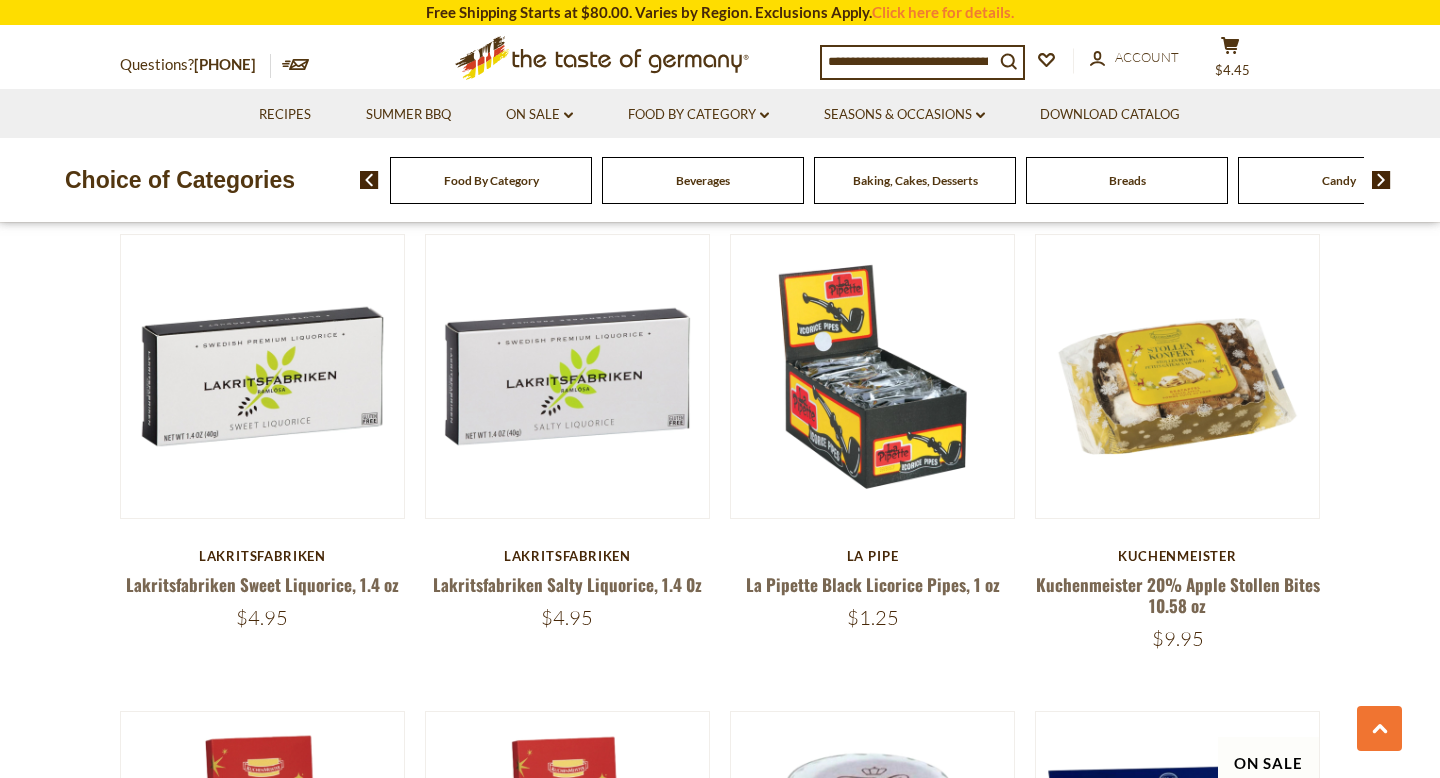 scroll, scrollTop: 1063, scrollLeft: 0, axis: vertical 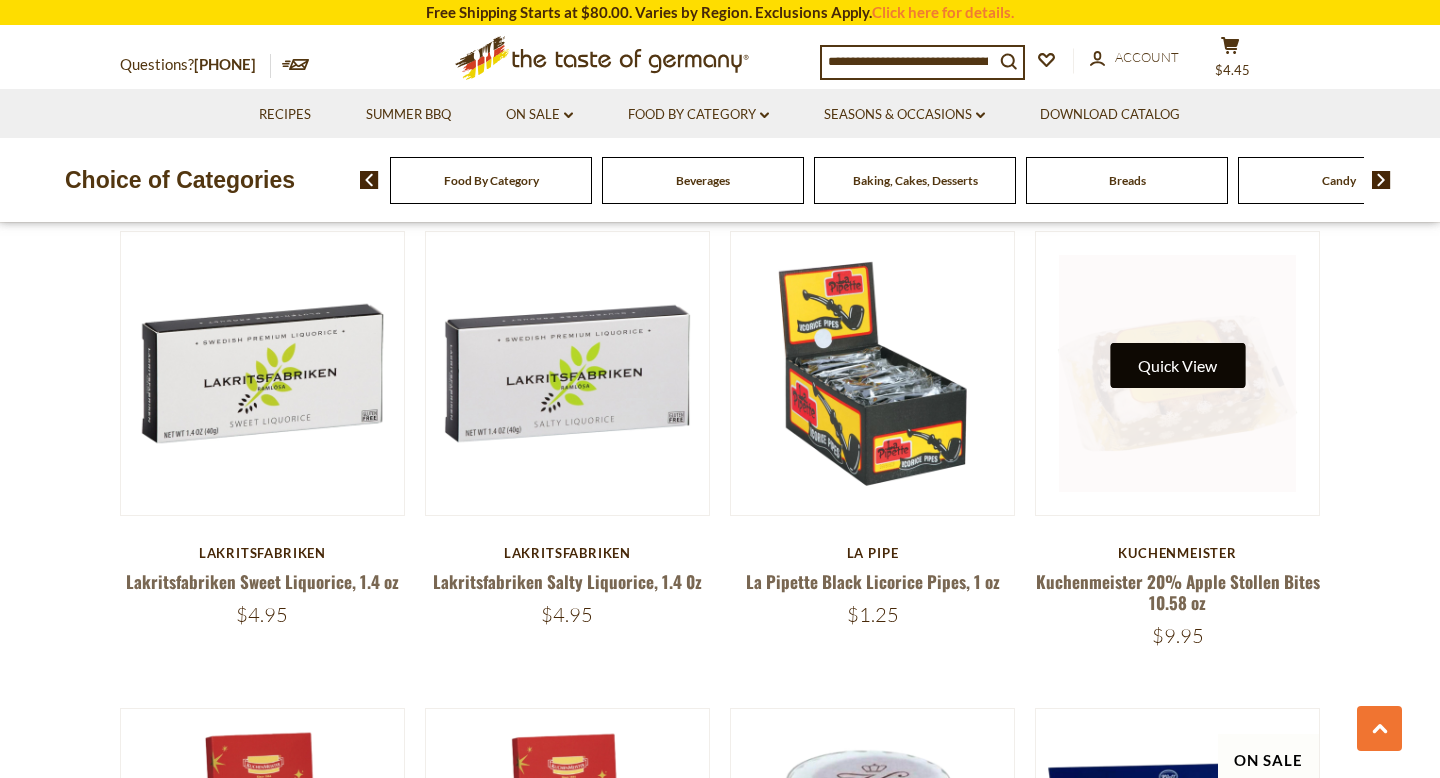 click on "Quick View" at bounding box center (1177, 365) 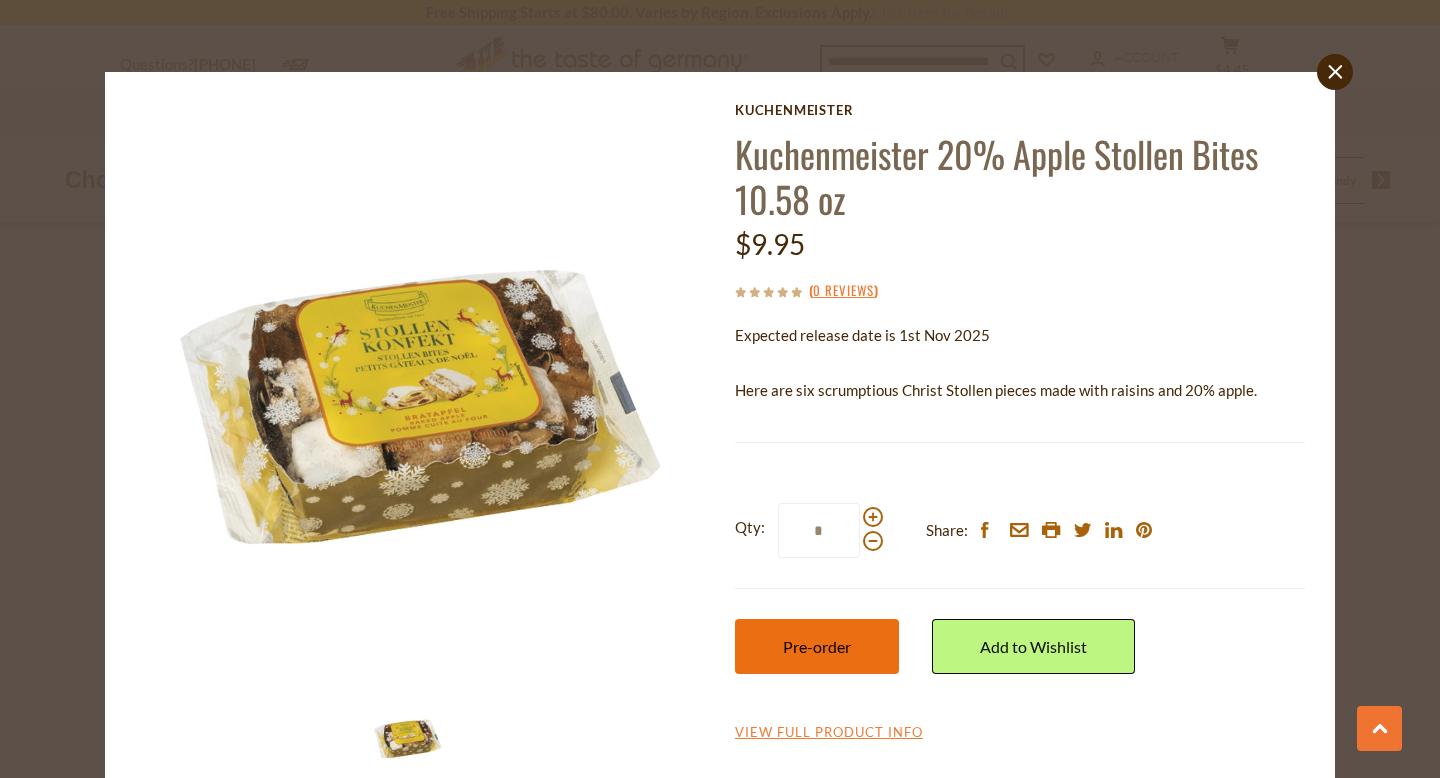click on "Pre-order" at bounding box center [817, 646] 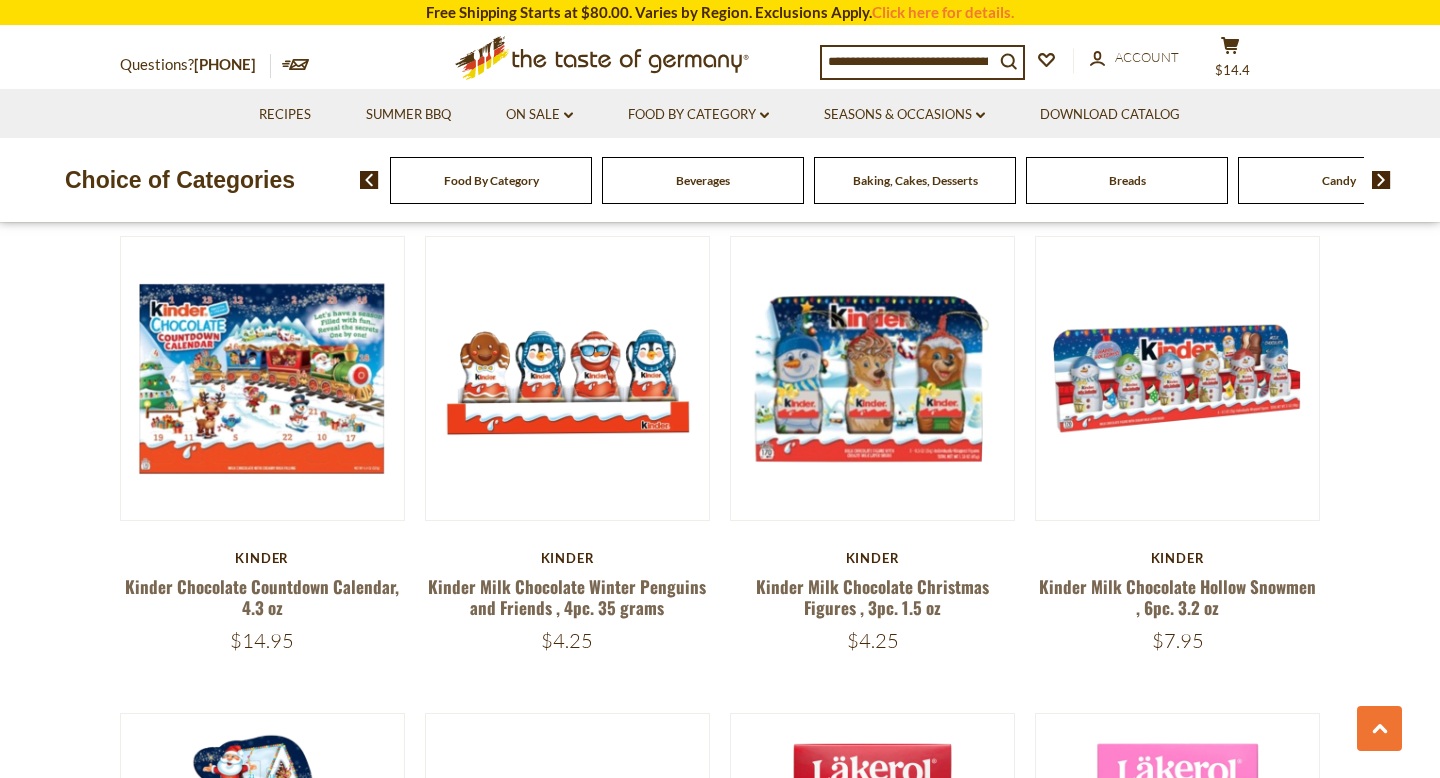 scroll, scrollTop: 2036, scrollLeft: 0, axis: vertical 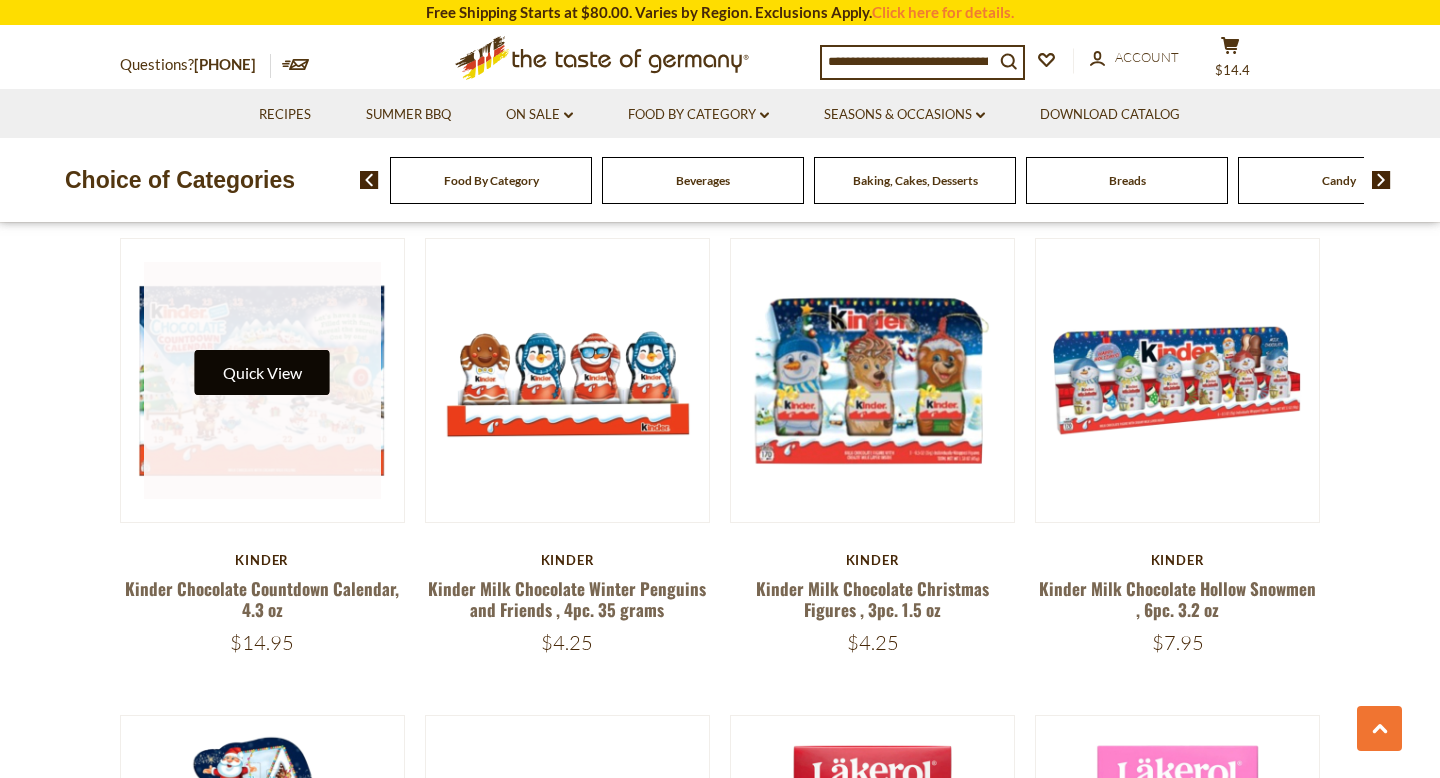 click on "Quick View" at bounding box center (262, 372) 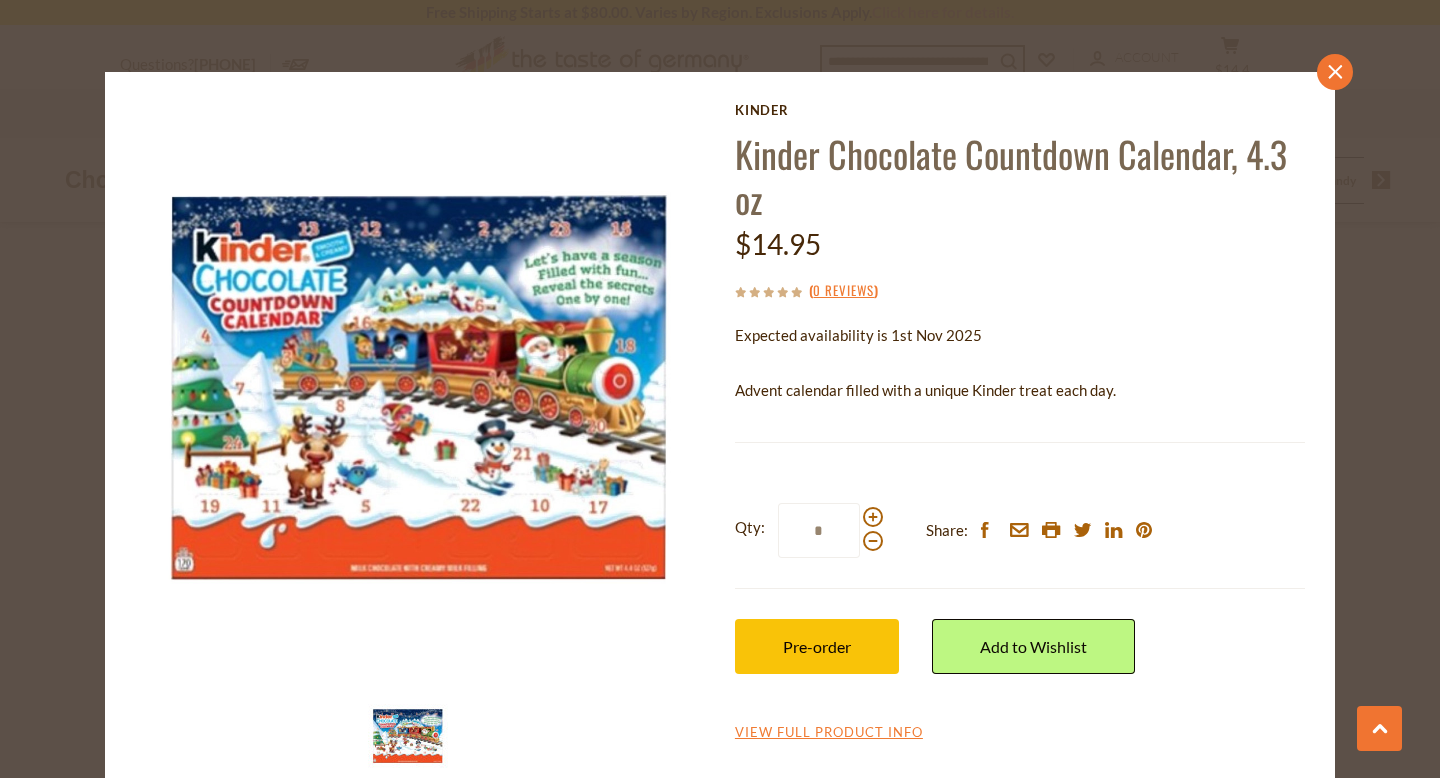 click on "close" at bounding box center [1335, 72] 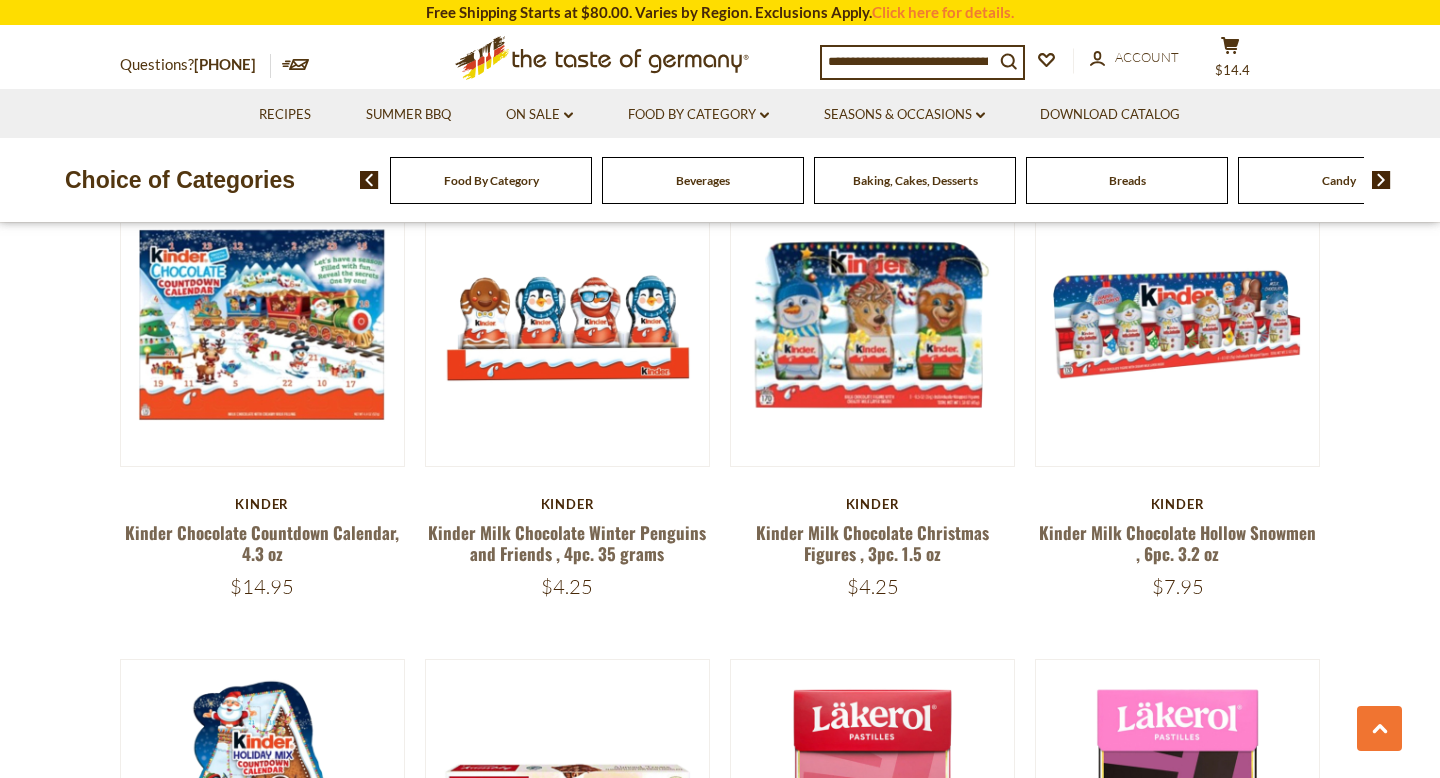 scroll, scrollTop: 2094, scrollLeft: 0, axis: vertical 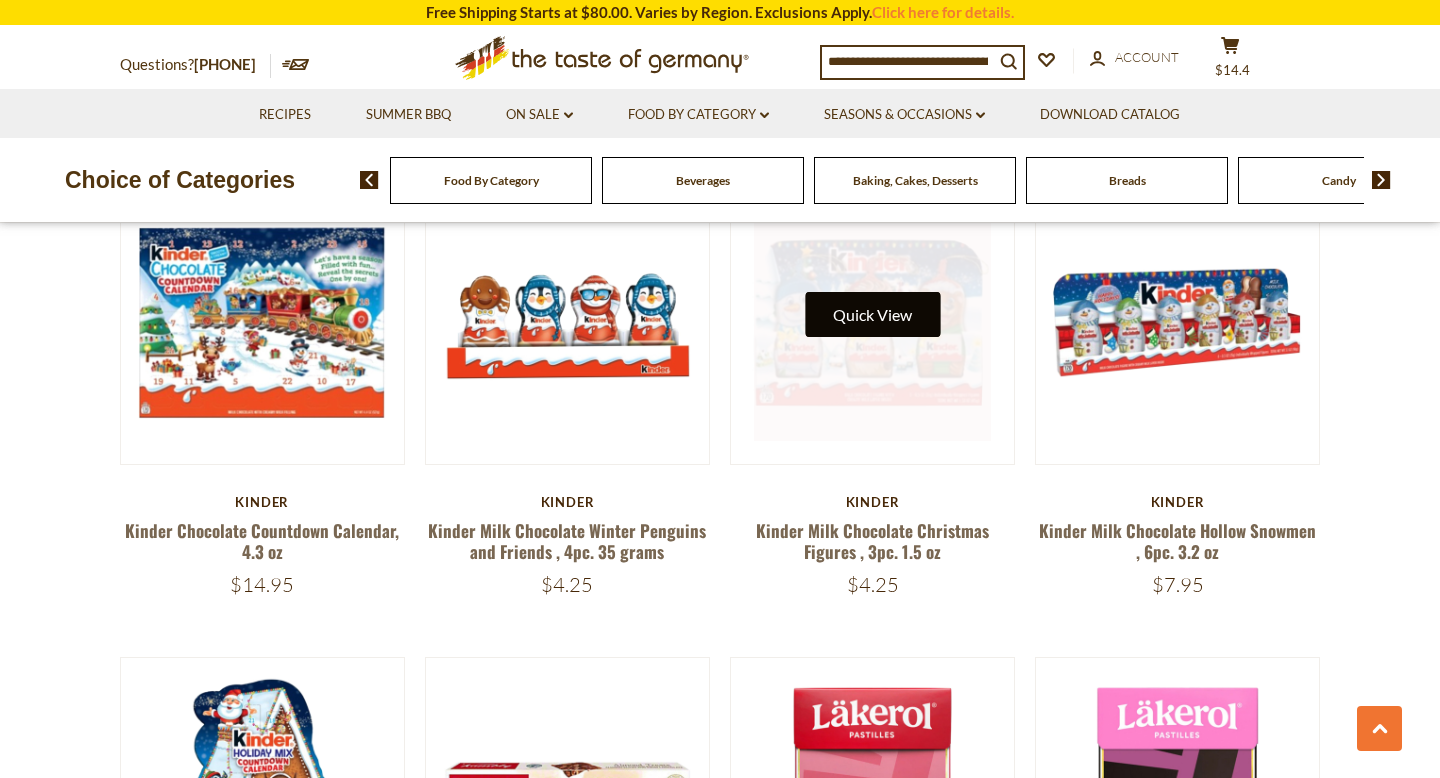 click on "Quick View" at bounding box center (872, 314) 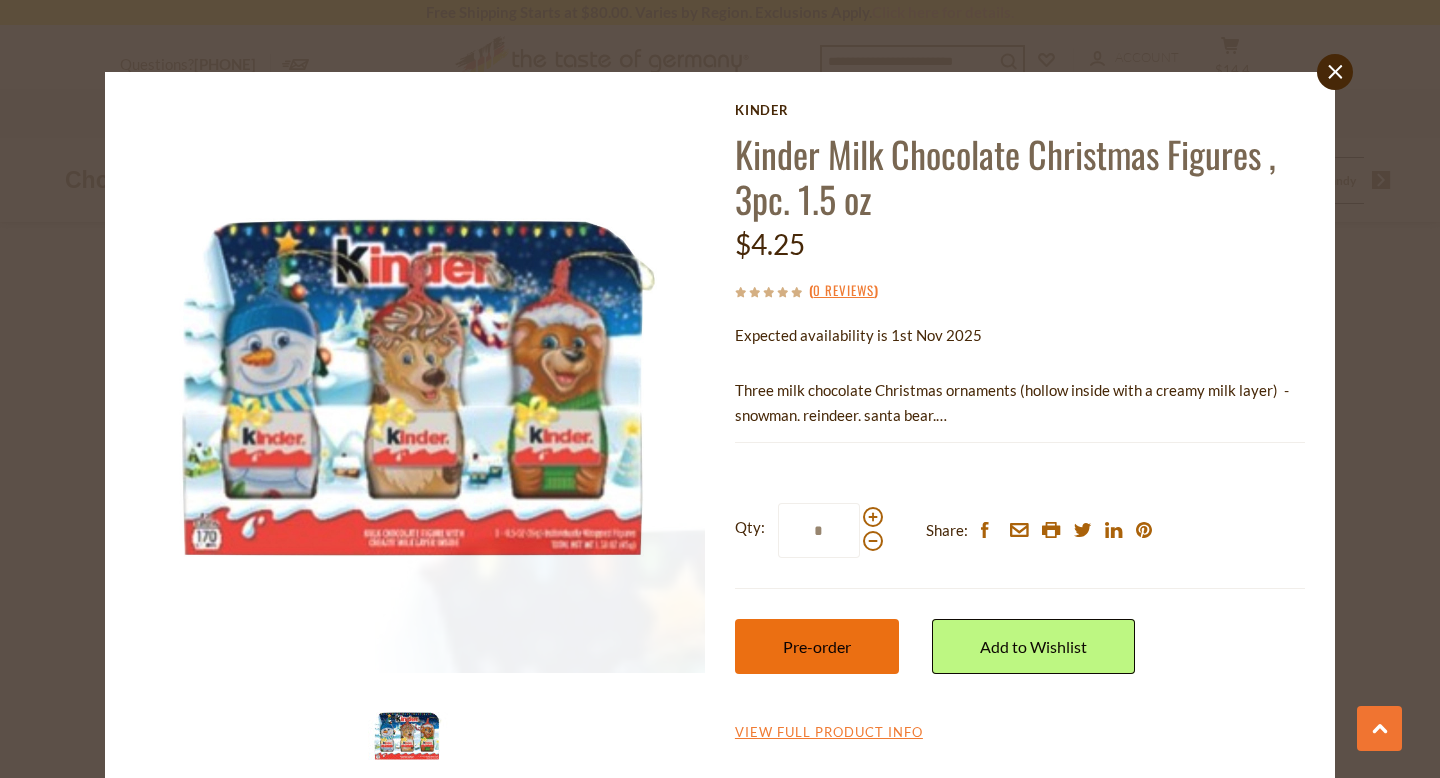 click on "Pre-order" at bounding box center (817, 646) 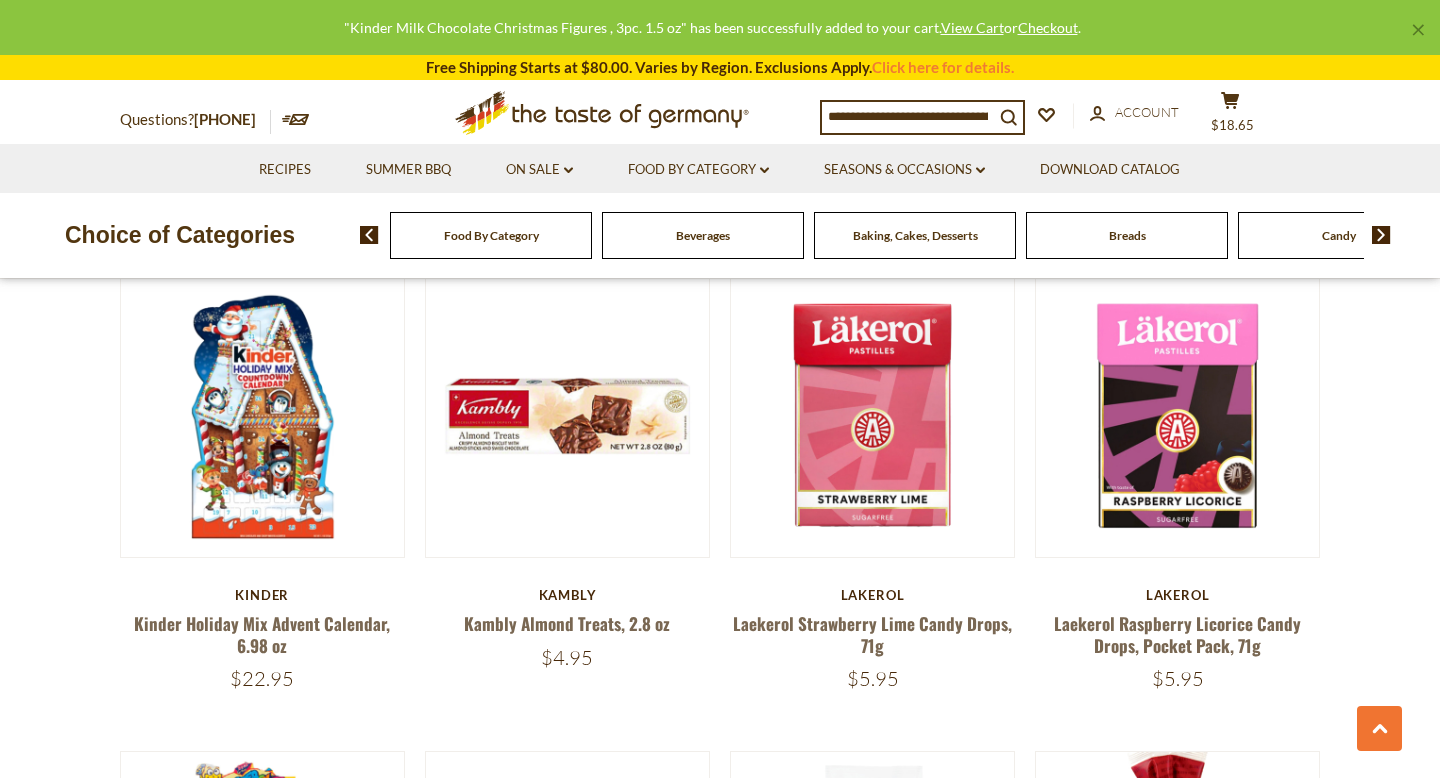 scroll, scrollTop: 2487, scrollLeft: 0, axis: vertical 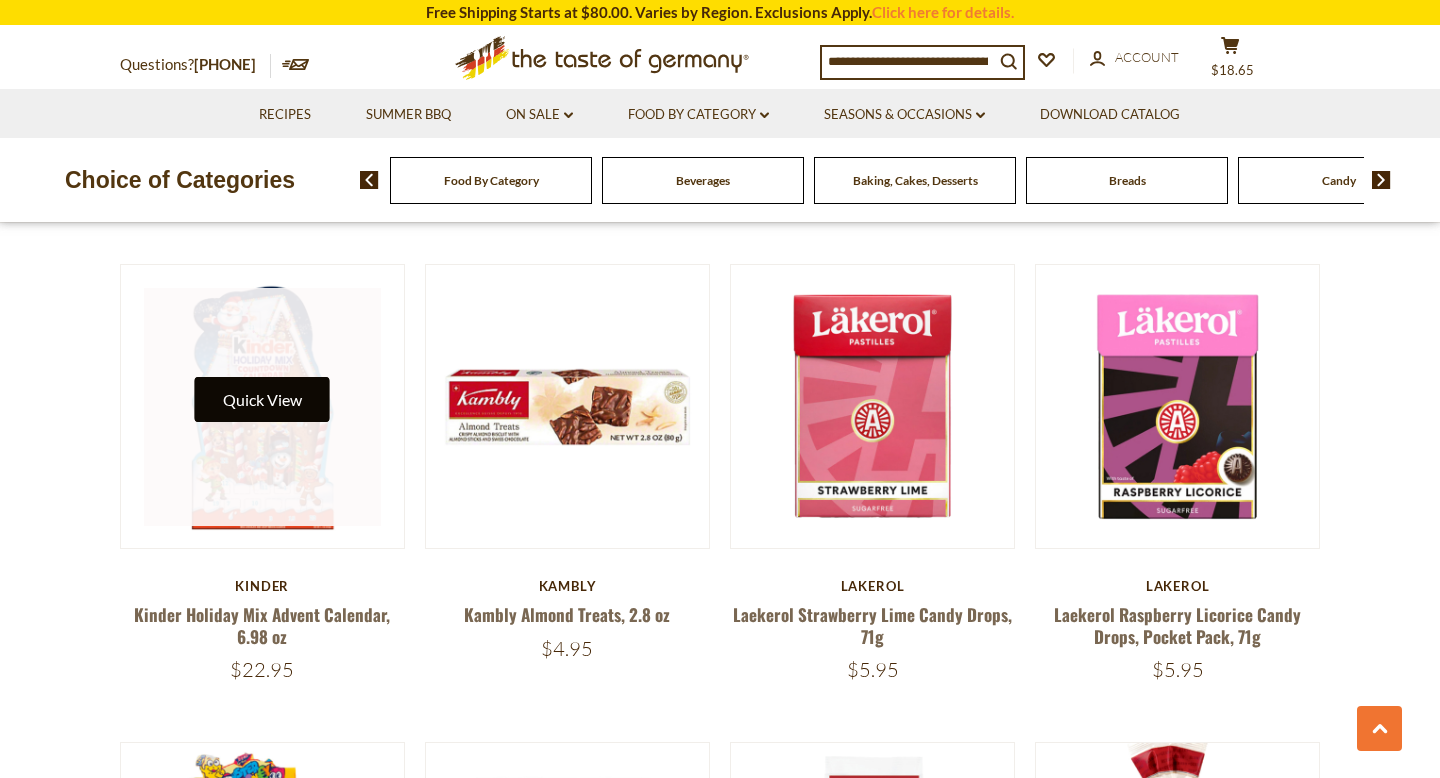 click on "Quick View" at bounding box center [262, 399] 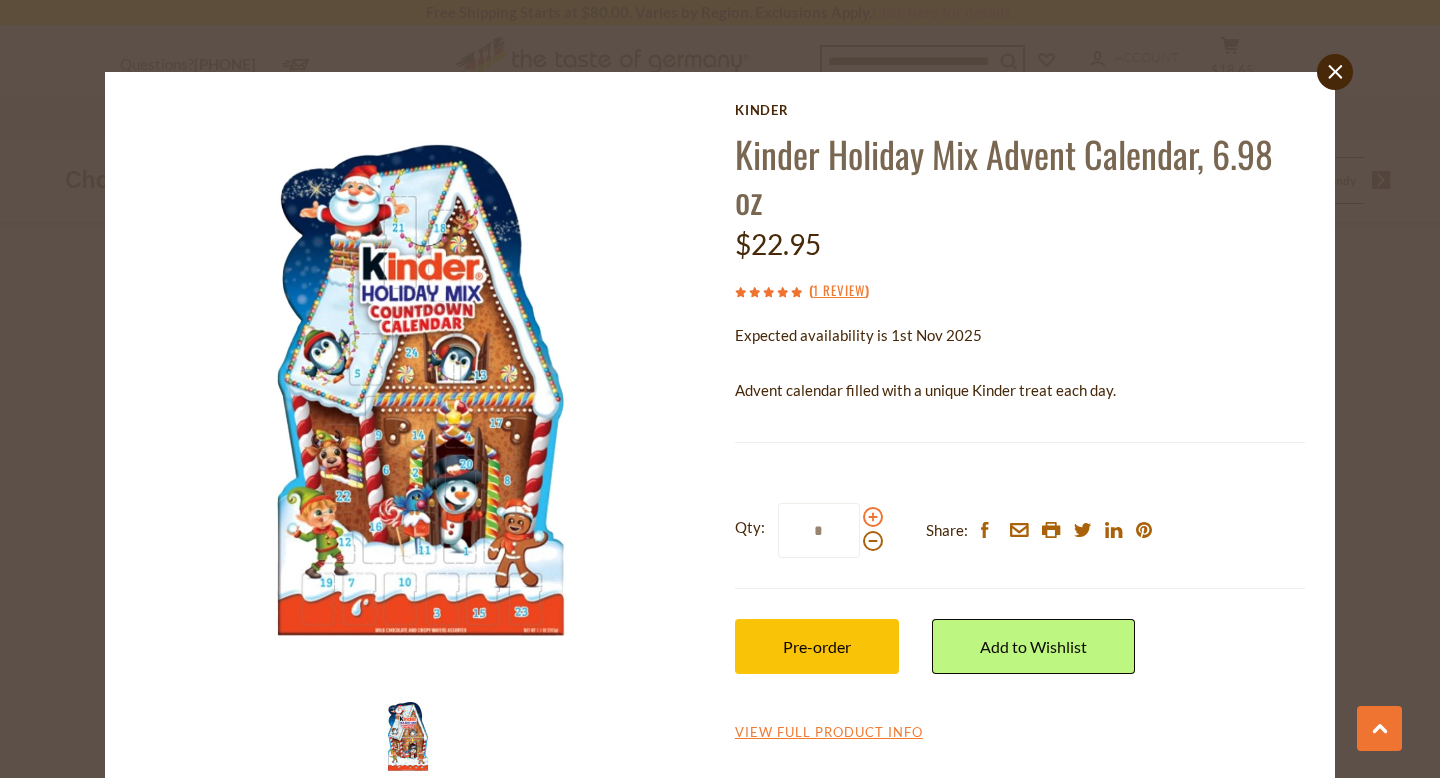 click at bounding box center (873, 517) 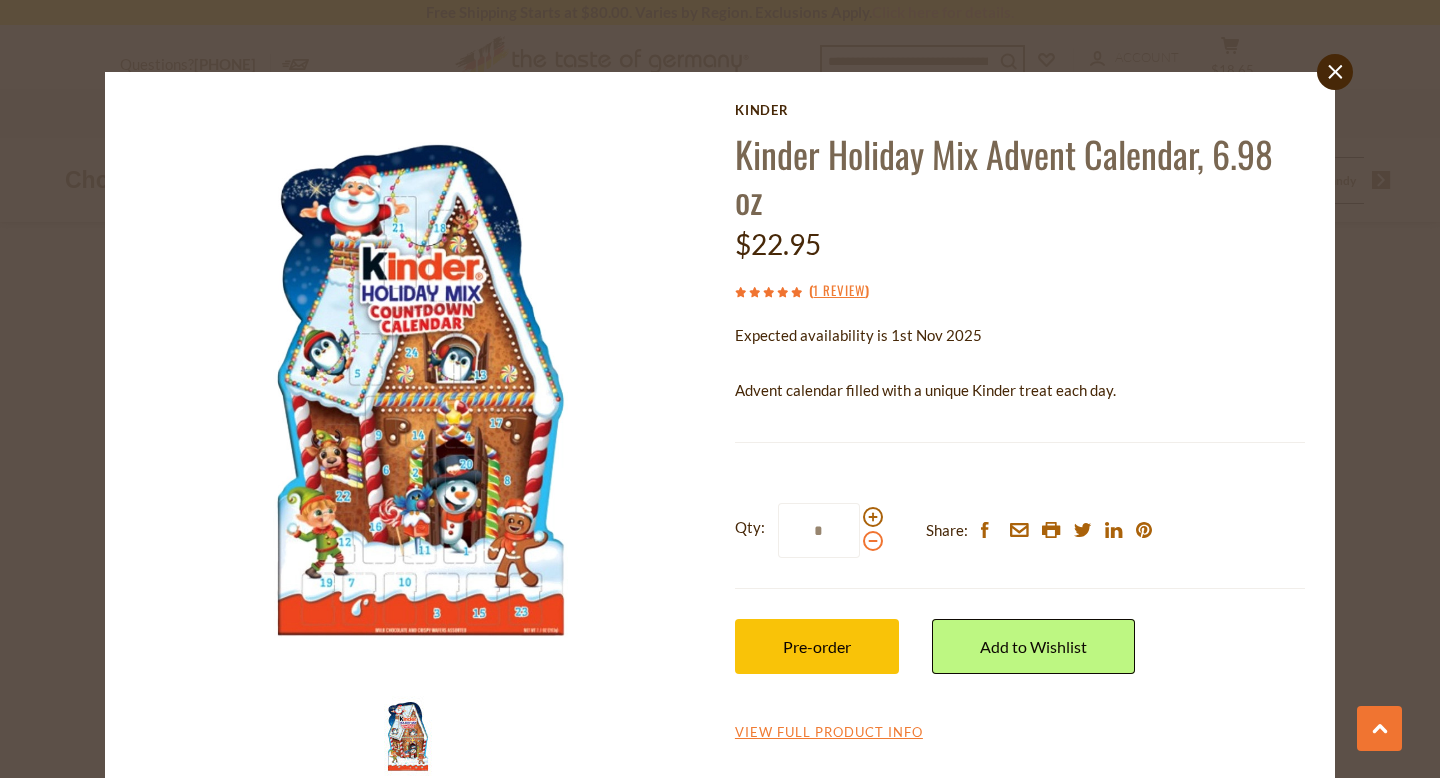 click at bounding box center (873, 541) 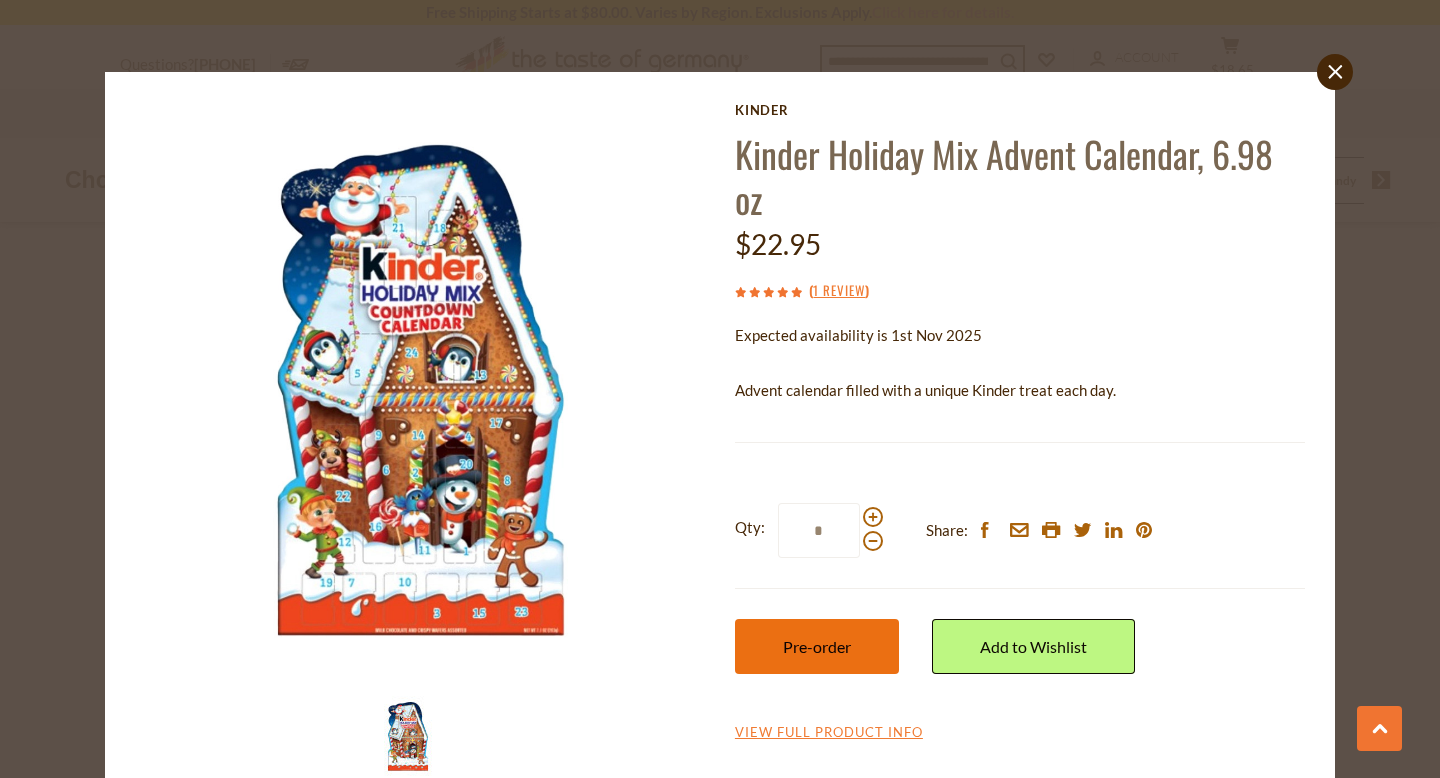 click on "Pre-order" at bounding box center (817, 646) 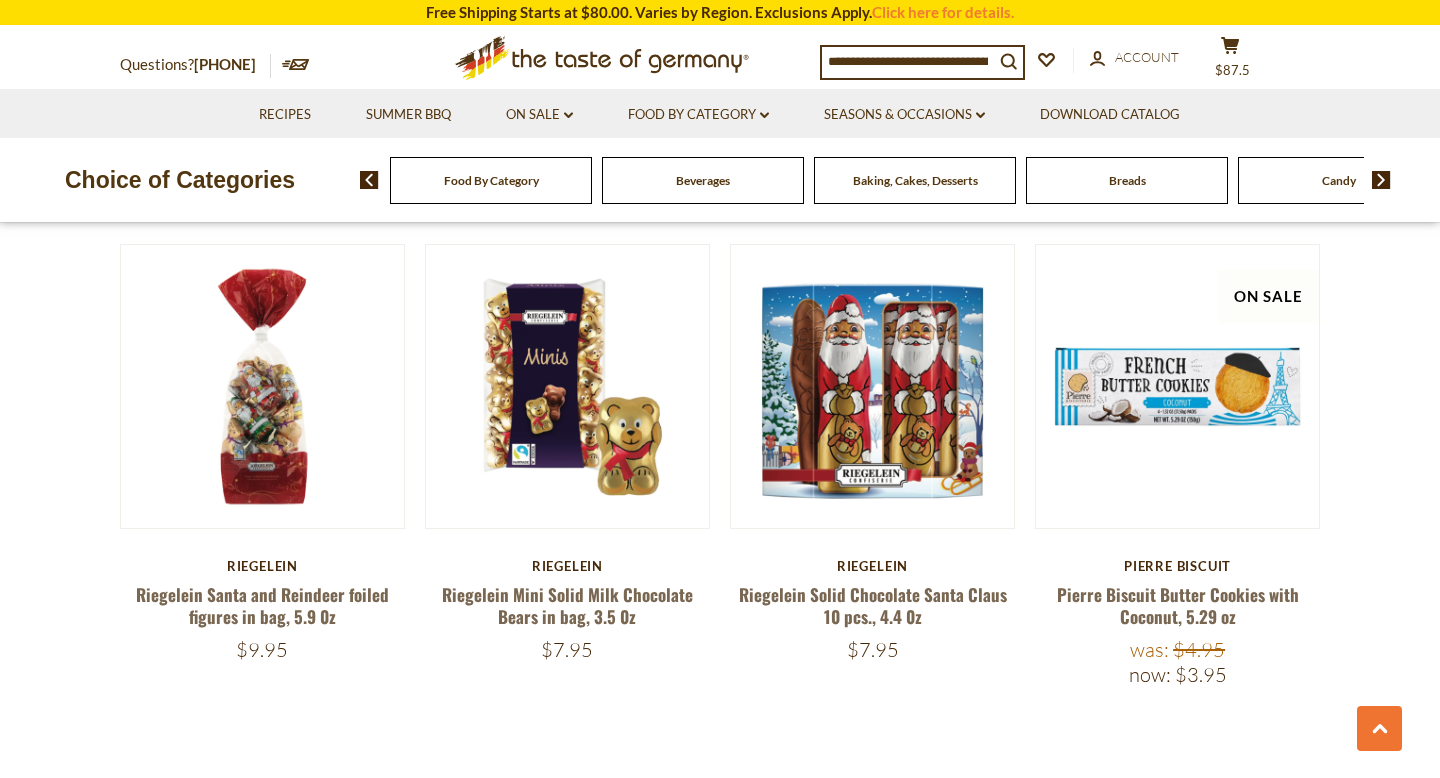 scroll, scrollTop: 4420, scrollLeft: 0, axis: vertical 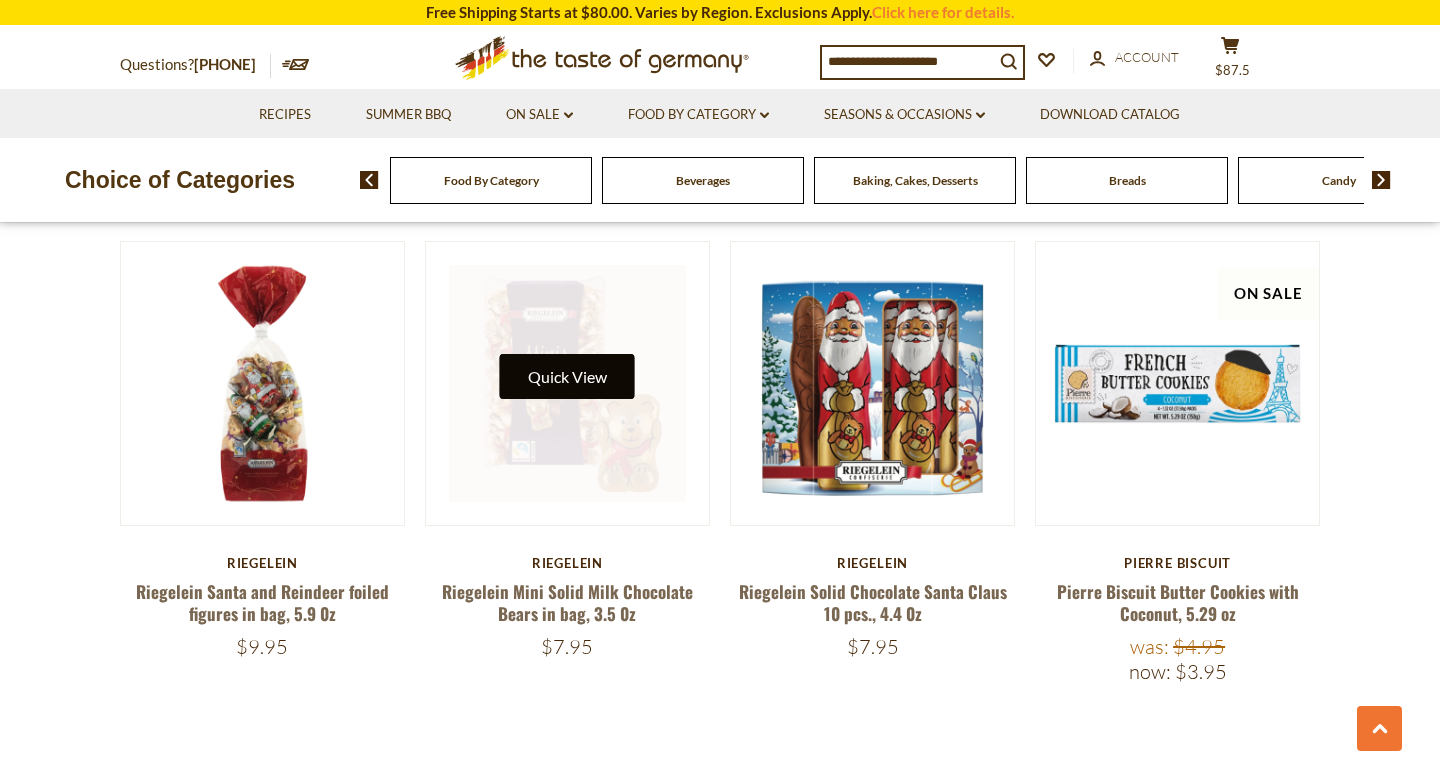 click on "Quick View" at bounding box center [567, 376] 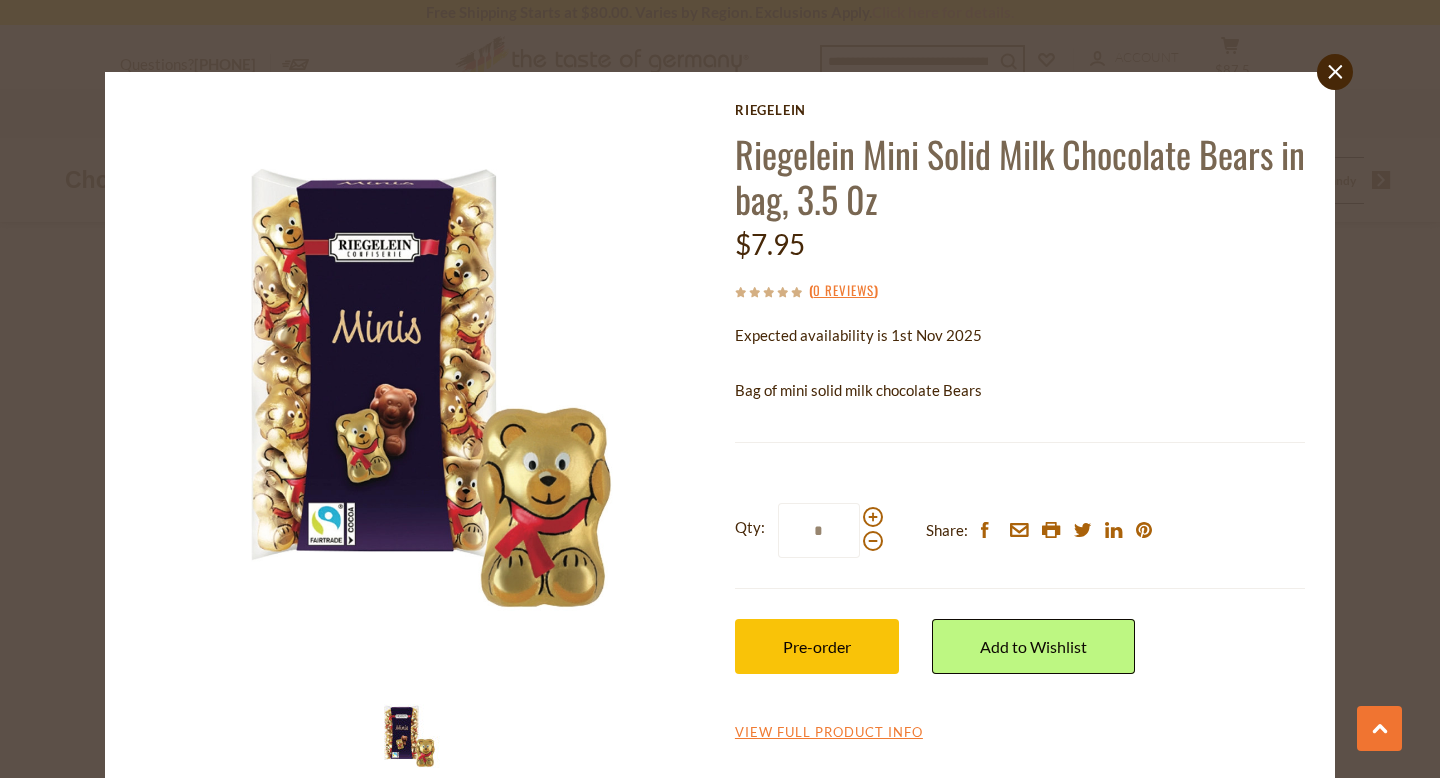 click on "close
Riegelein
Riegelein Mini Solid Milk Chocolate Bears in bag, 3.5 0z
$7.95
(  0 Reviews  )
Expected availability is 1st Nov 2025
Bag of mini solid milk chocolate Bears
Read More
Current stock:
0
Qty:
*" at bounding box center (720, 389) 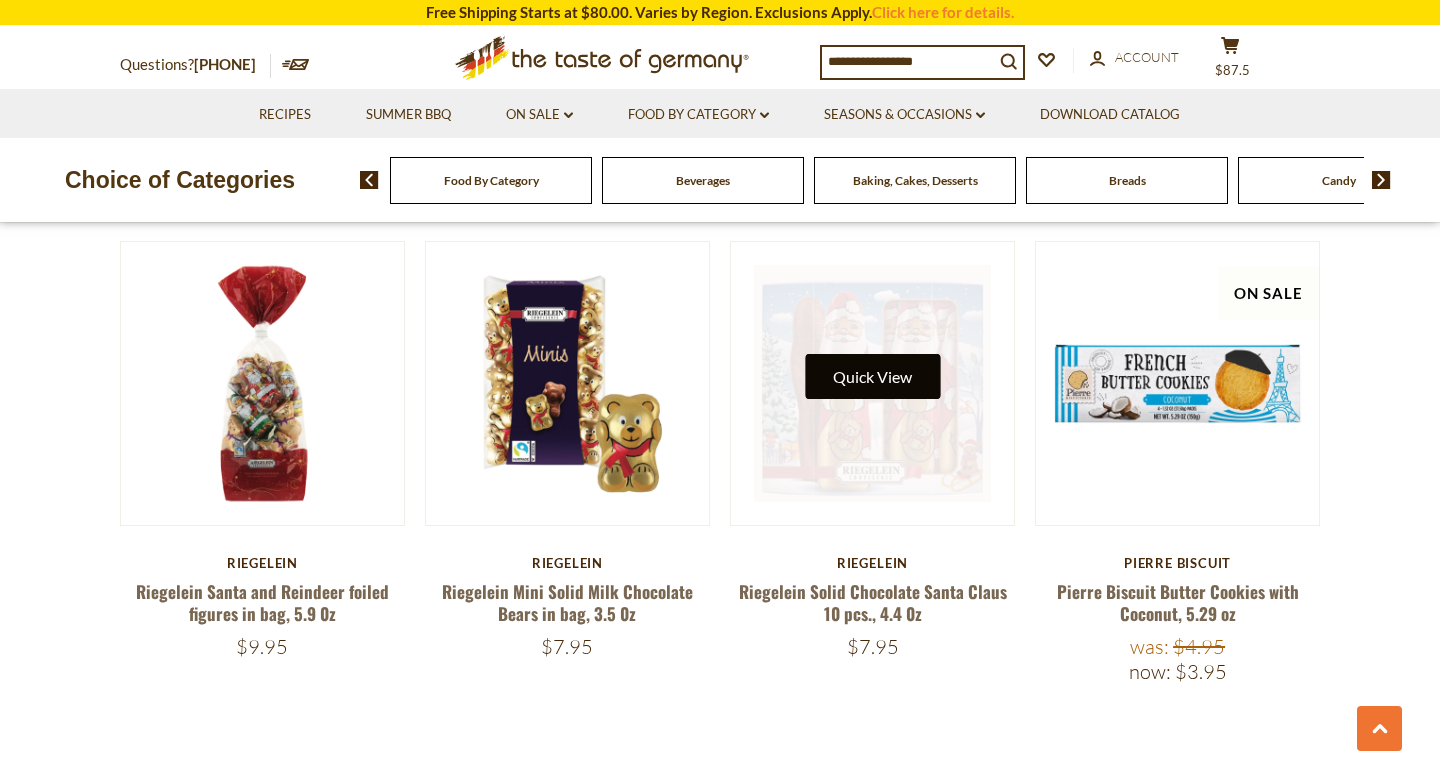 click on "Quick View" at bounding box center (872, 376) 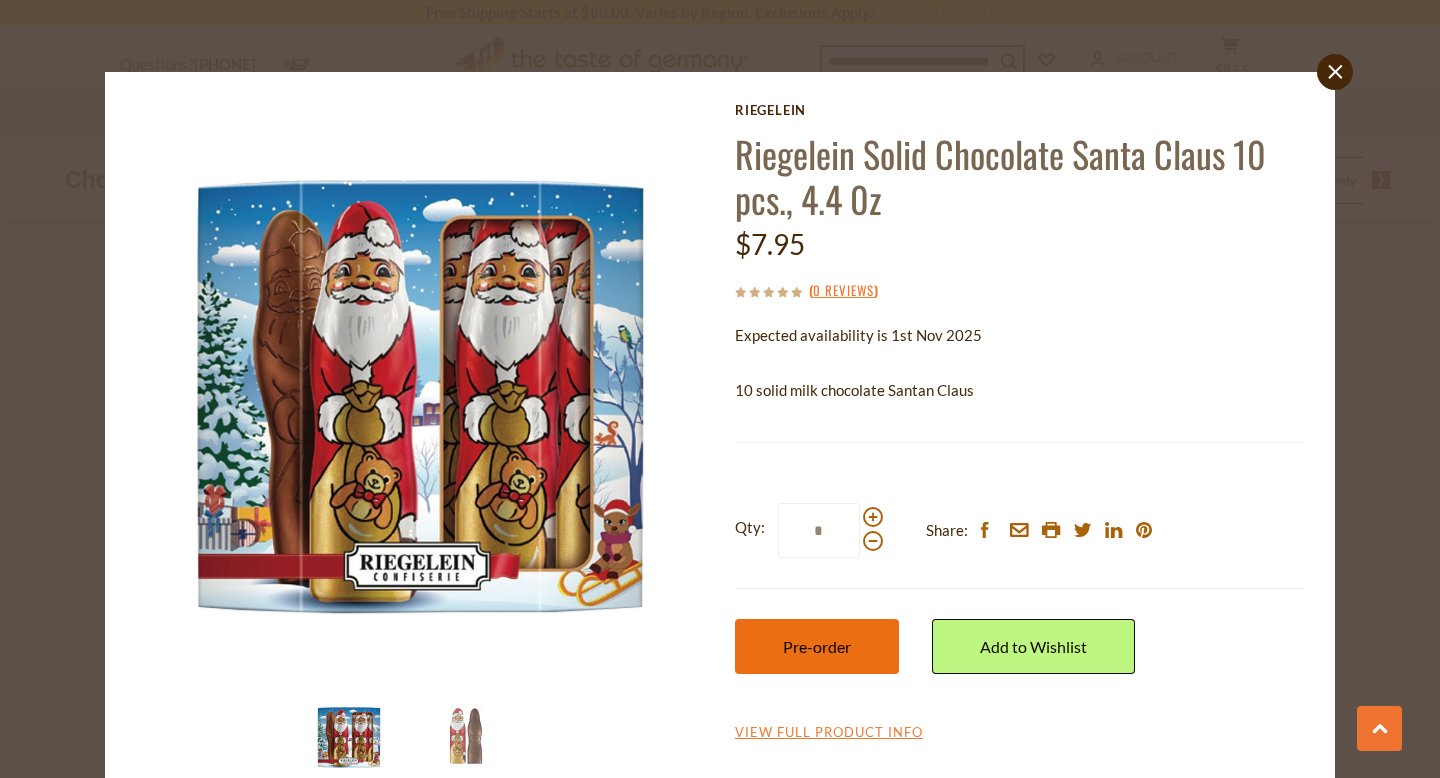 click on "Pre-order" at bounding box center (817, 646) 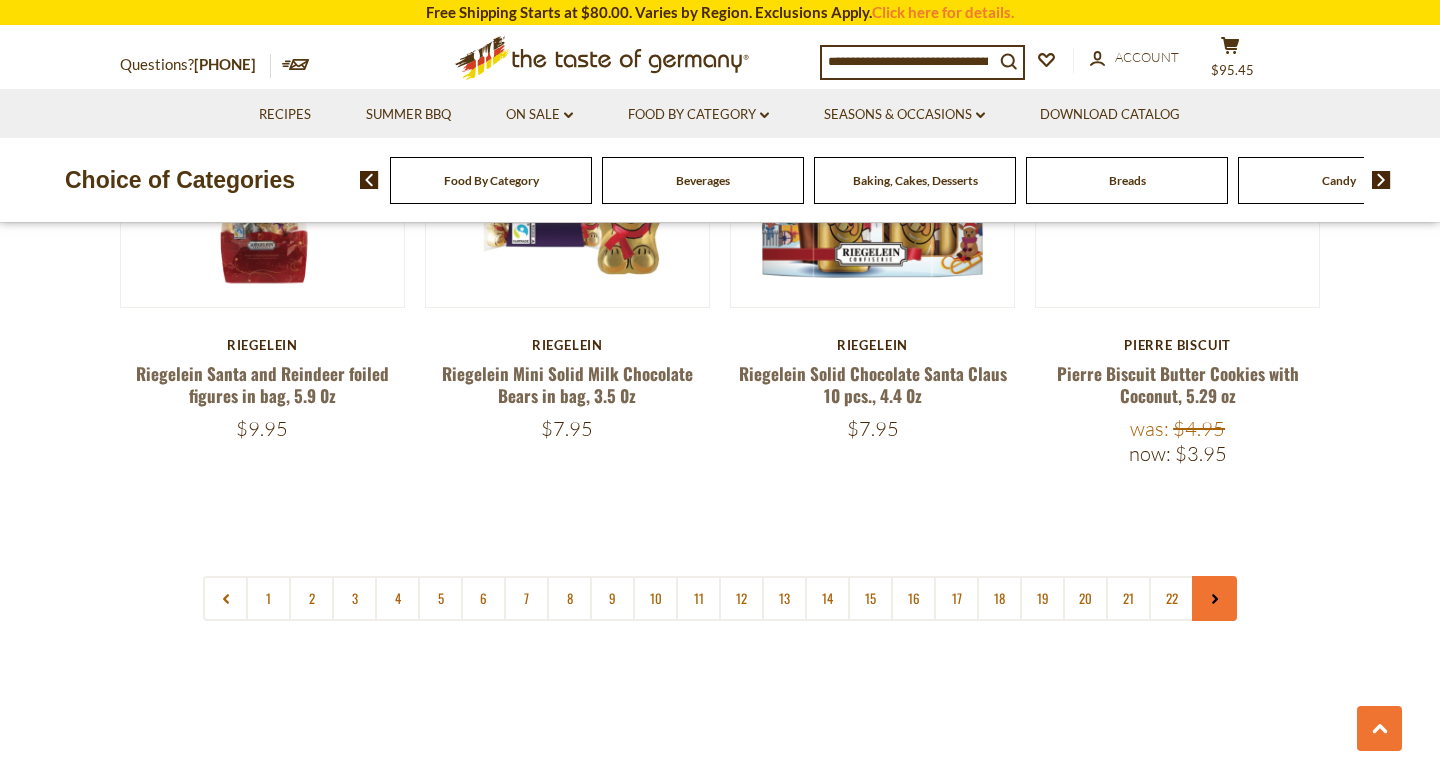 scroll, scrollTop: 4637, scrollLeft: 0, axis: vertical 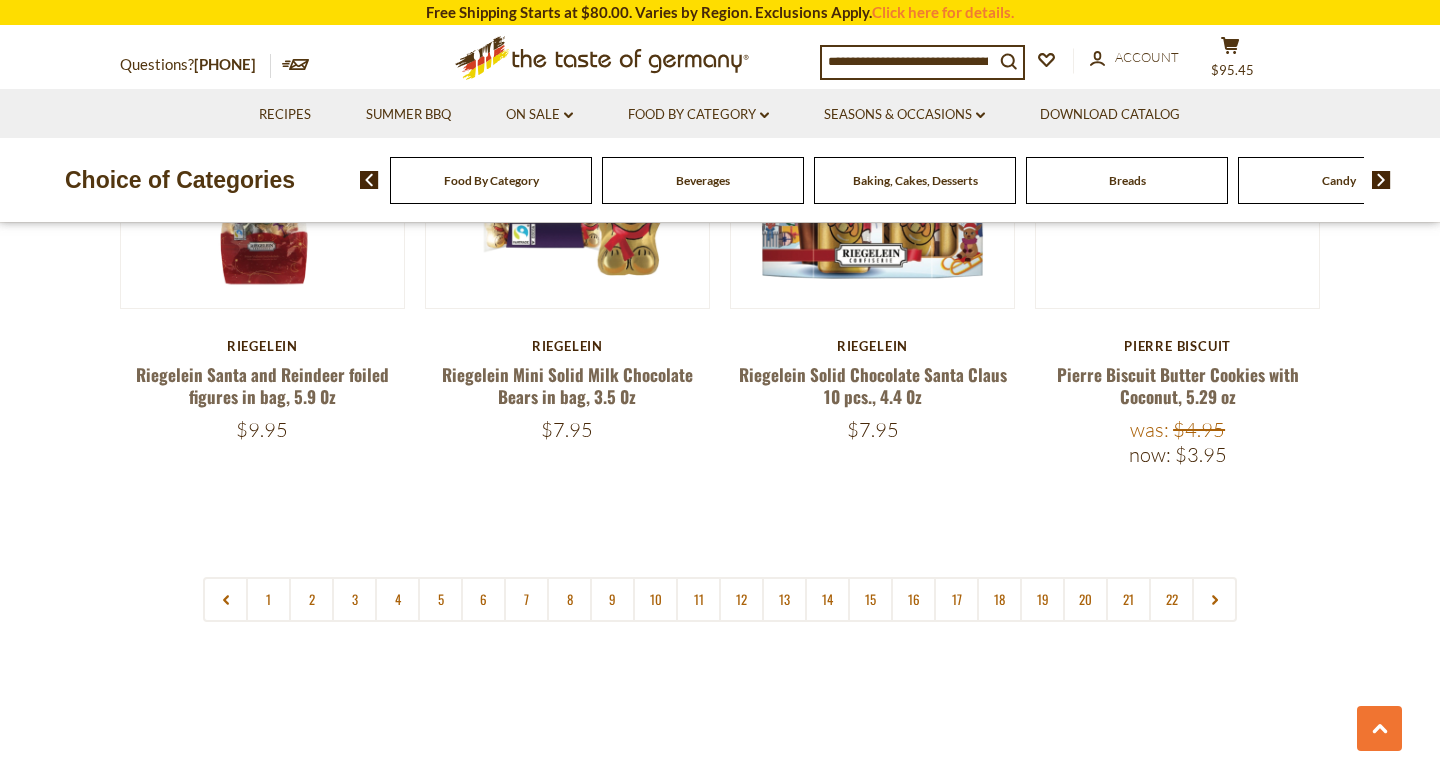 click 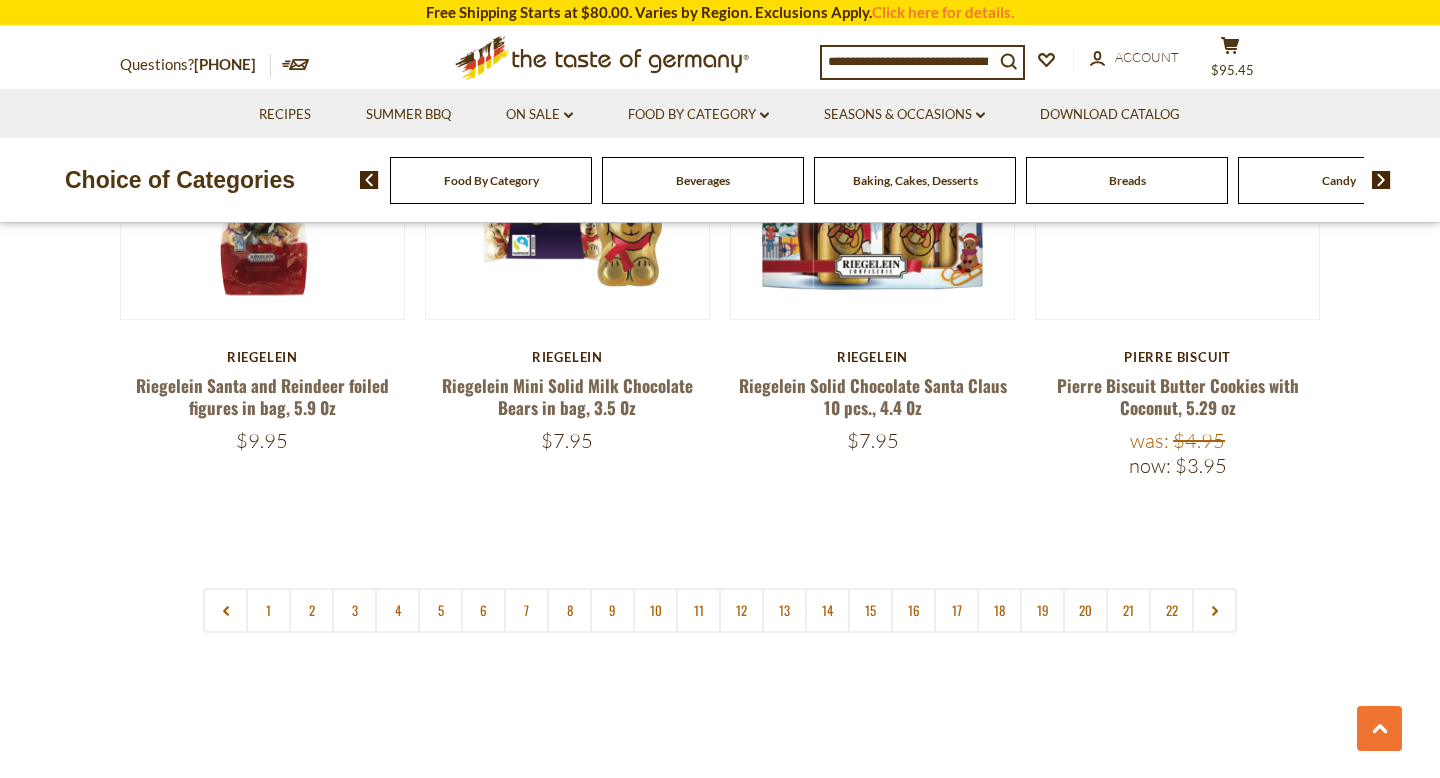 scroll, scrollTop: 4655, scrollLeft: 0, axis: vertical 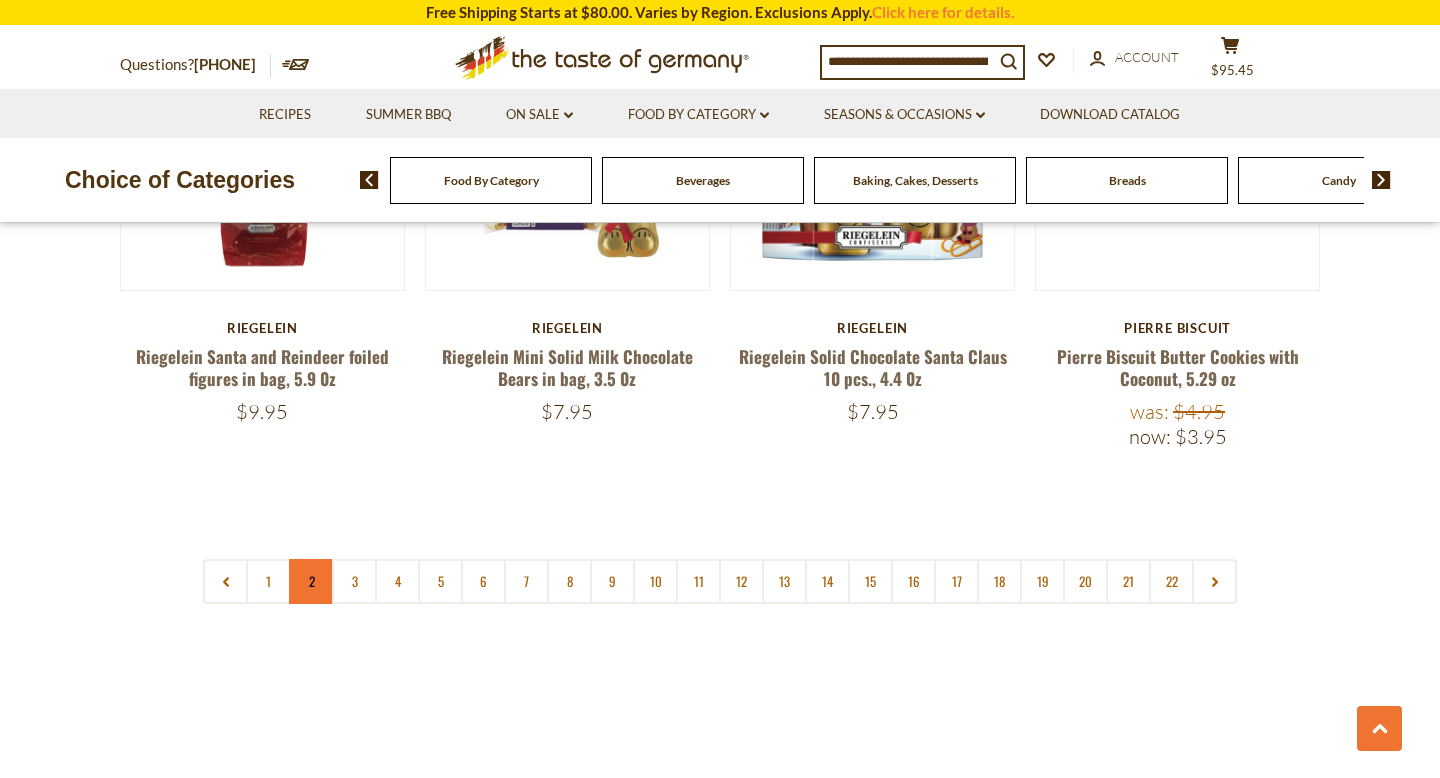 click on "2" at bounding box center [311, 581] 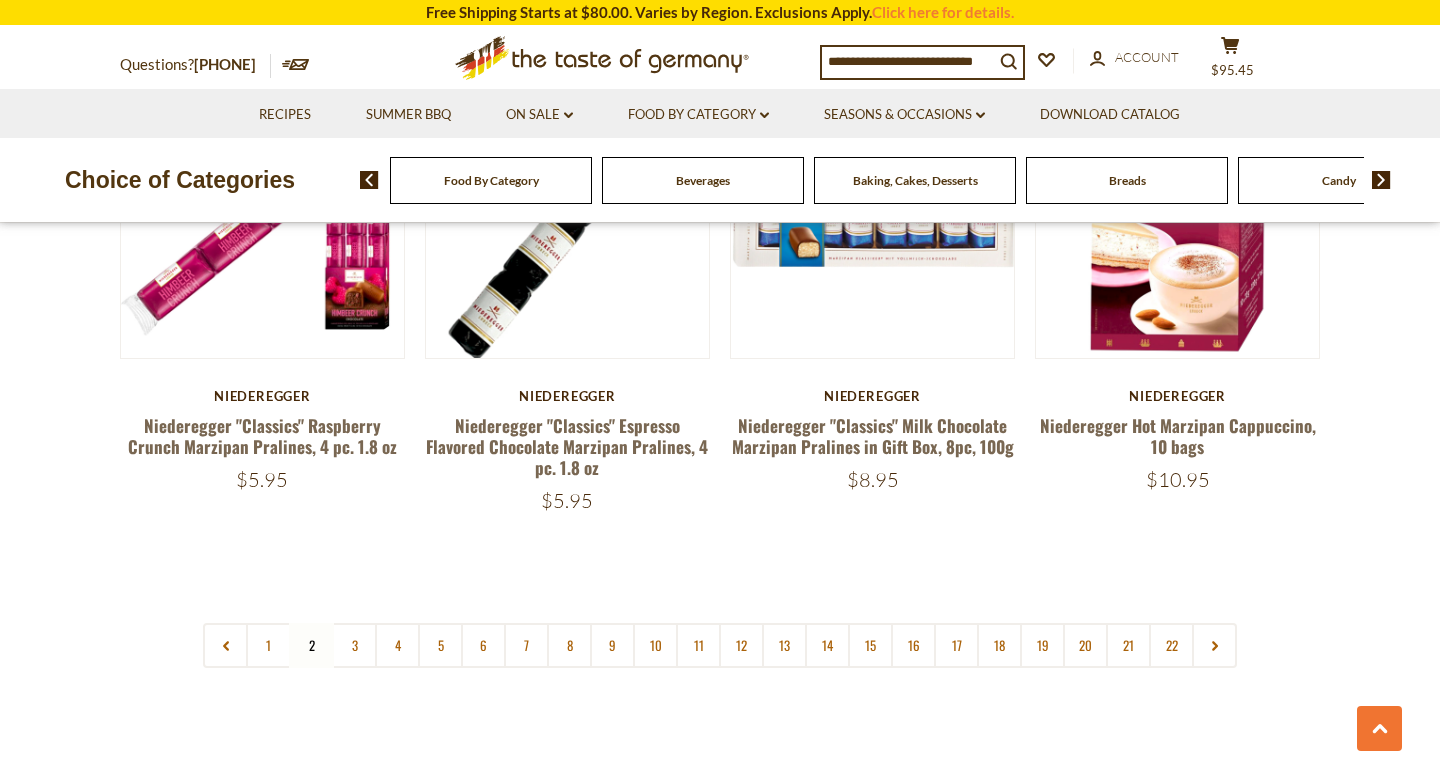scroll, scrollTop: 4659, scrollLeft: 0, axis: vertical 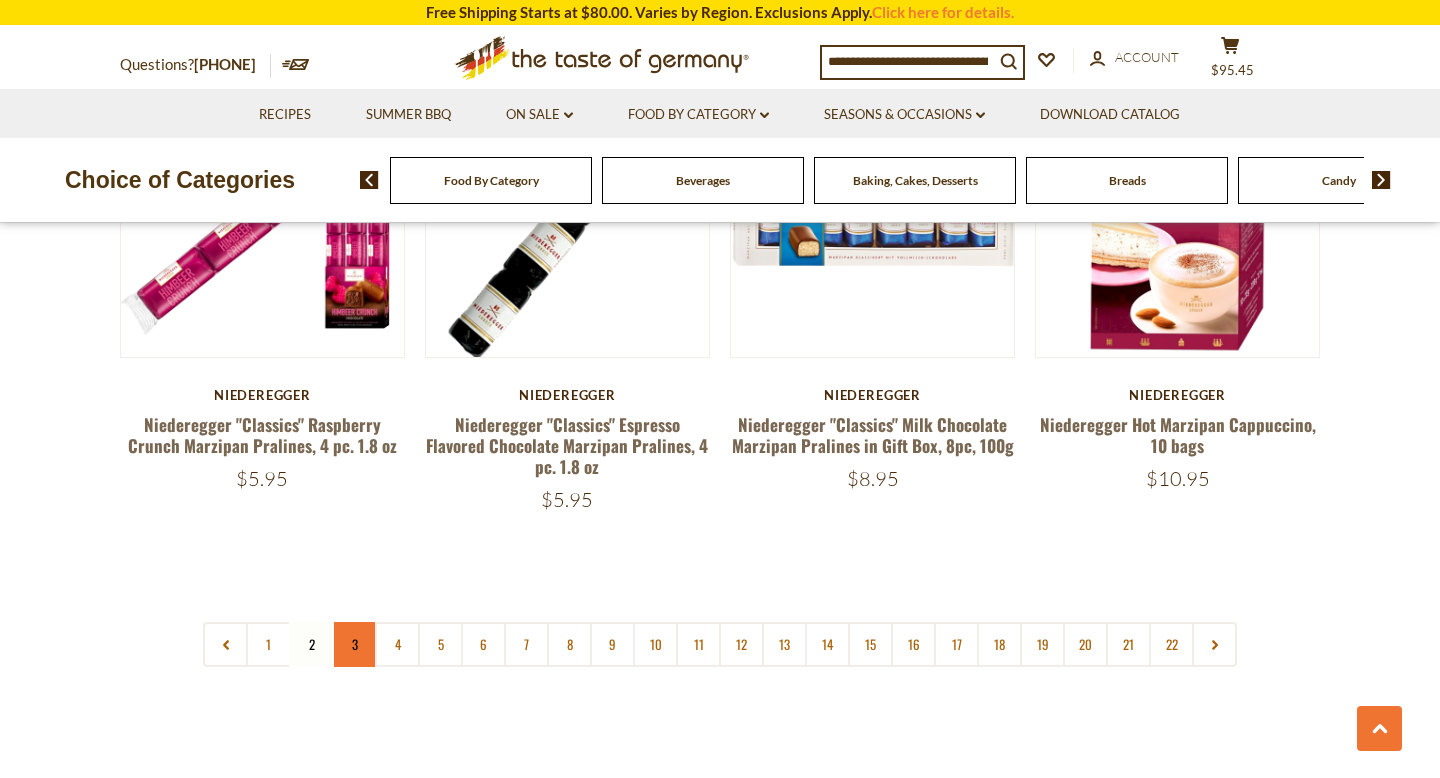 click on "3" at bounding box center [354, 644] 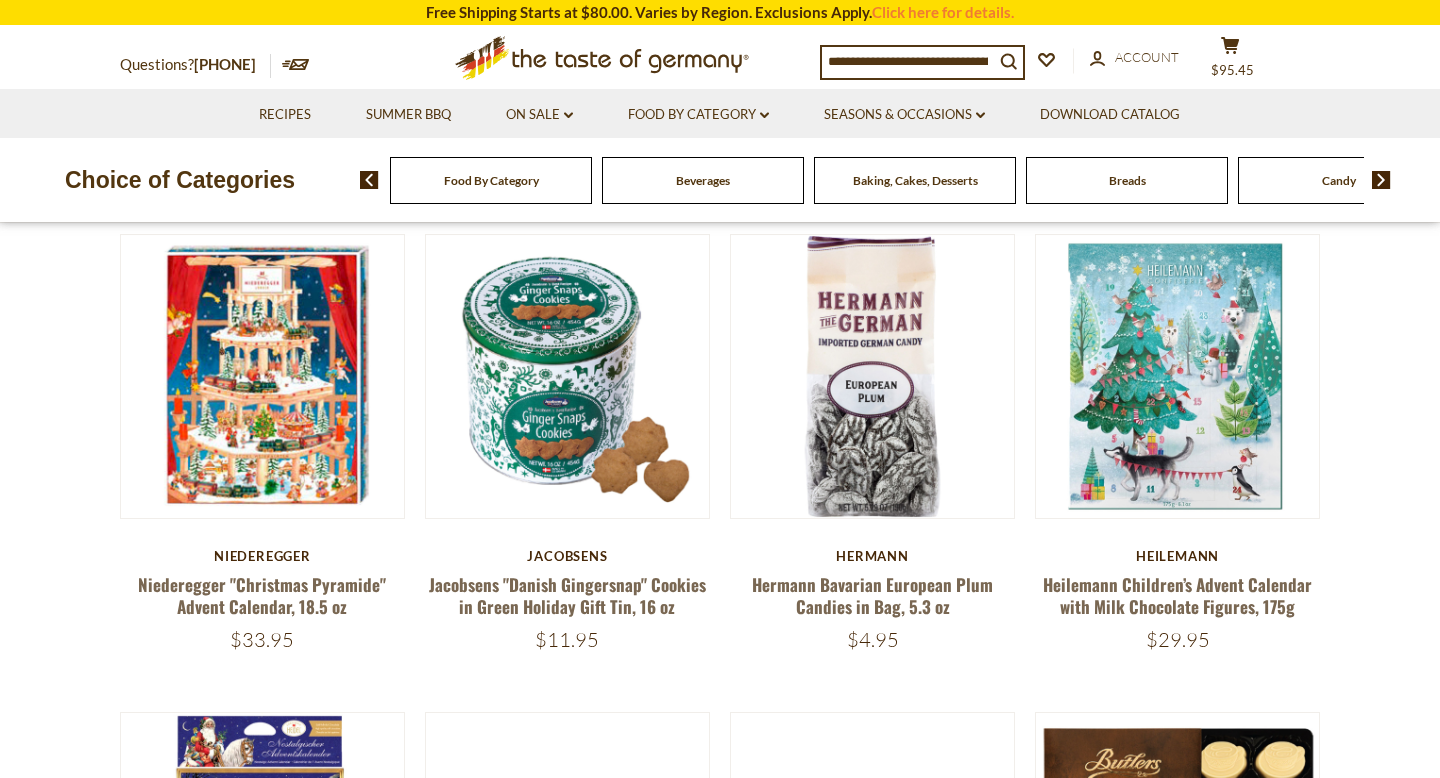 scroll, scrollTop: 574, scrollLeft: 0, axis: vertical 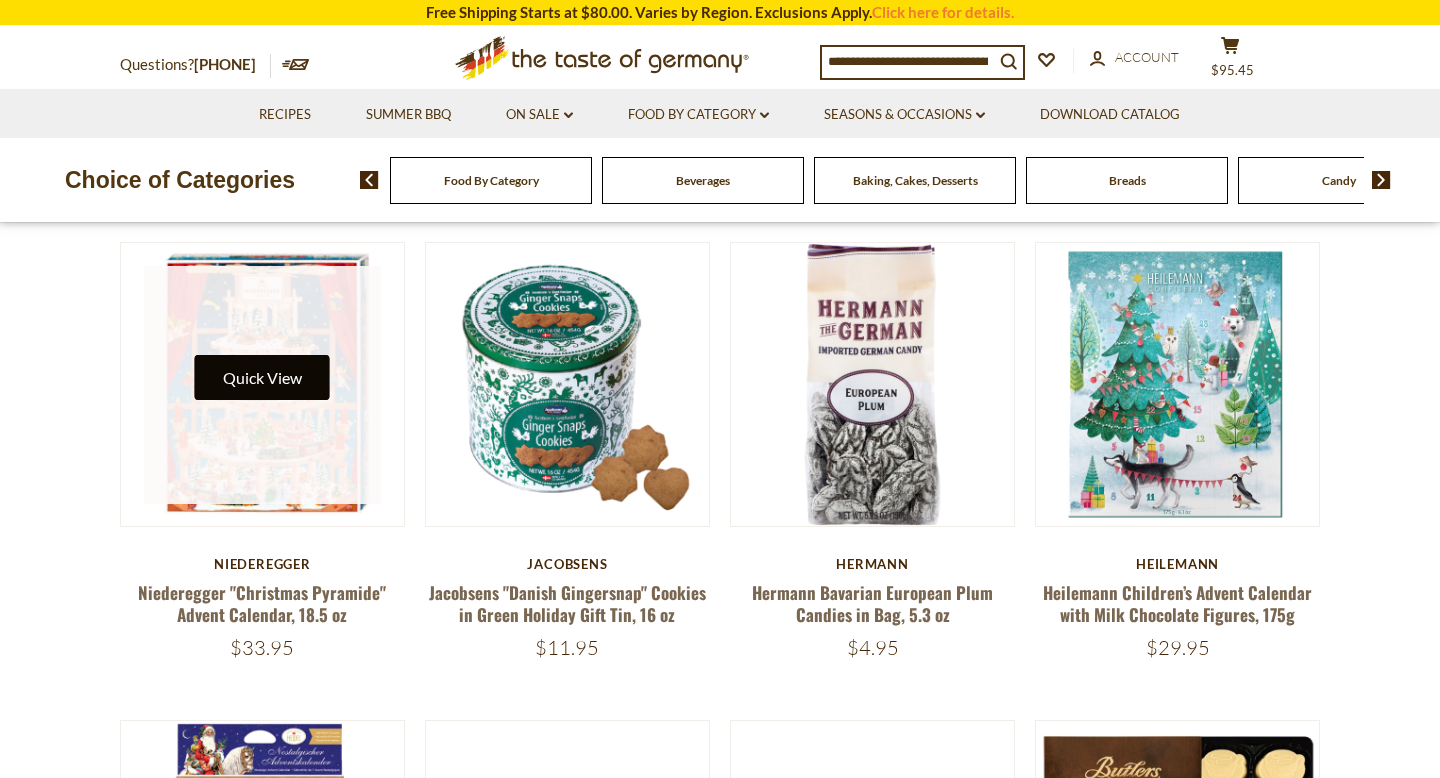 click on "Quick View" at bounding box center (262, 377) 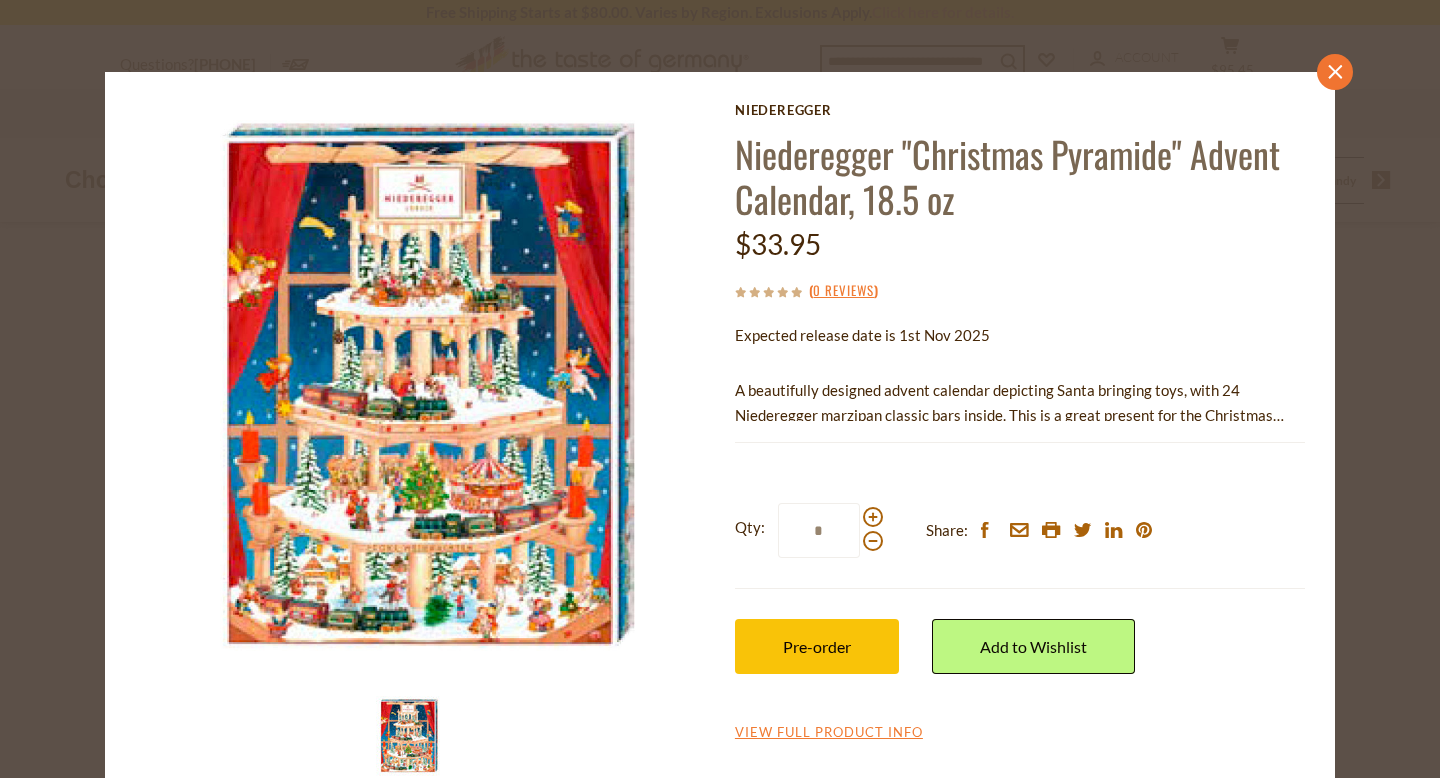 click on "close" at bounding box center (1335, 72) 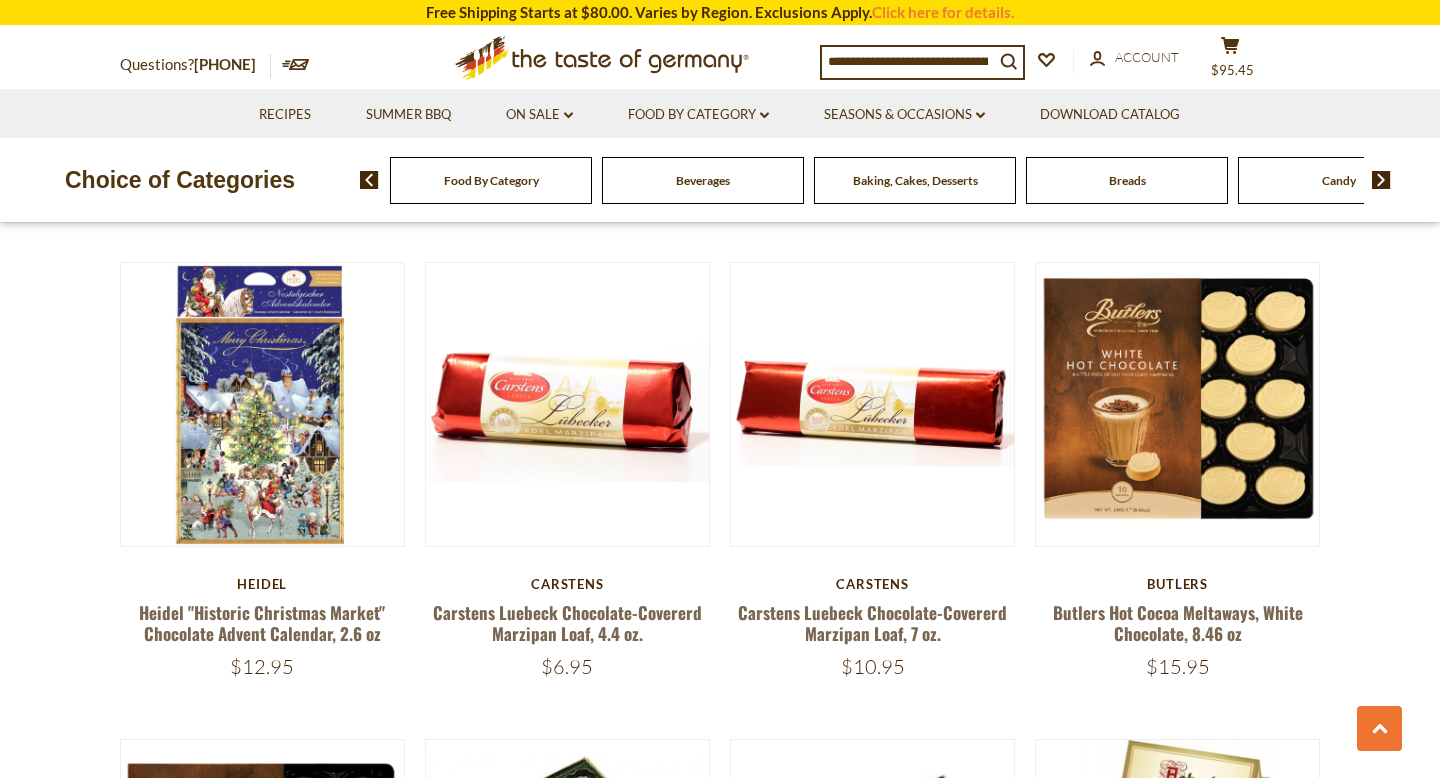 scroll, scrollTop: 1031, scrollLeft: 0, axis: vertical 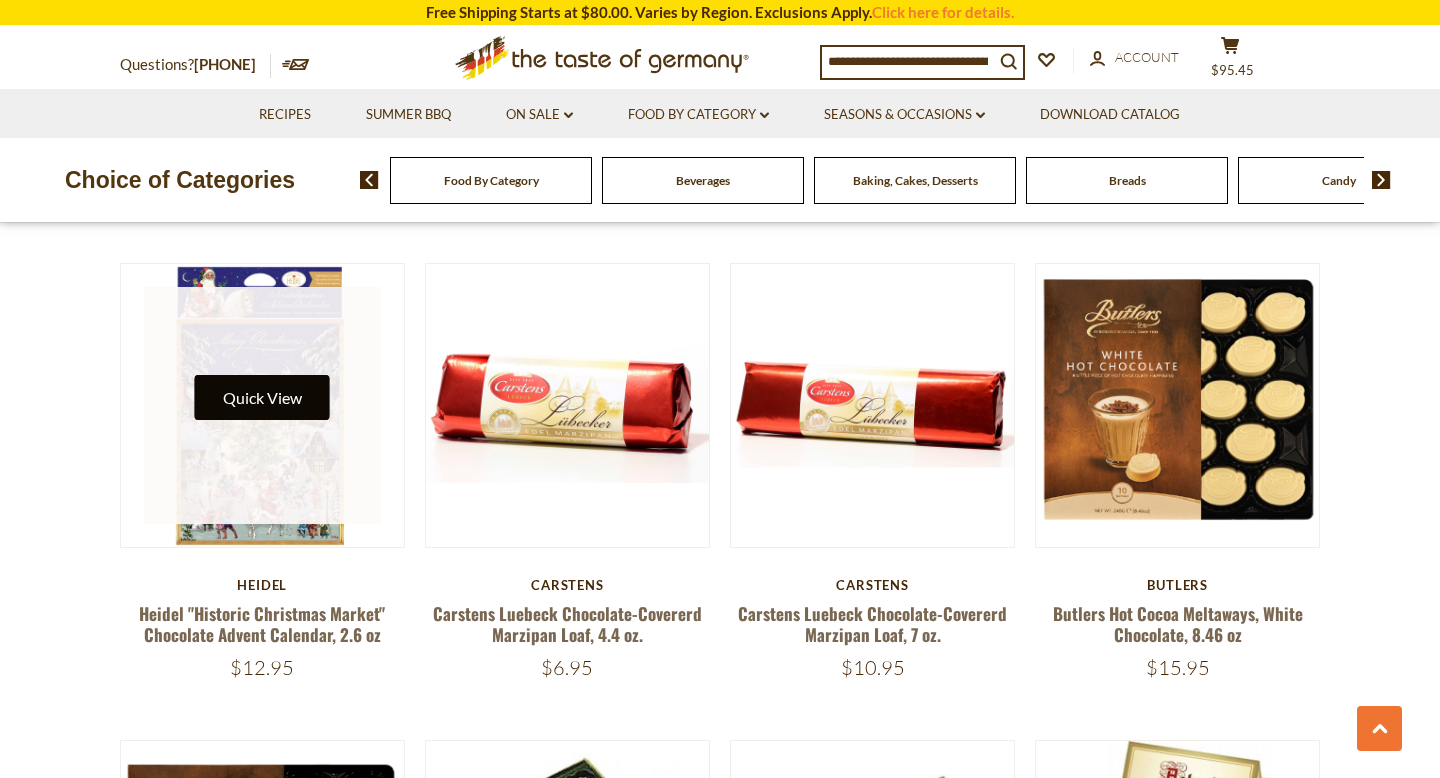 click on "Quick View" at bounding box center (262, 397) 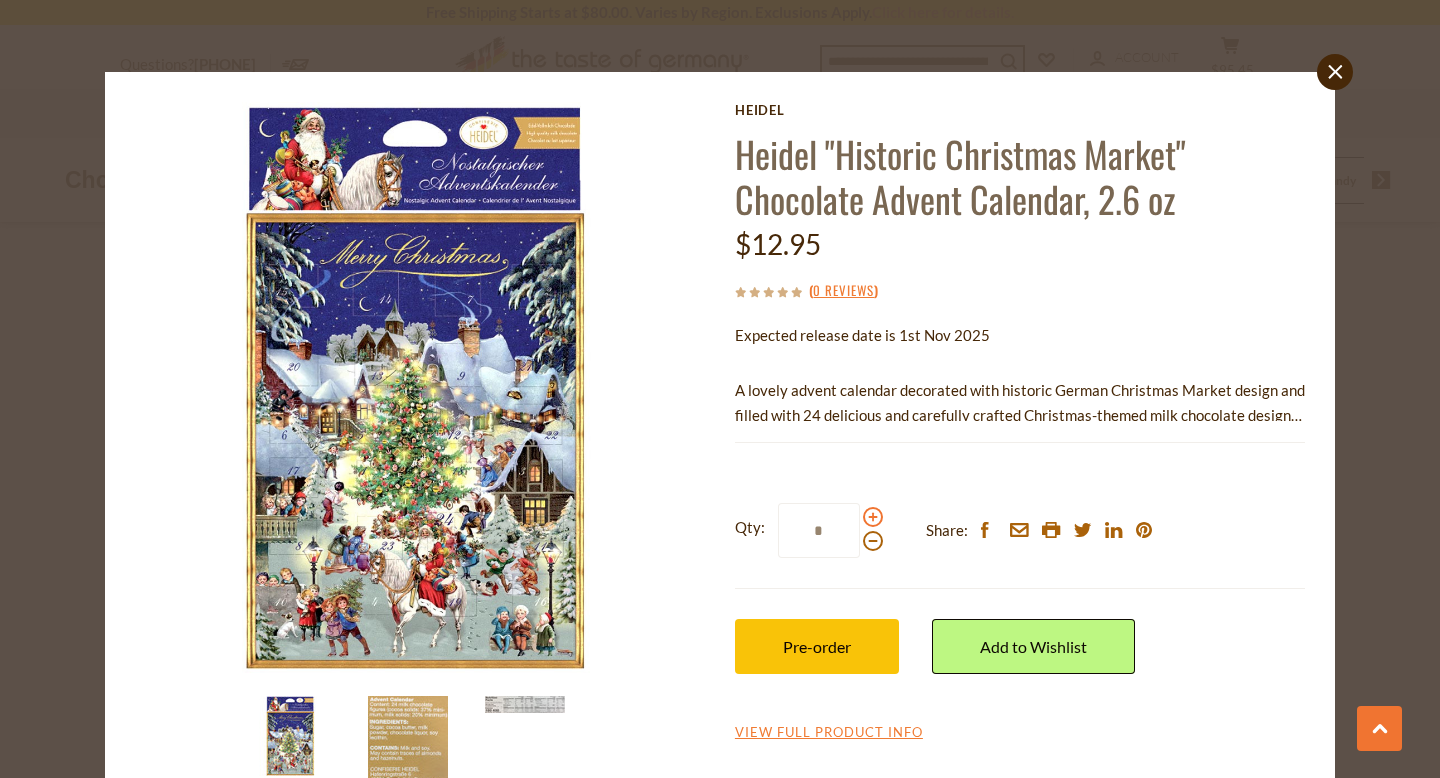 click at bounding box center (873, 517) 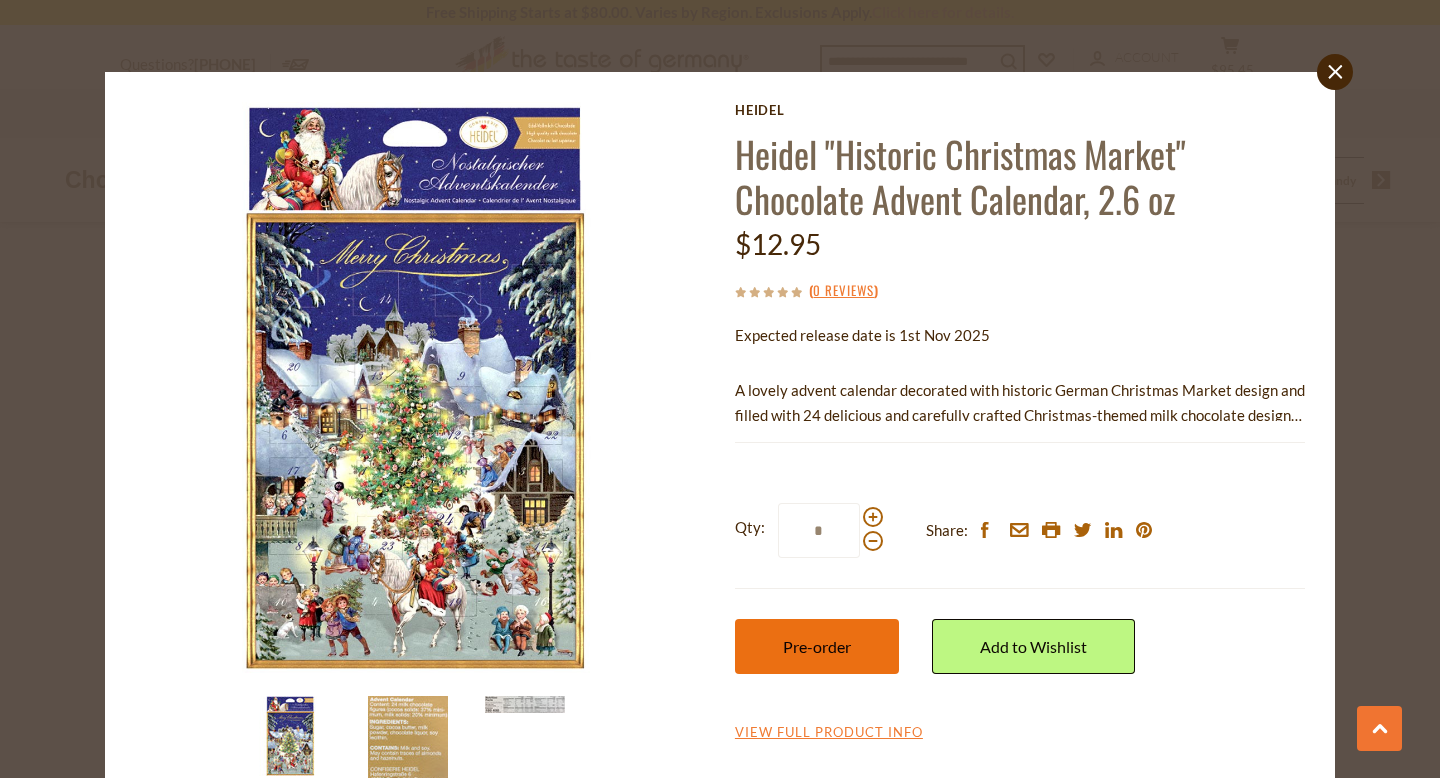 click on "Pre-order" at bounding box center [817, 646] 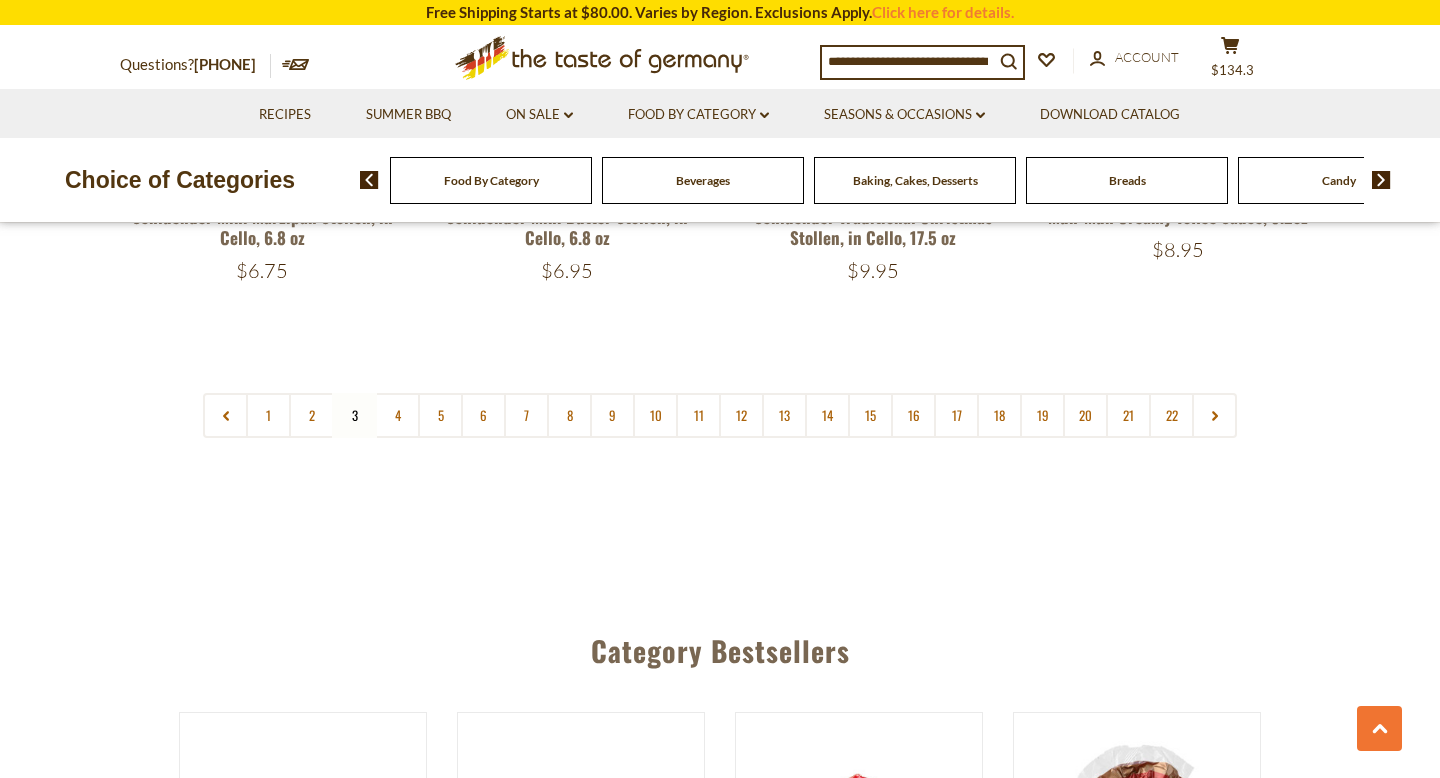 scroll, scrollTop: 4814, scrollLeft: 0, axis: vertical 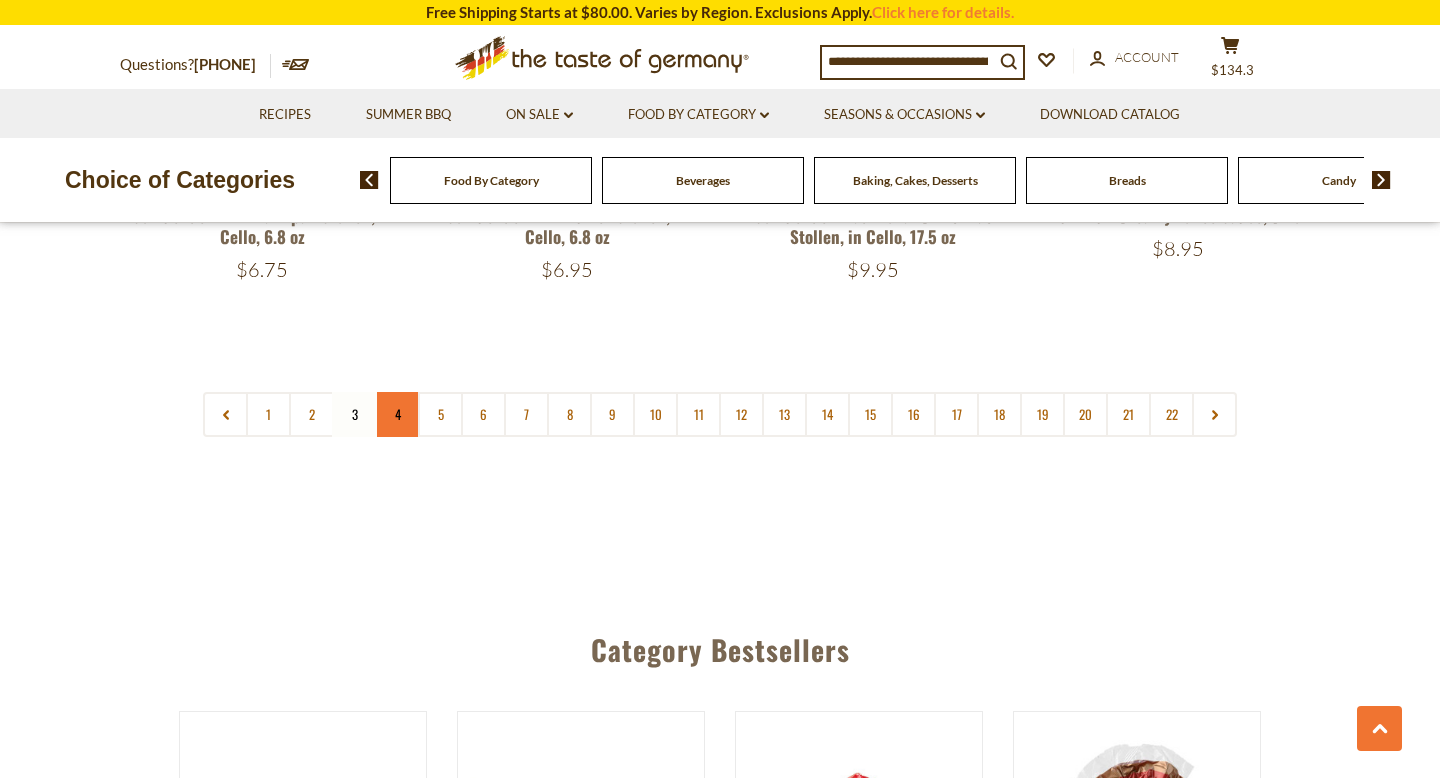 click on "4" at bounding box center (397, 414) 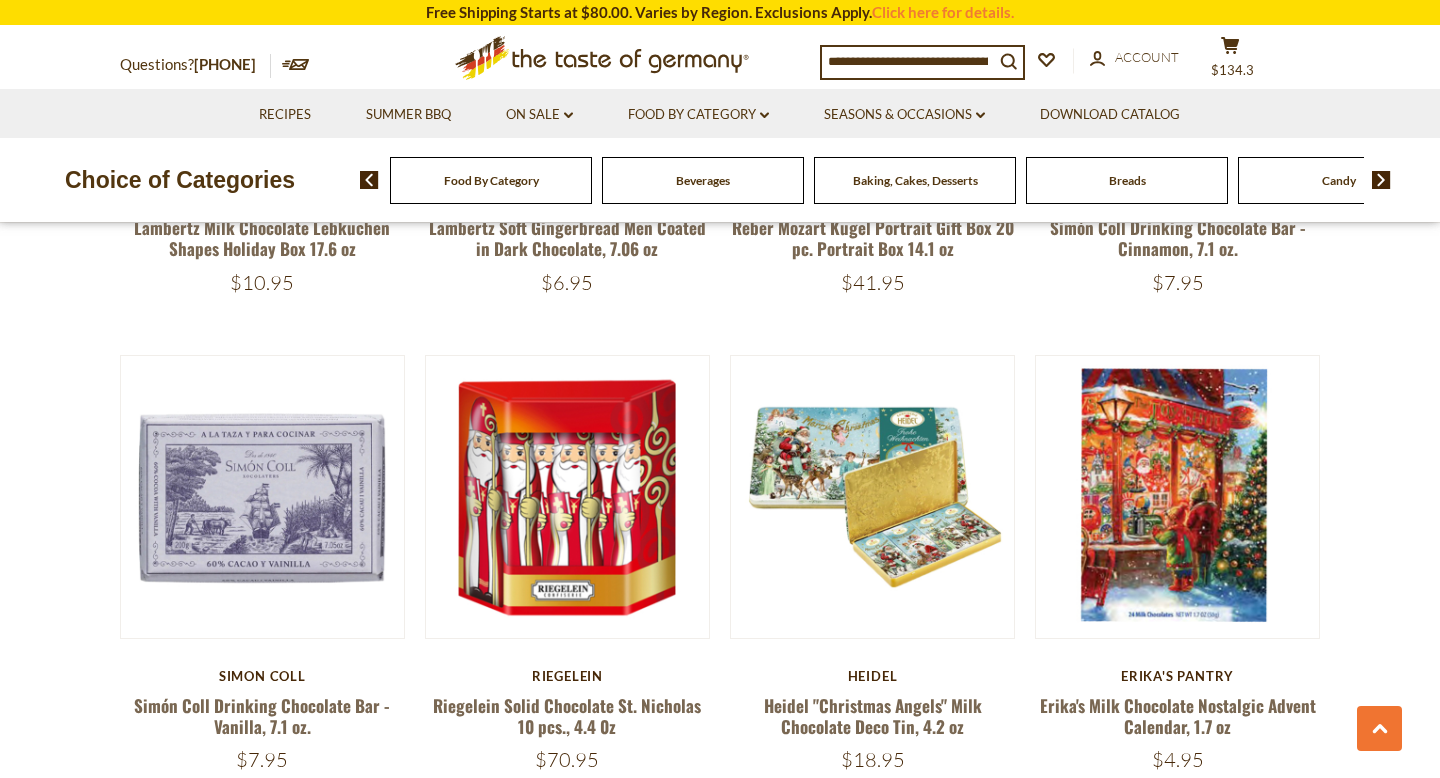 scroll, scrollTop: 3346, scrollLeft: 0, axis: vertical 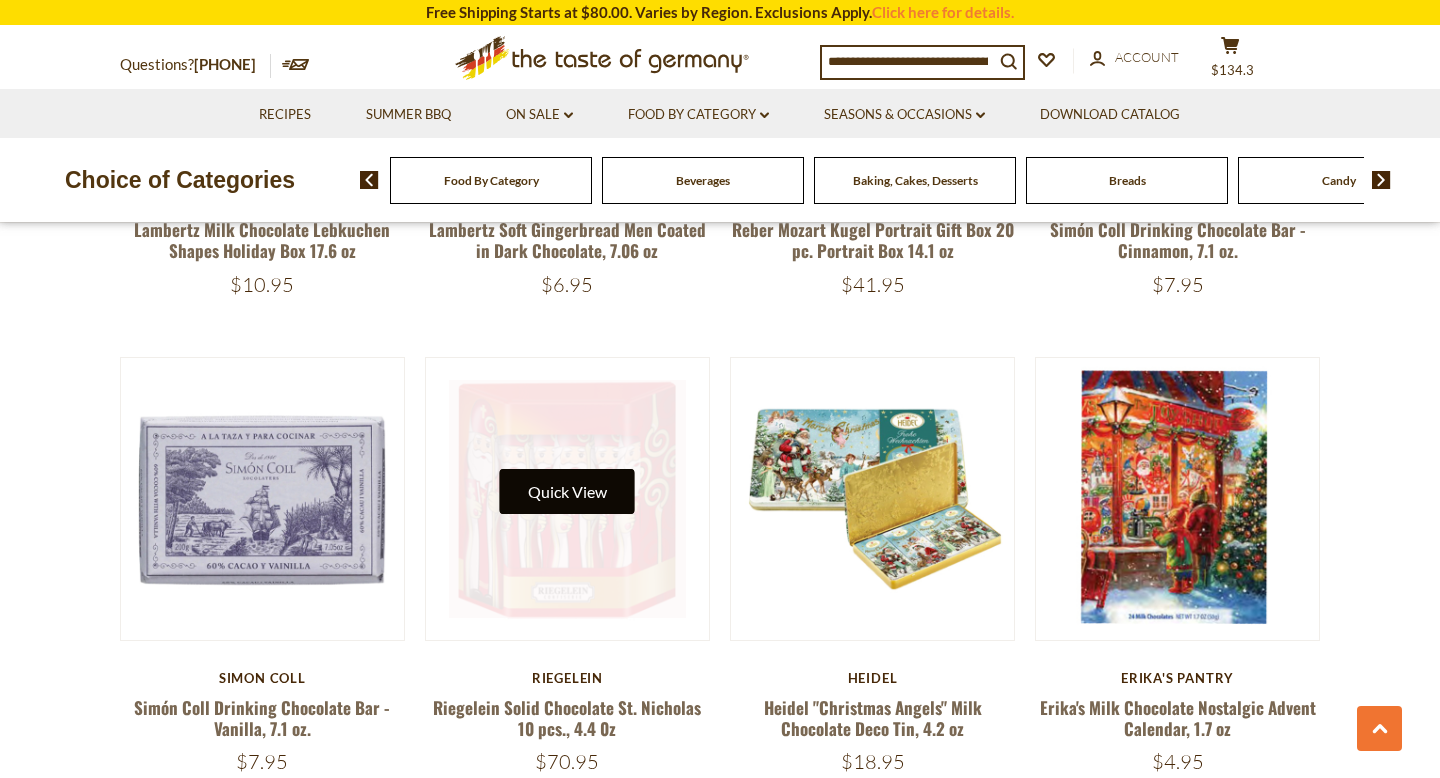 click on "Quick View" at bounding box center (567, 491) 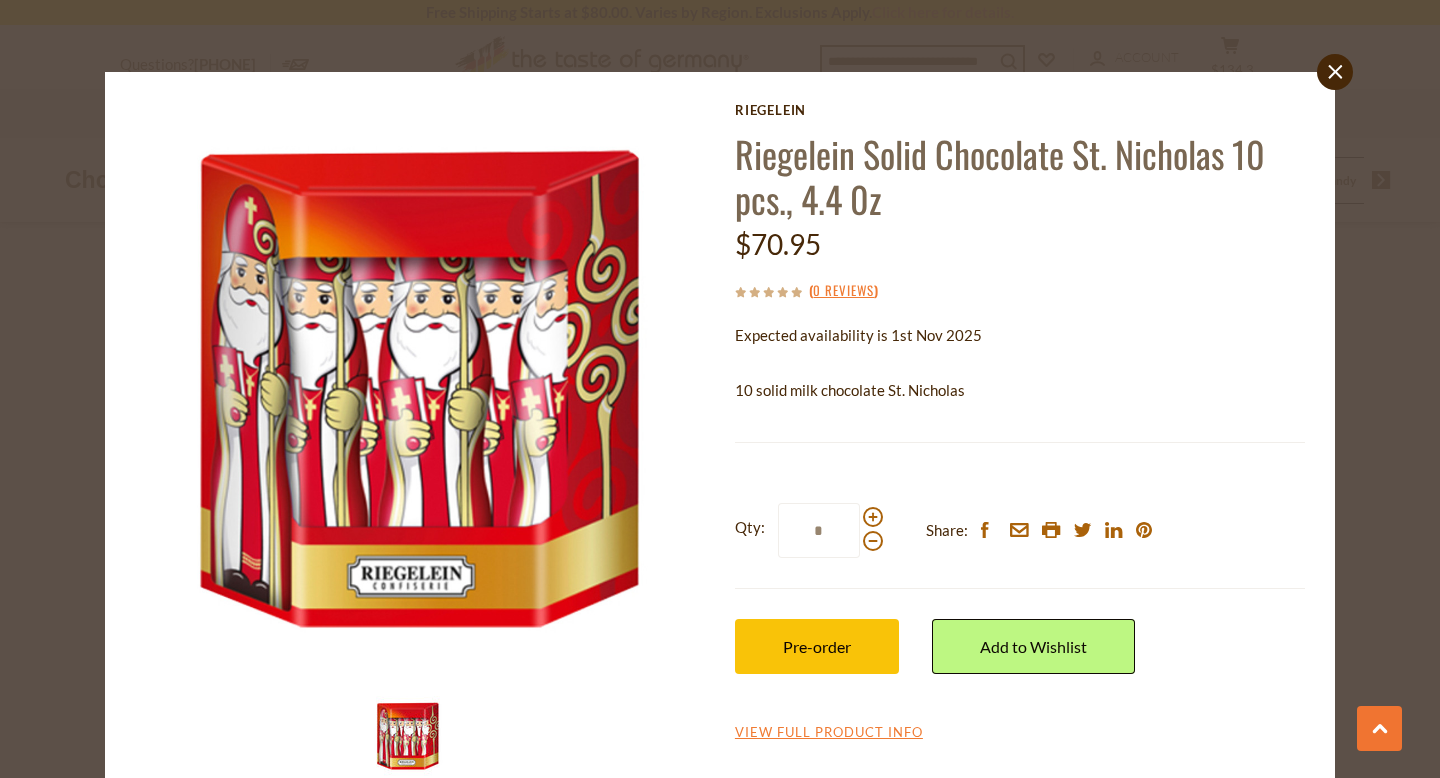click on "close
Riegelein
Riegelein Solid Chocolate St. Nicholas 10 pcs., 4.4 0z
$70.95
(  0 Reviews  )
Expected availability is 1st Nov 2025
10 solid milk chocolate St. Nicholas
Read More
Current stock:
0
Qty:
*" at bounding box center [720, 389] 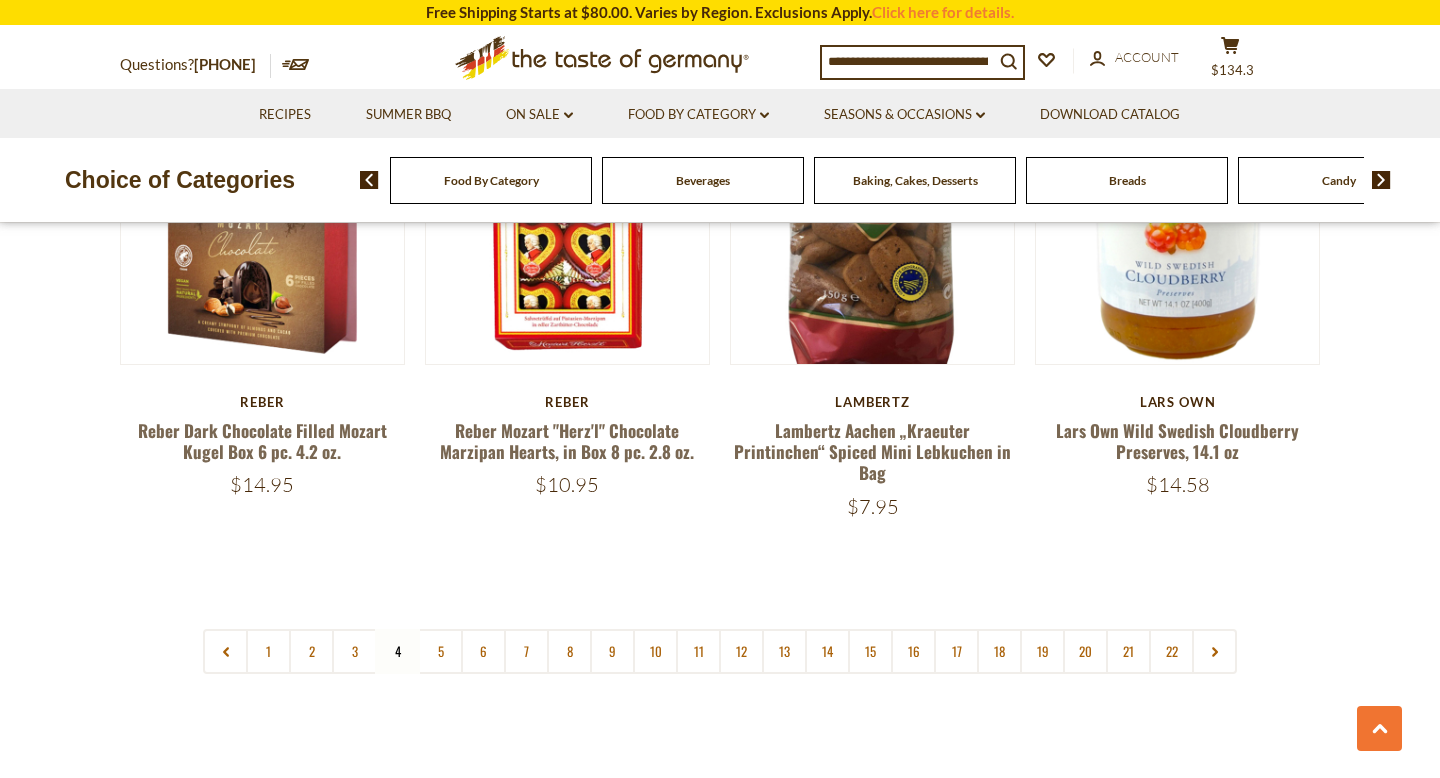 scroll, scrollTop: 4644, scrollLeft: 0, axis: vertical 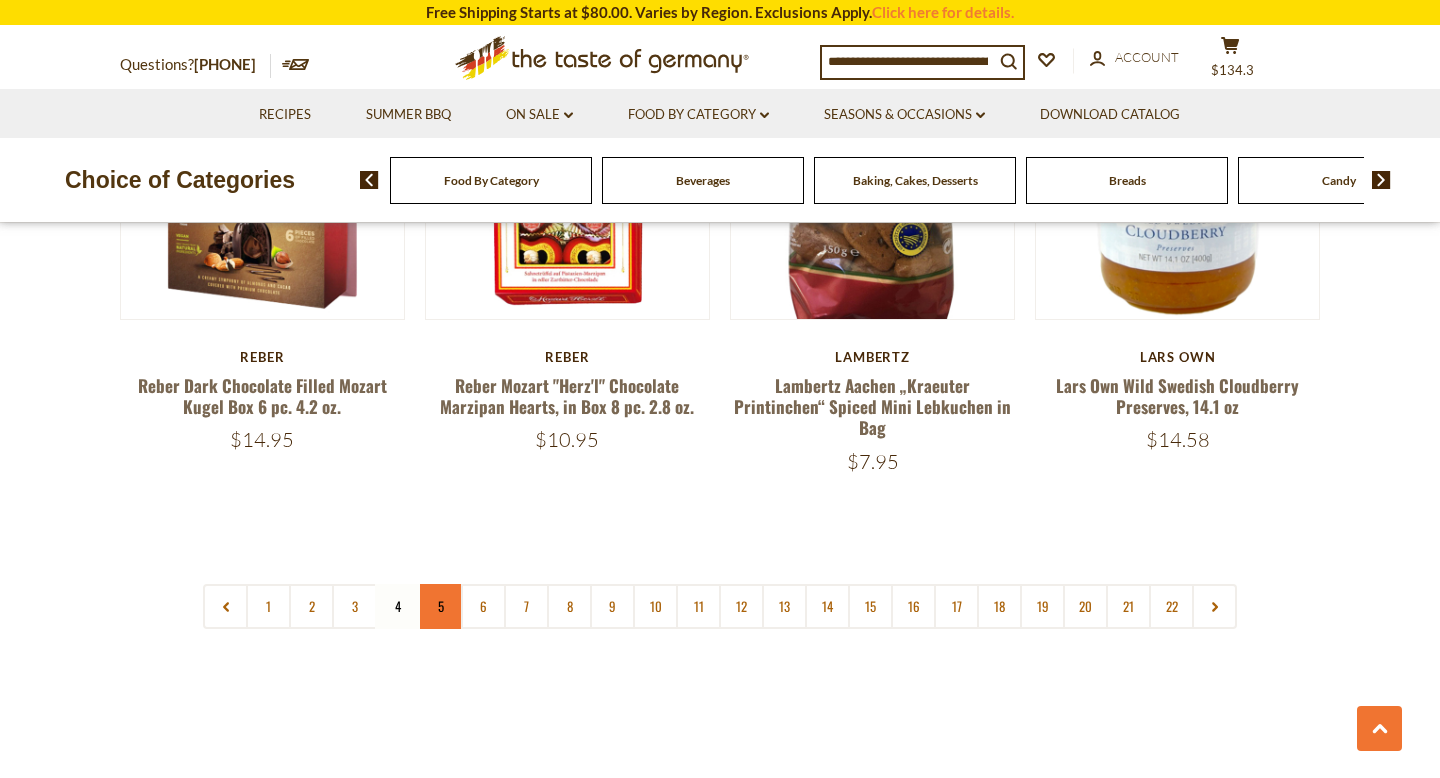 click on "5" at bounding box center (440, 606) 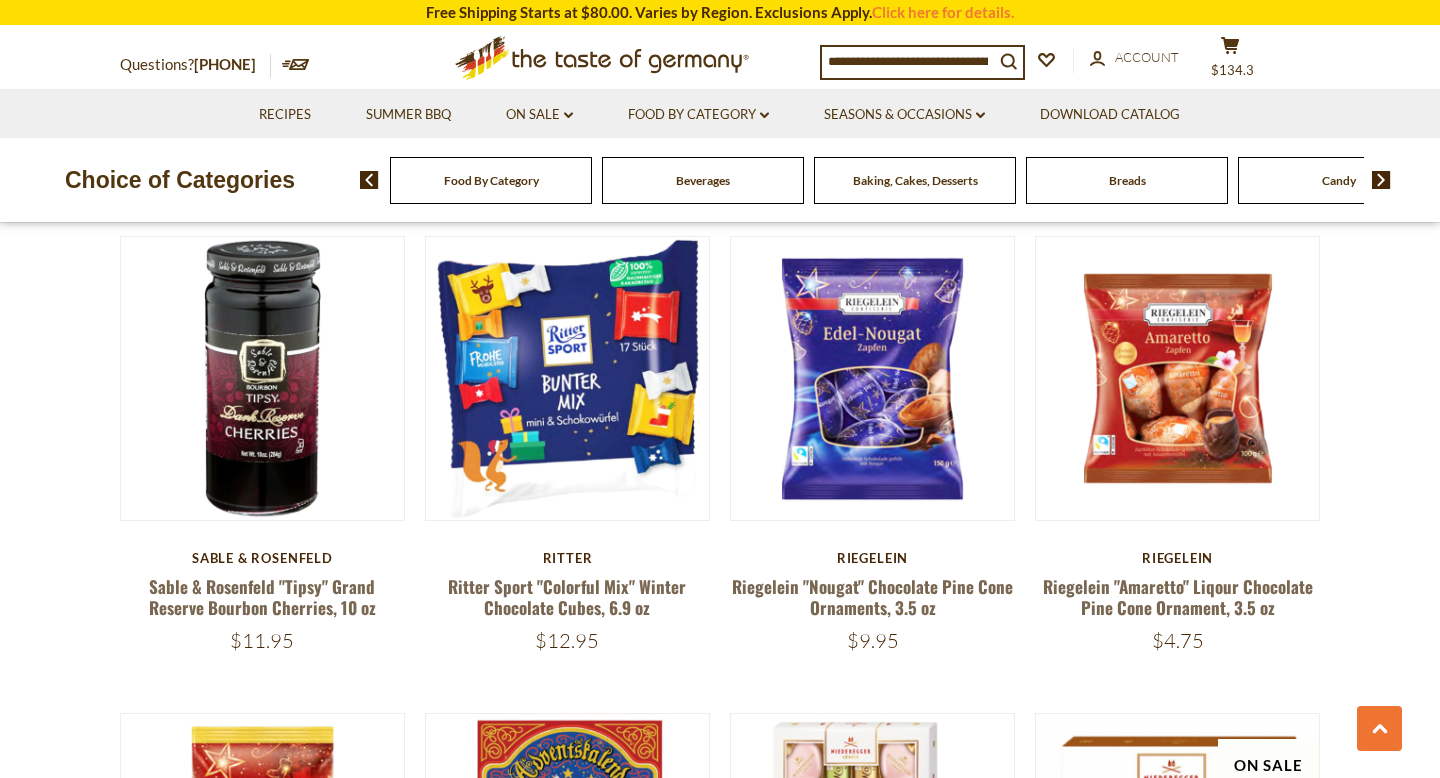 scroll, scrollTop: 1921, scrollLeft: 0, axis: vertical 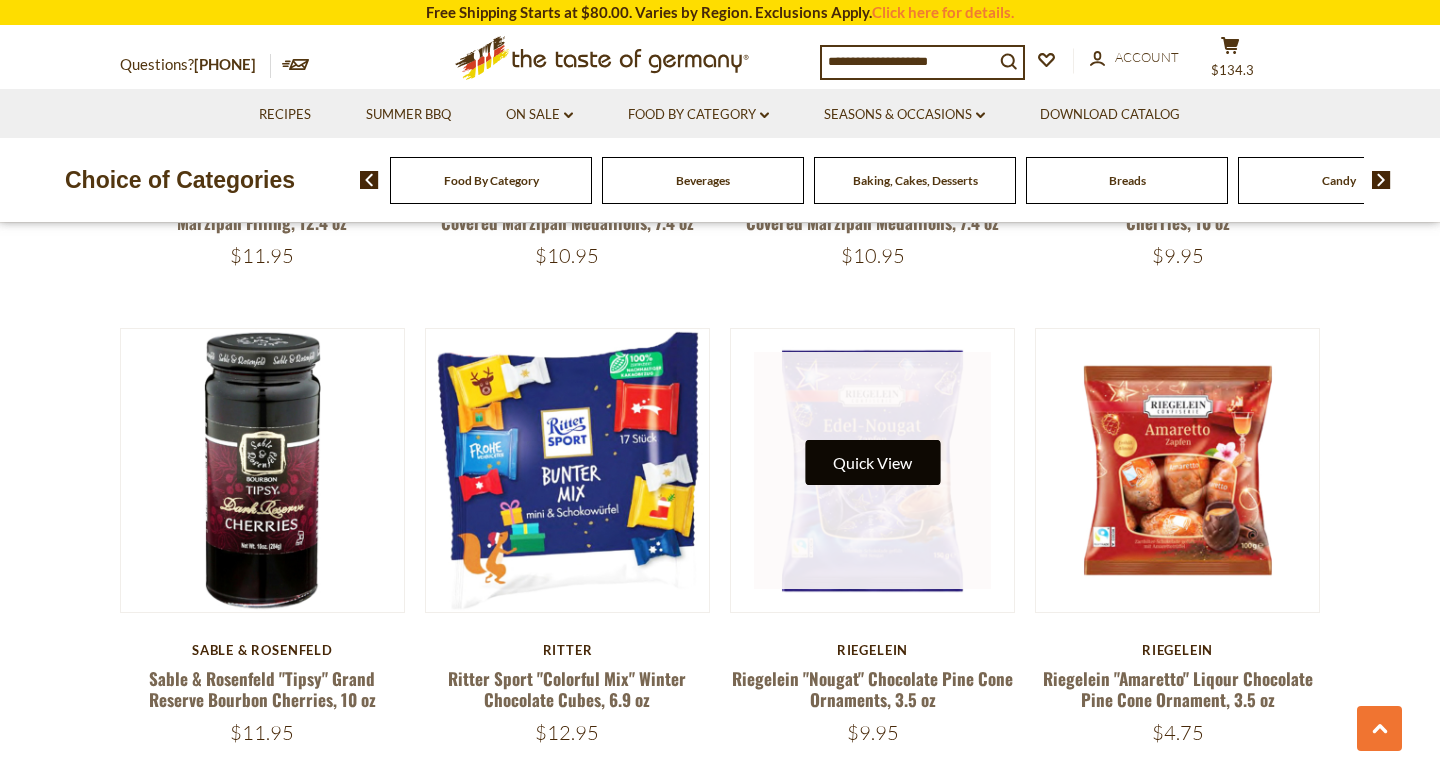 click on "Quick View" at bounding box center (872, 462) 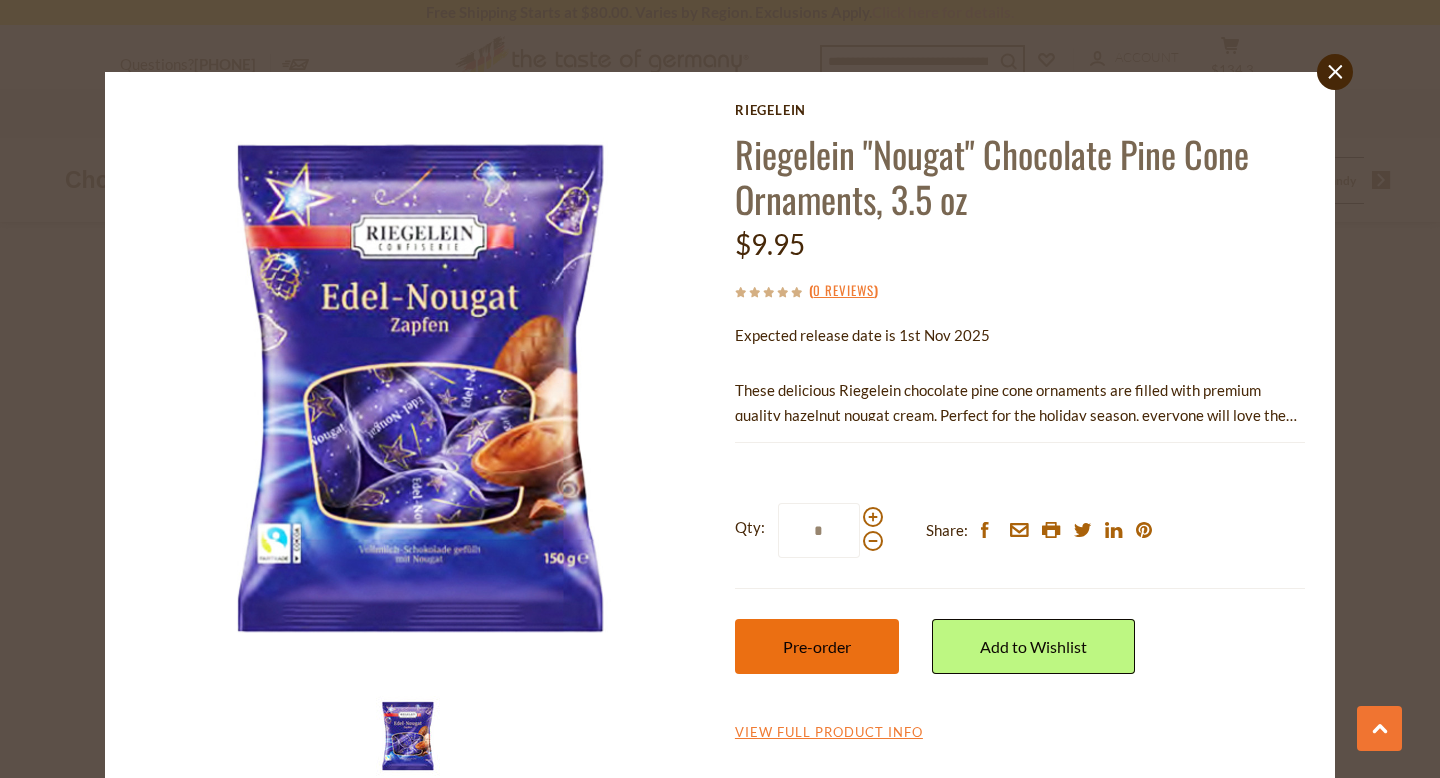 click on "Pre-order" at bounding box center [817, 646] 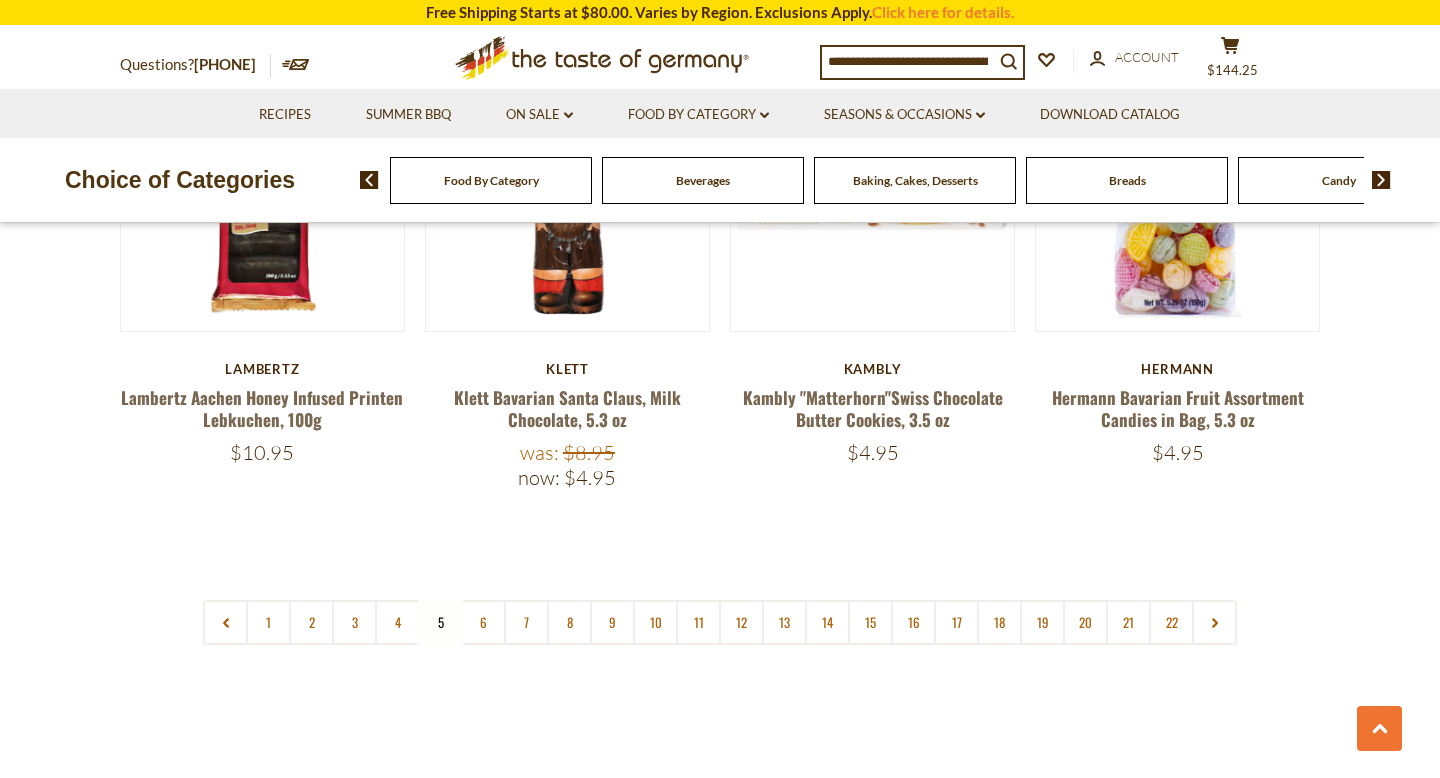 scroll, scrollTop: 4627, scrollLeft: 0, axis: vertical 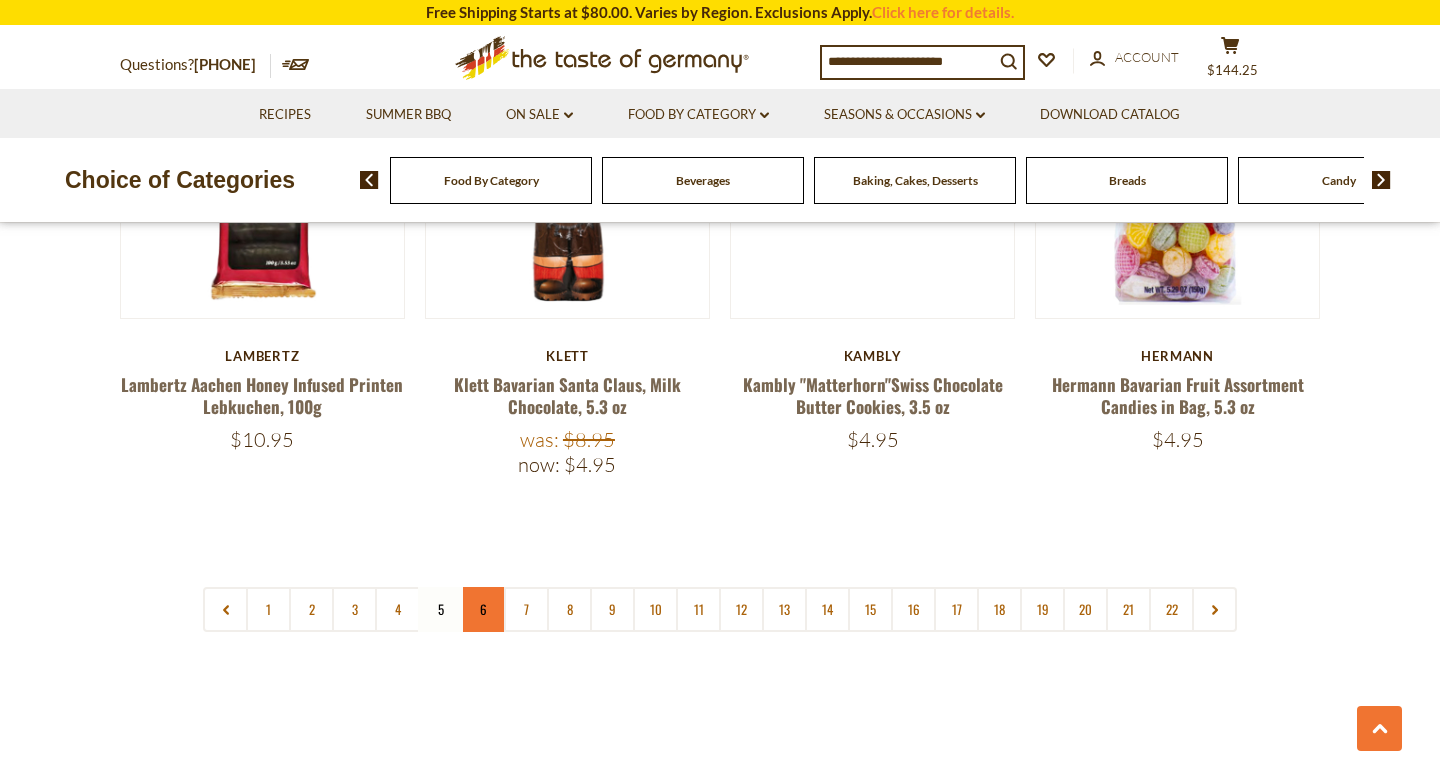 click on "6" at bounding box center (483, 609) 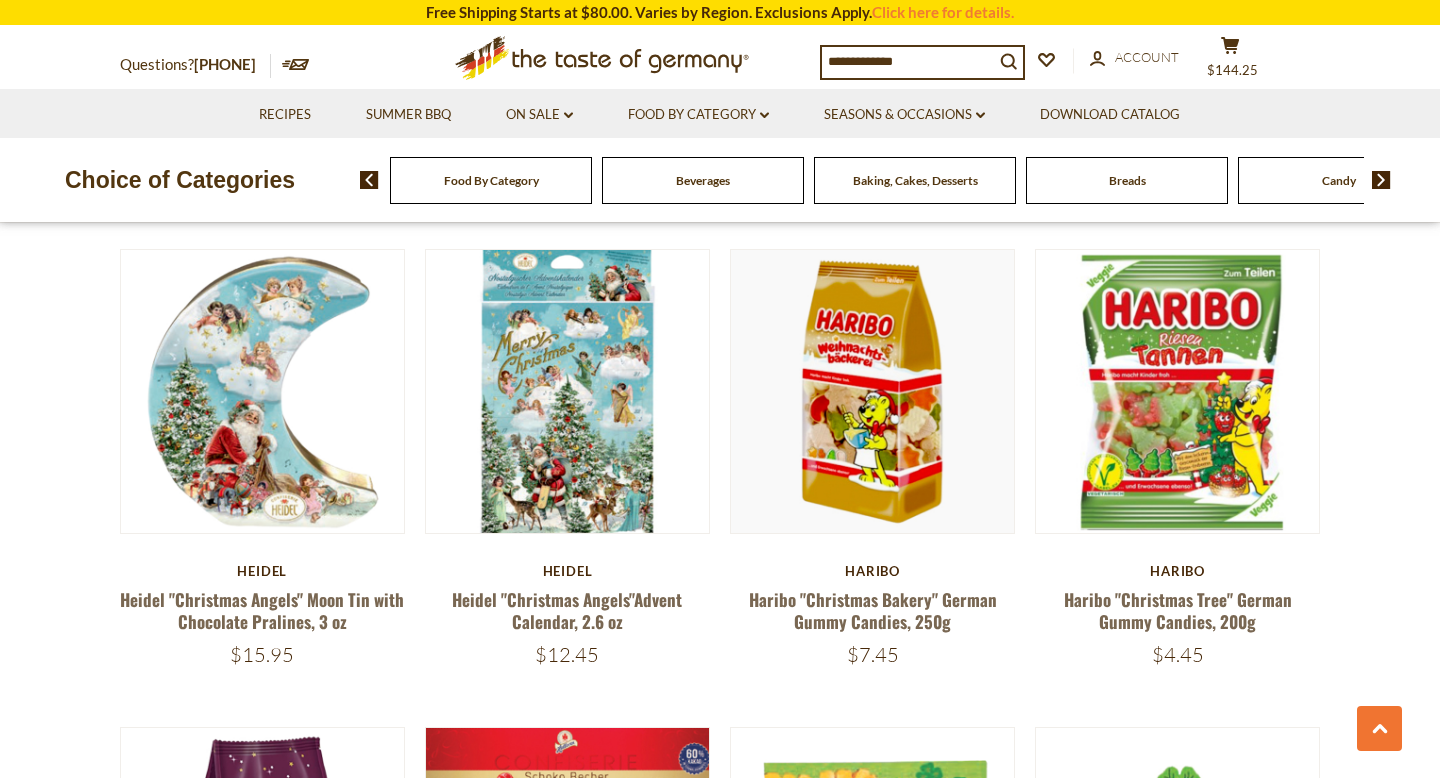 scroll, scrollTop: 2434, scrollLeft: 0, axis: vertical 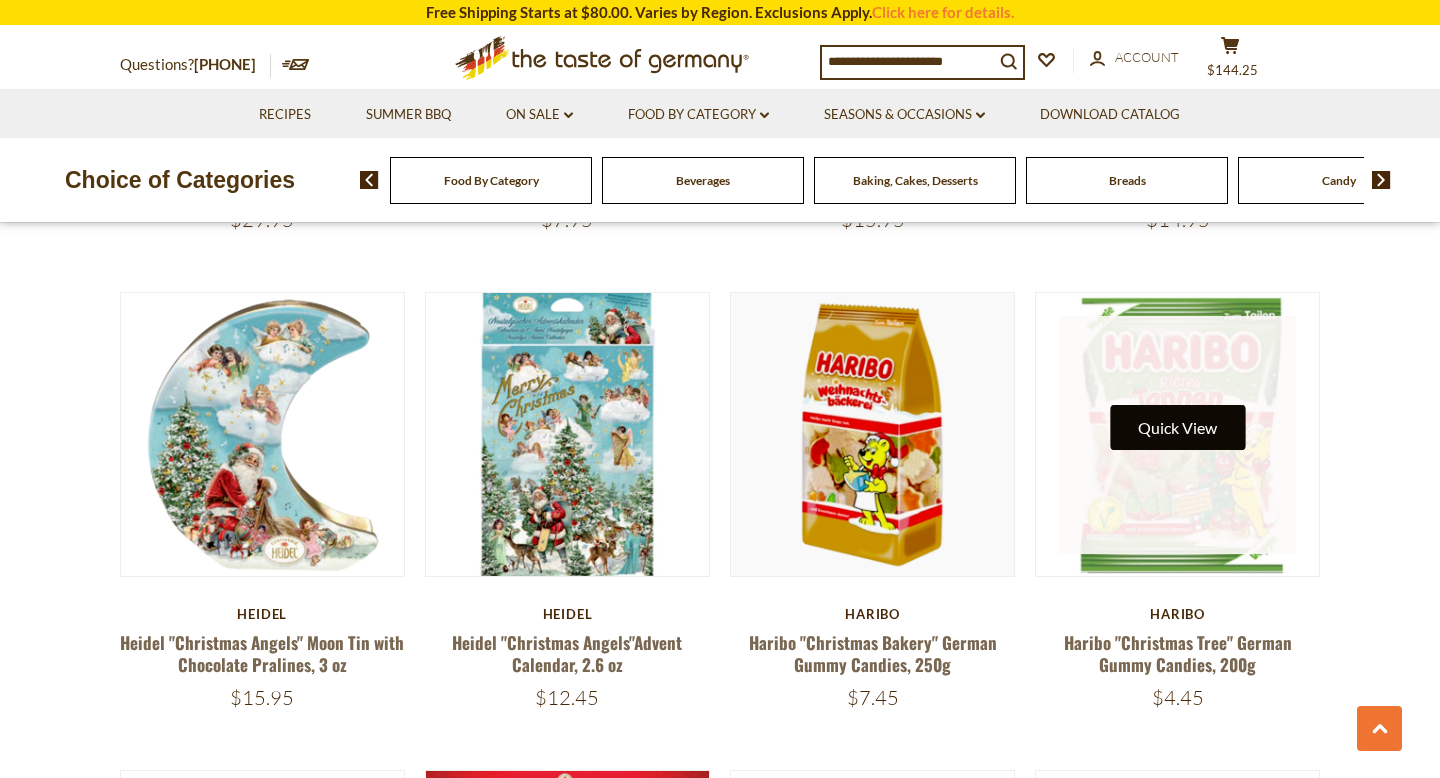 click on "Quick View" at bounding box center (1177, 427) 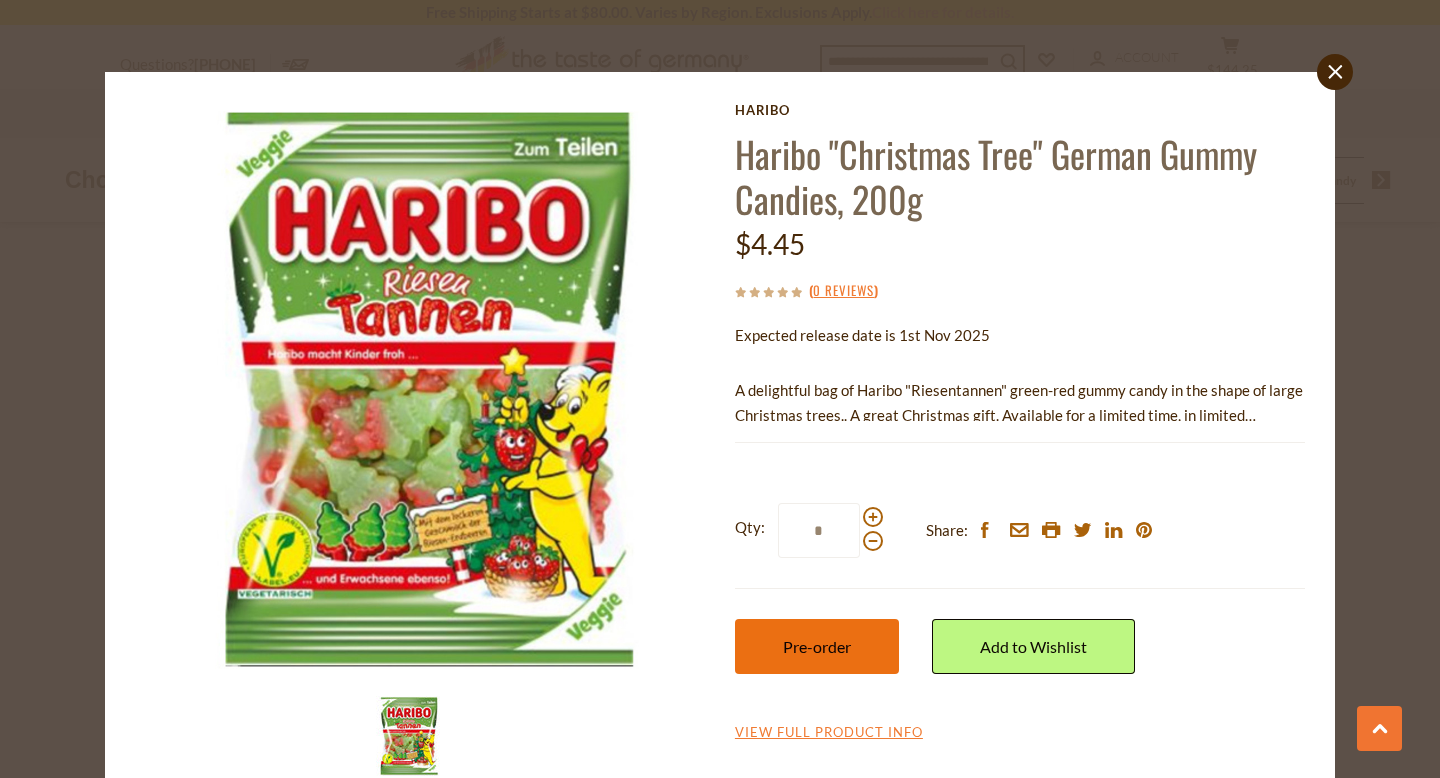 click on "Pre-order" at bounding box center [817, 646] 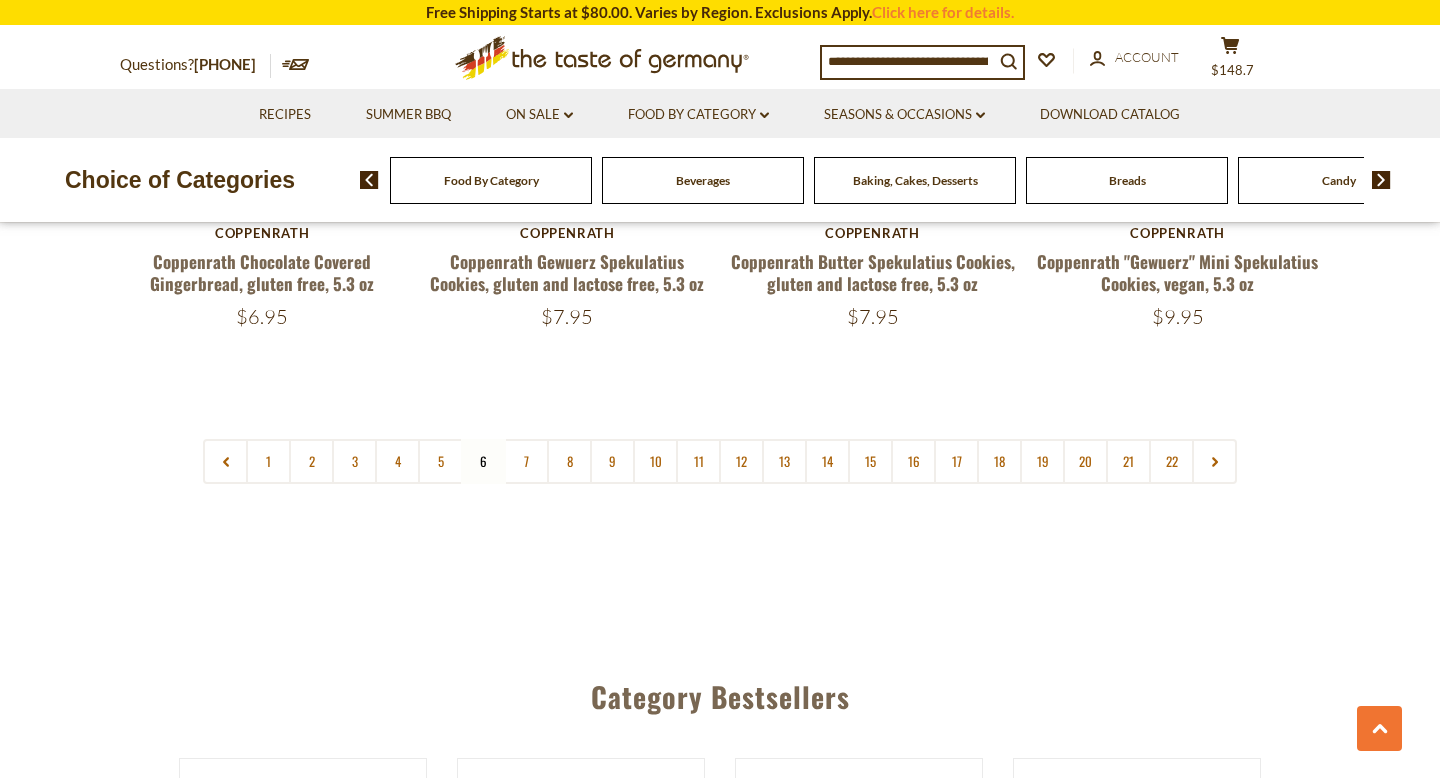 scroll, scrollTop: 4759, scrollLeft: 0, axis: vertical 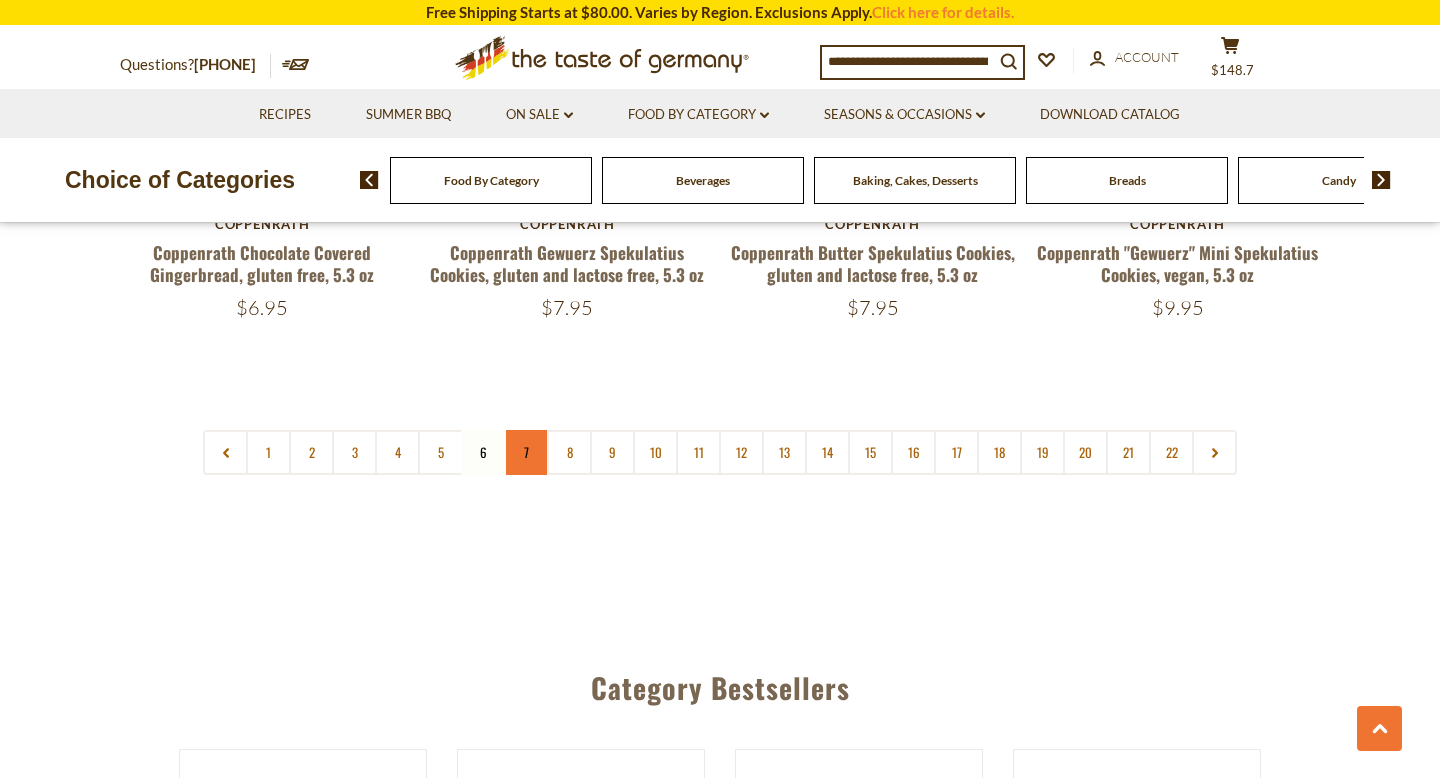 click on "7" at bounding box center [526, 452] 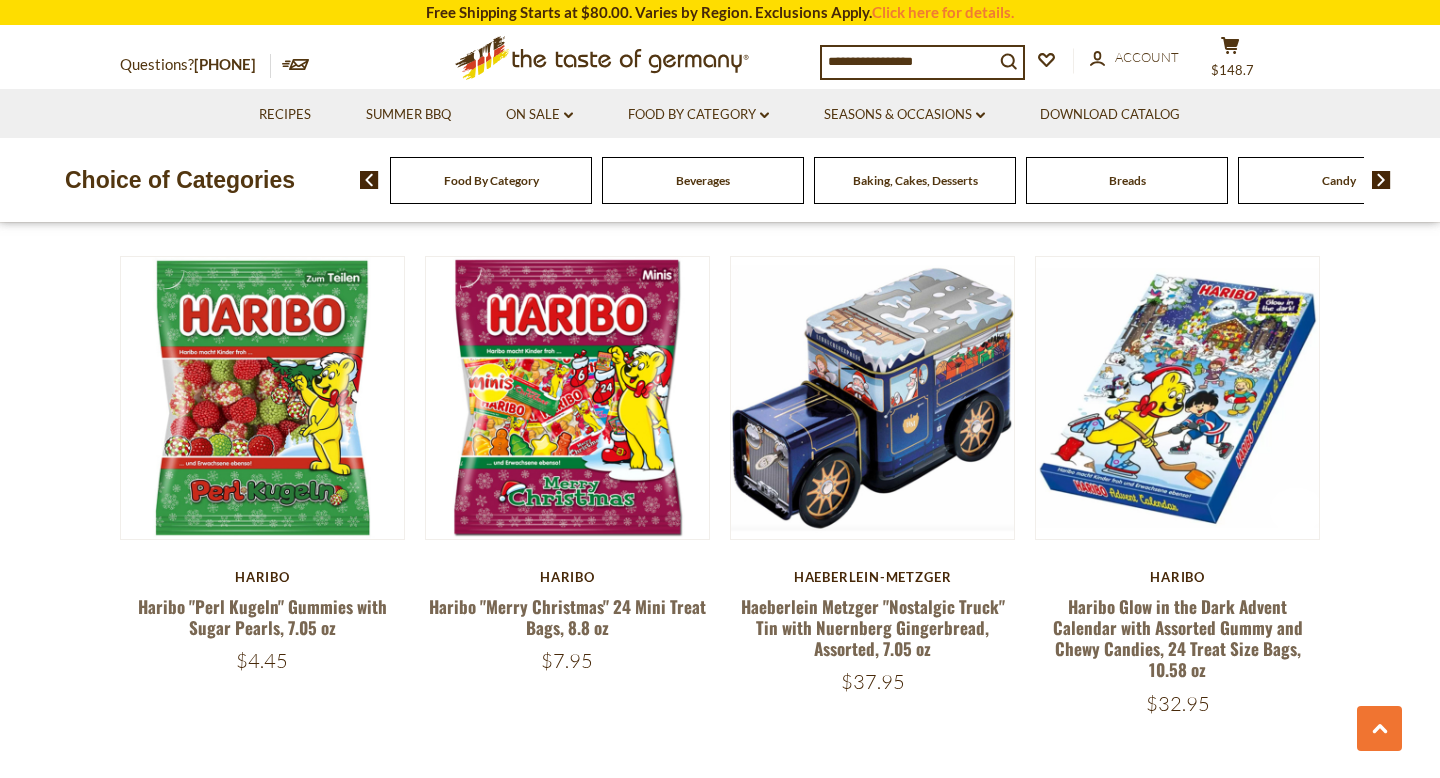 scroll, scrollTop: 4538, scrollLeft: 0, axis: vertical 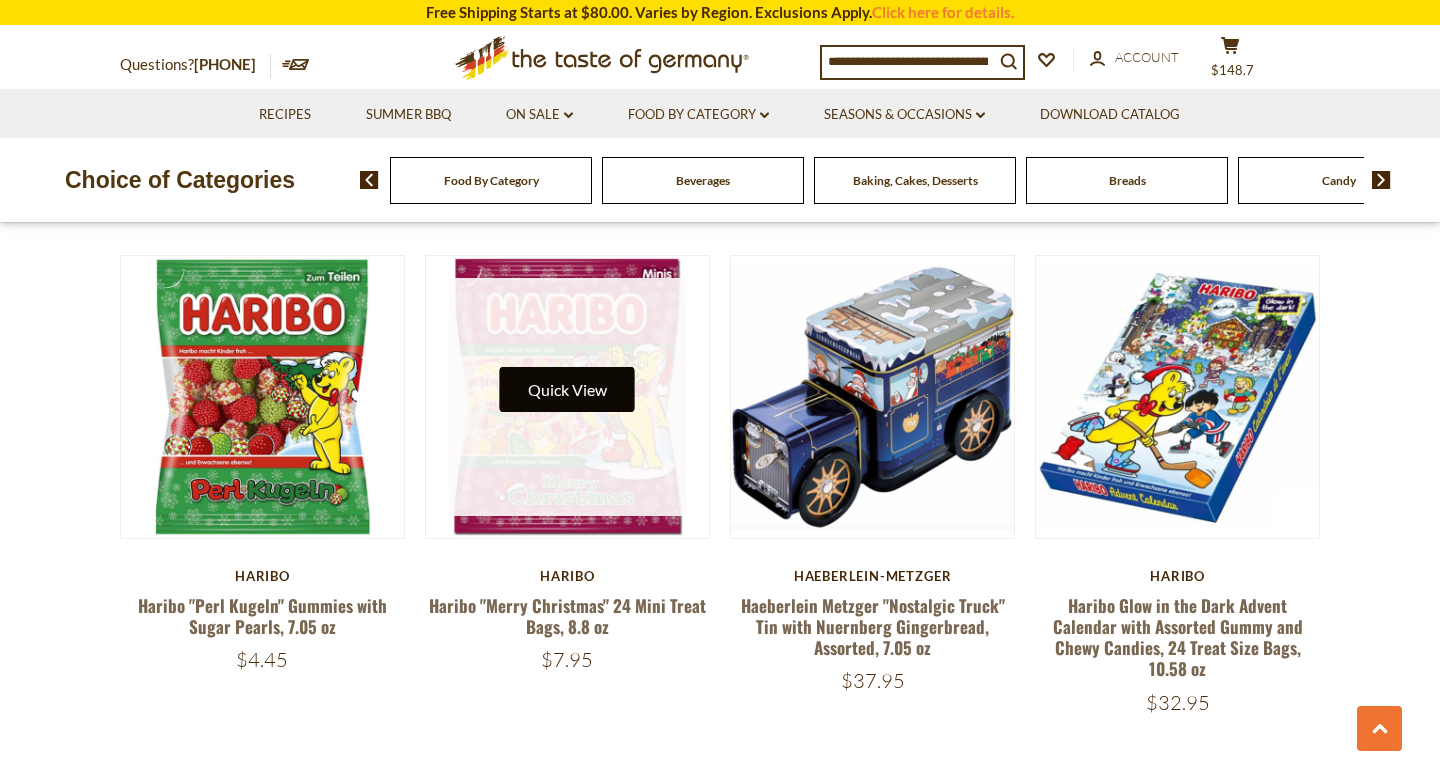 click on "Quick View" at bounding box center (567, 389) 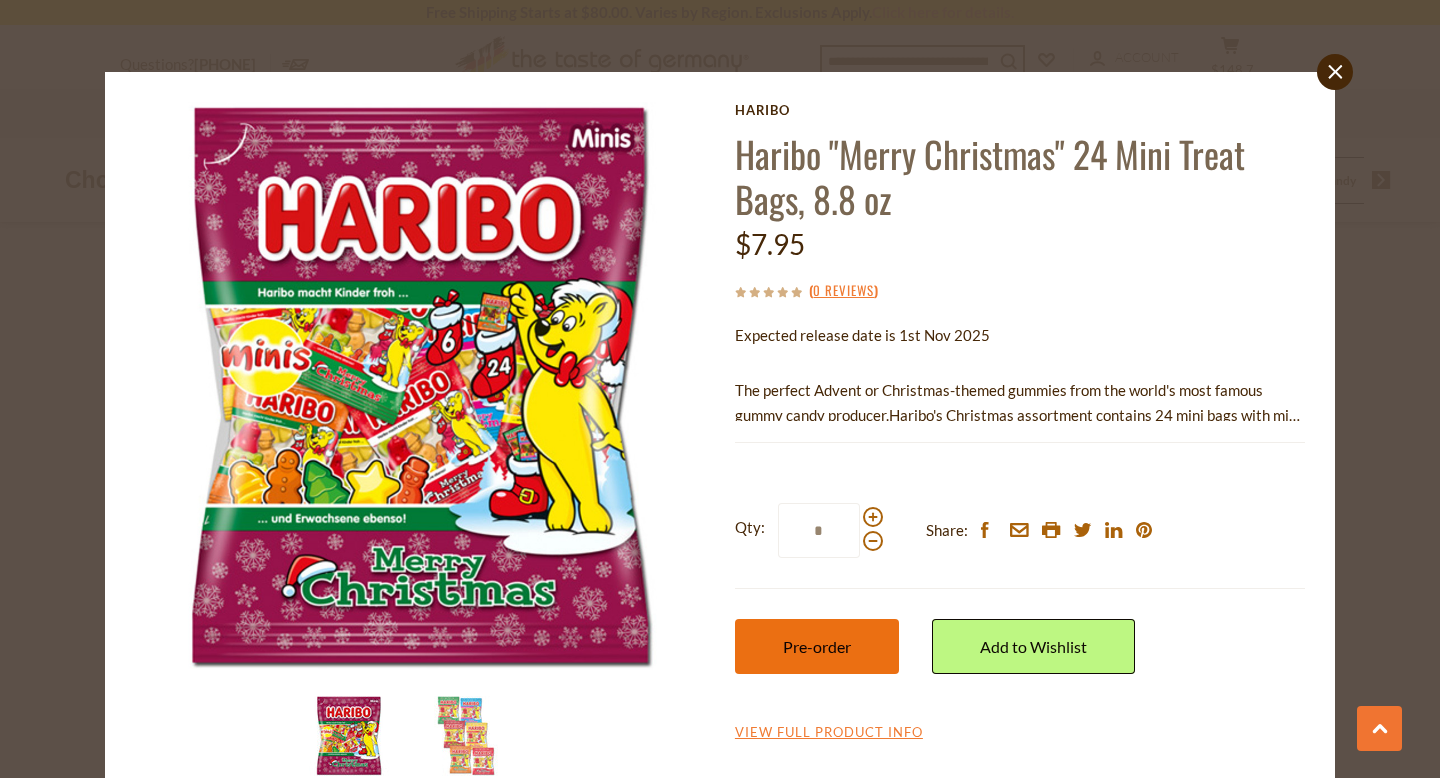 click on "Pre-order" at bounding box center (817, 646) 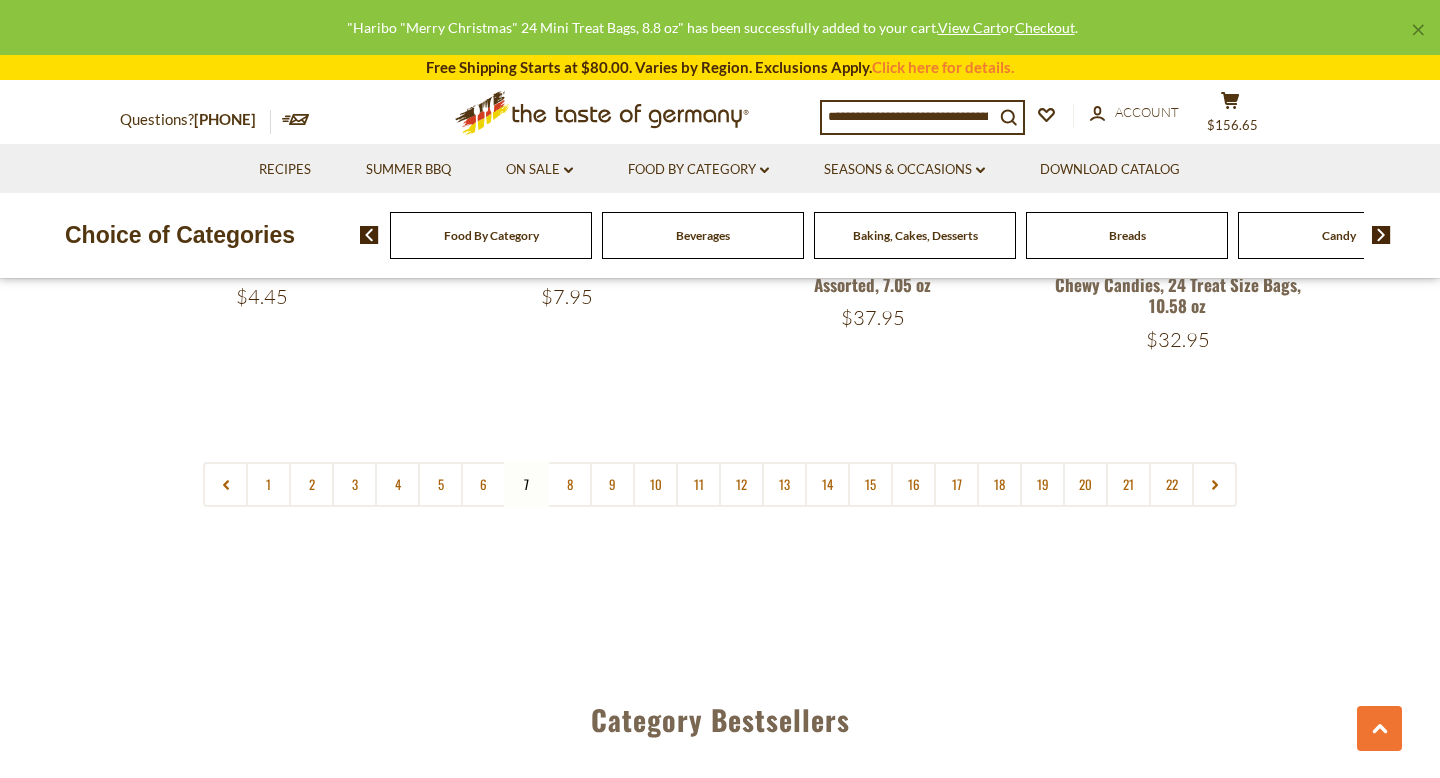 scroll, scrollTop: 4900, scrollLeft: 0, axis: vertical 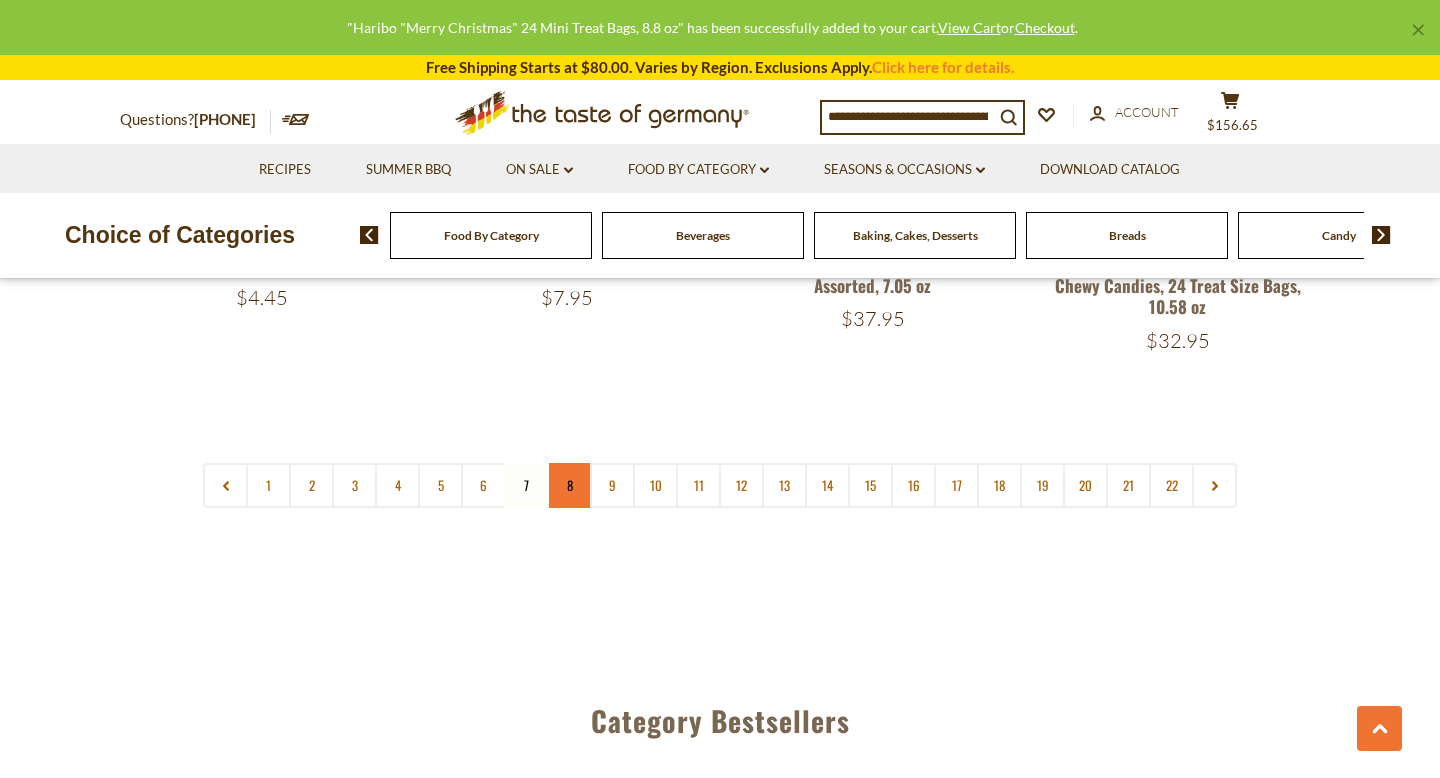 click on "8" at bounding box center (569, 485) 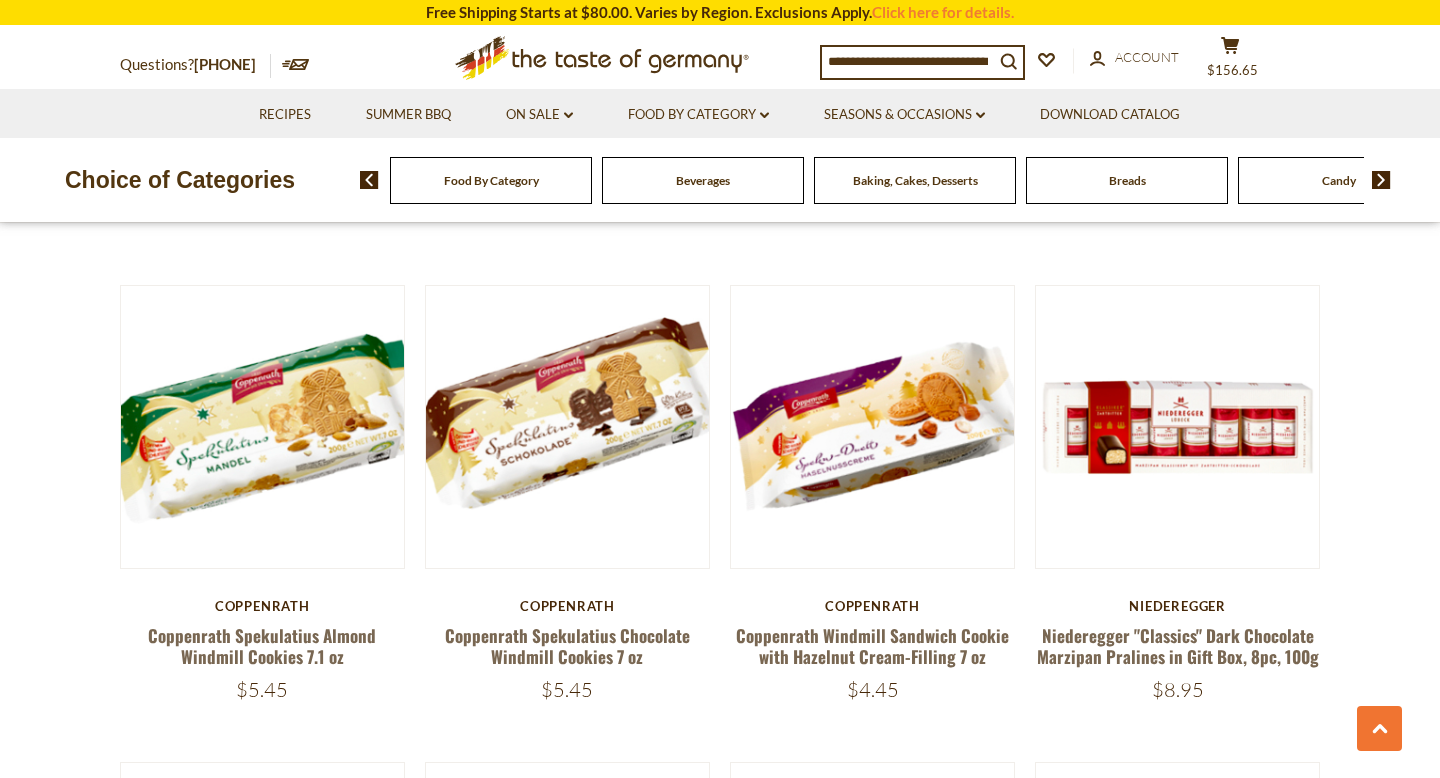 scroll, scrollTop: 2984, scrollLeft: 0, axis: vertical 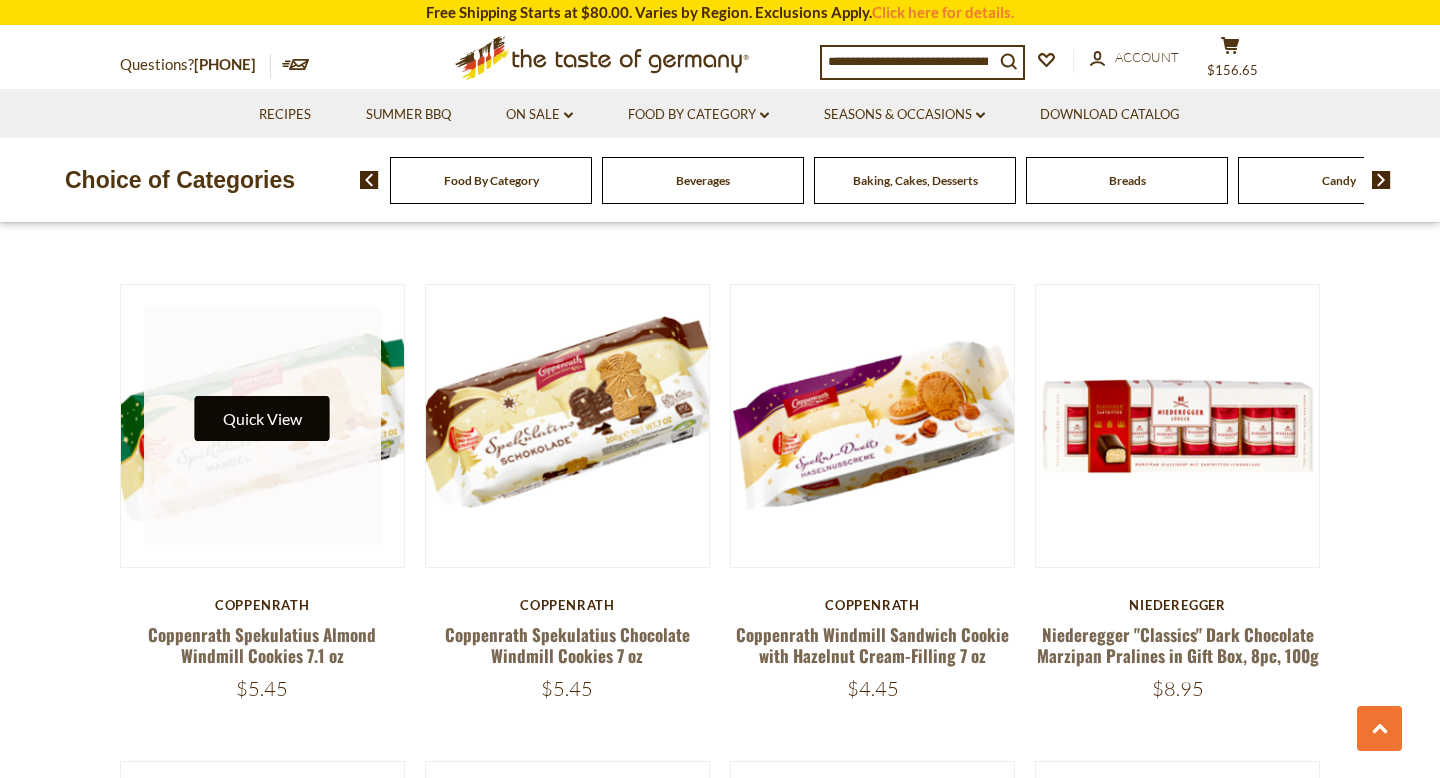 click on "Quick View" at bounding box center [262, 418] 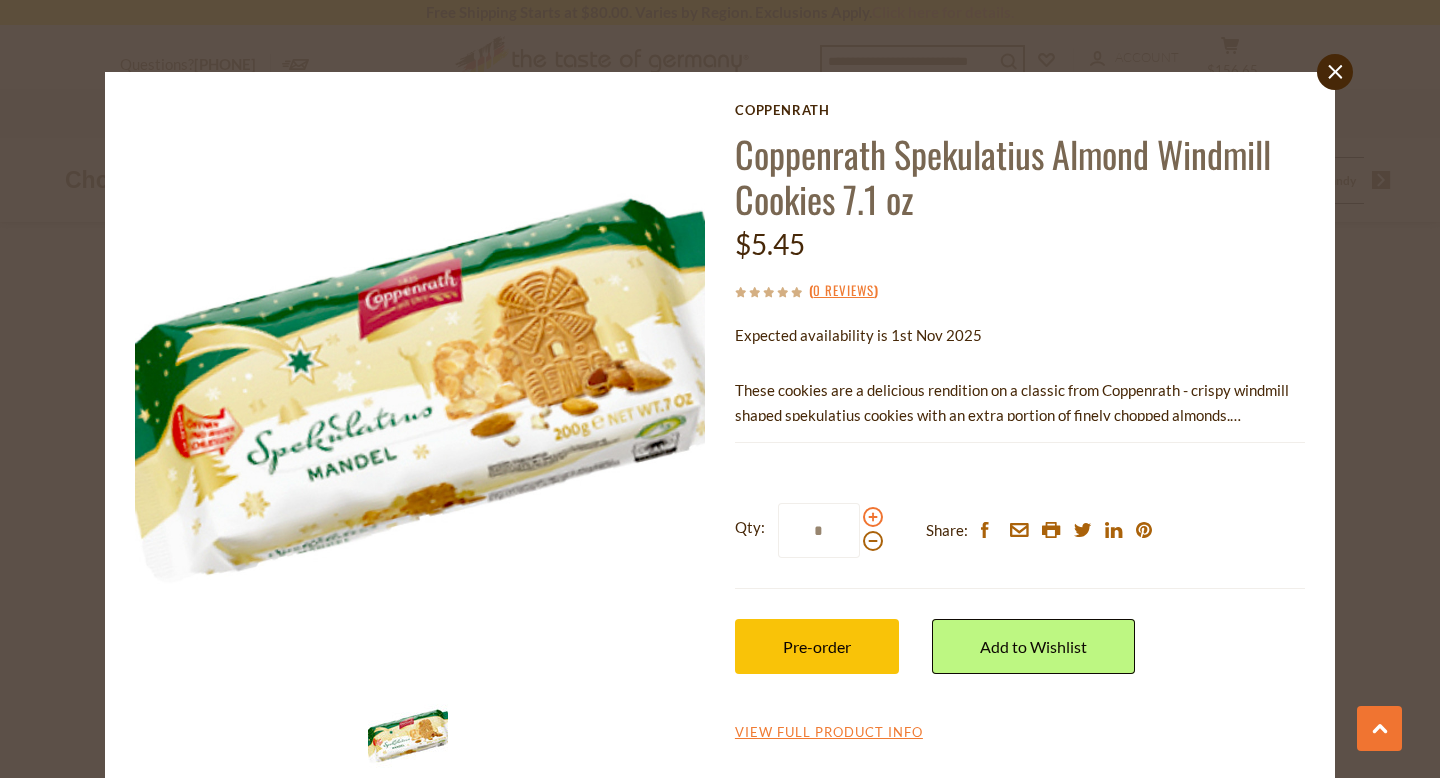 click at bounding box center [873, 517] 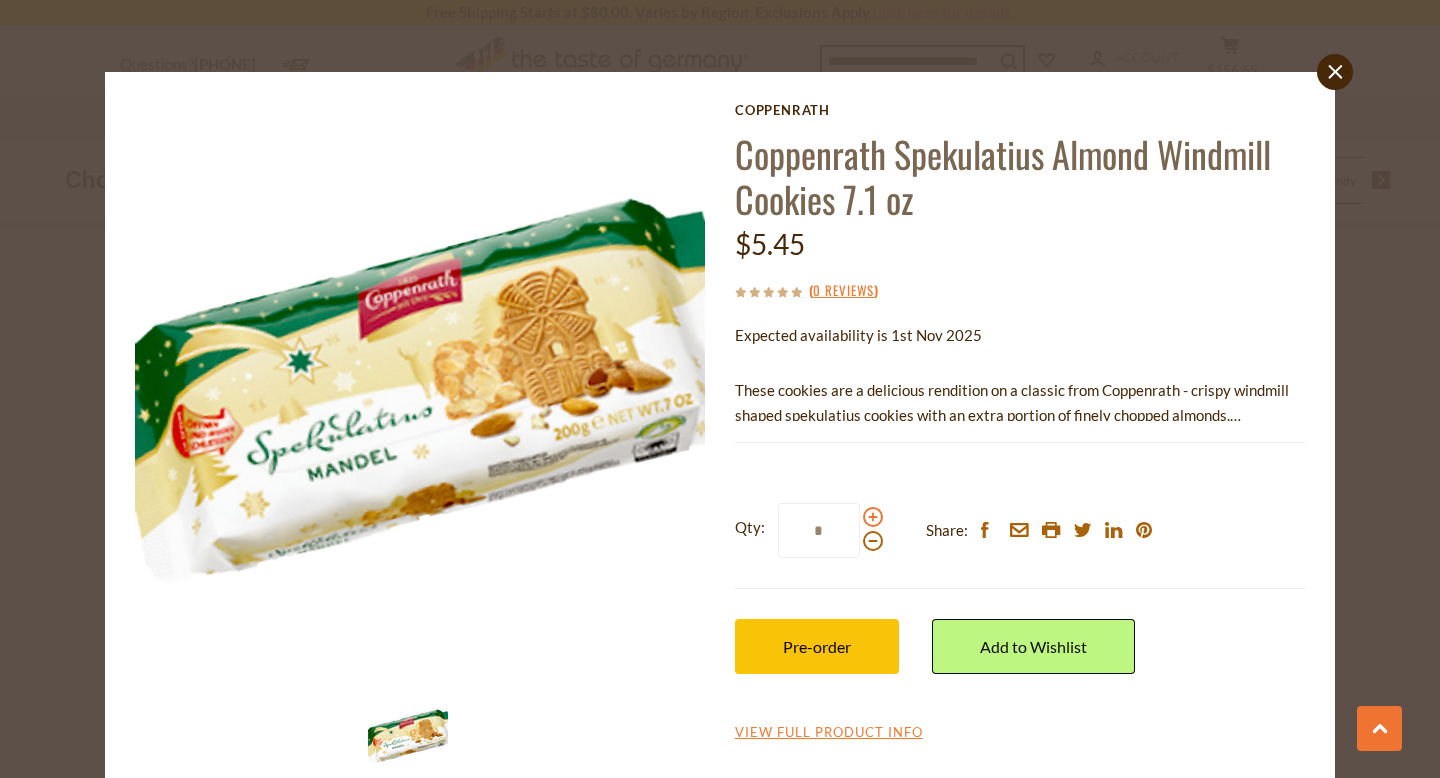 click at bounding box center [873, 517] 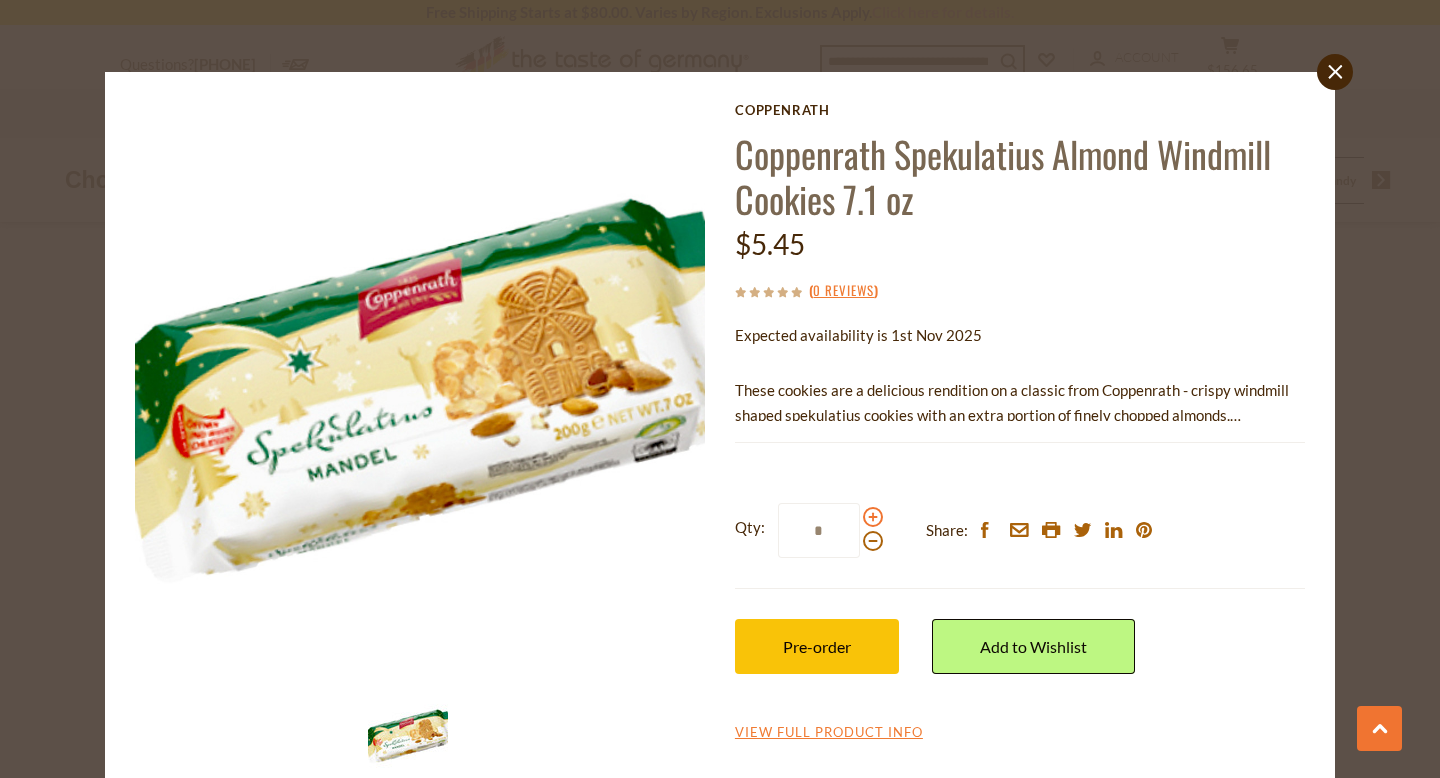 click at bounding box center [873, 517] 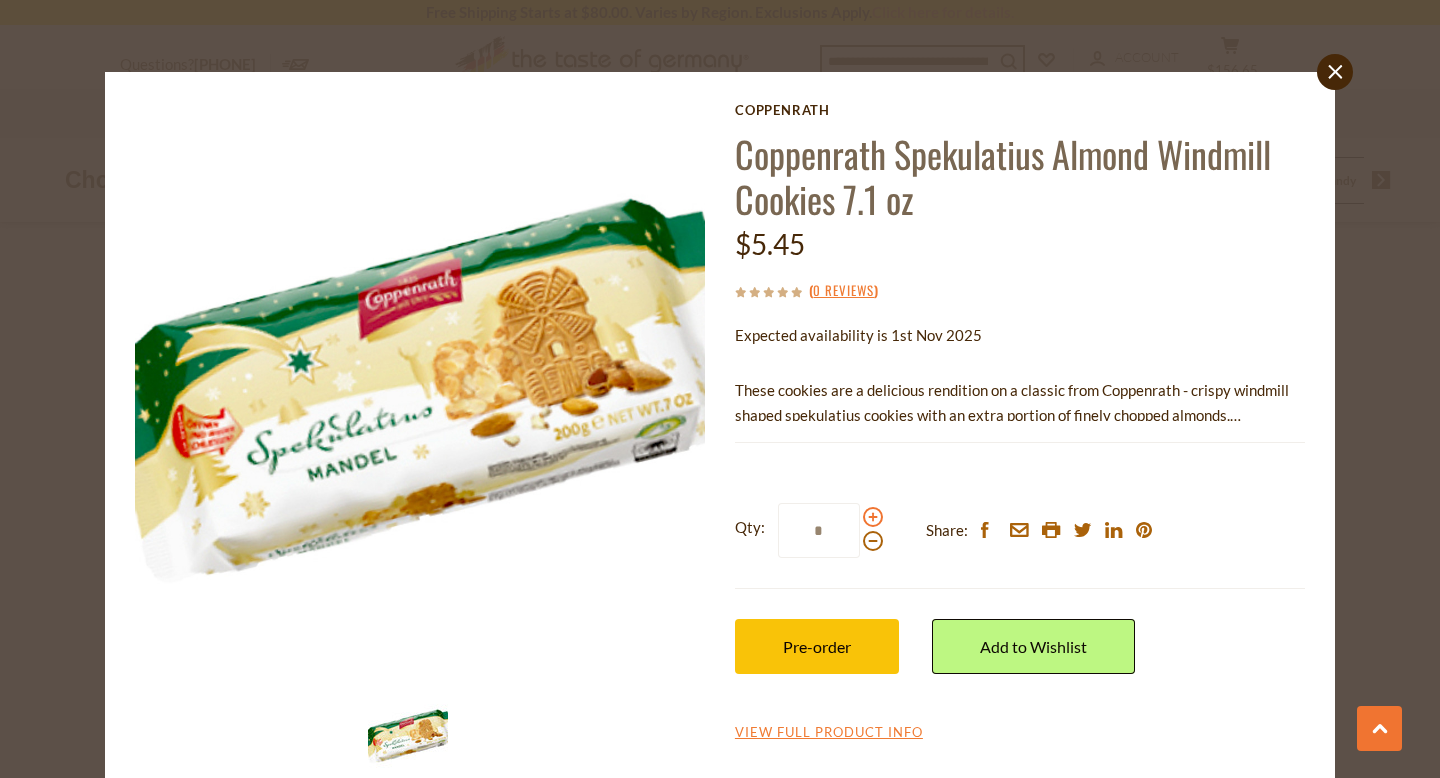 click at bounding box center [873, 517] 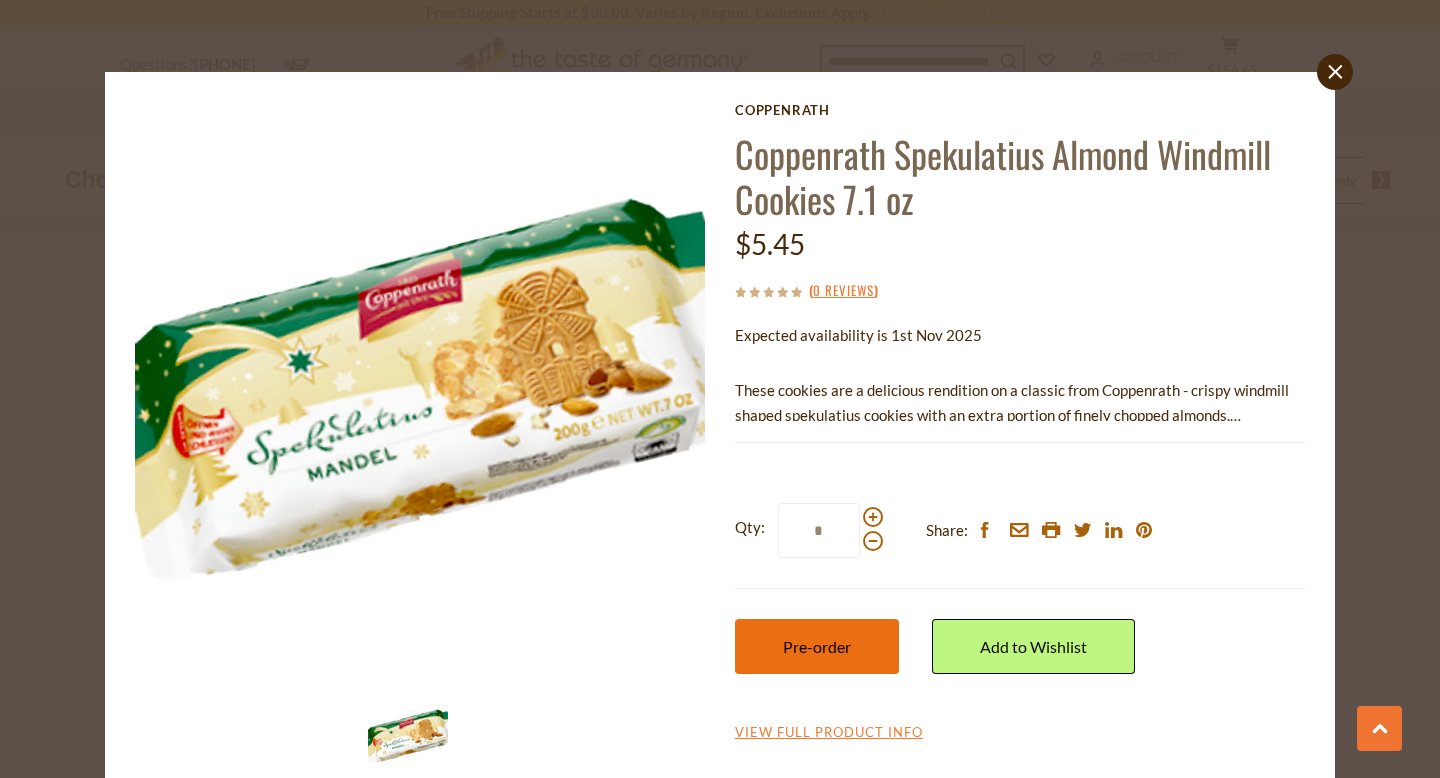 click on "Pre-order" at bounding box center (817, 646) 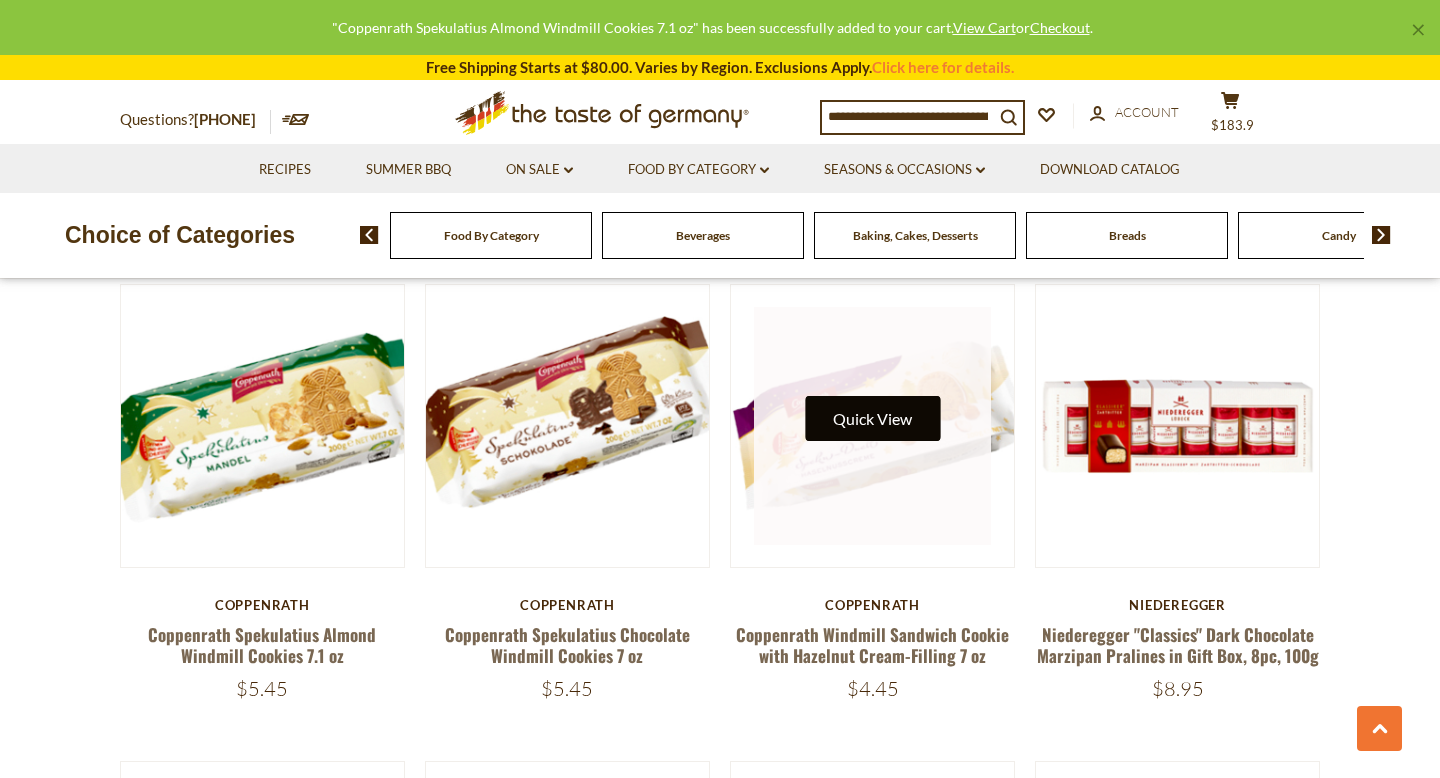 click on "Quick View" at bounding box center [872, 418] 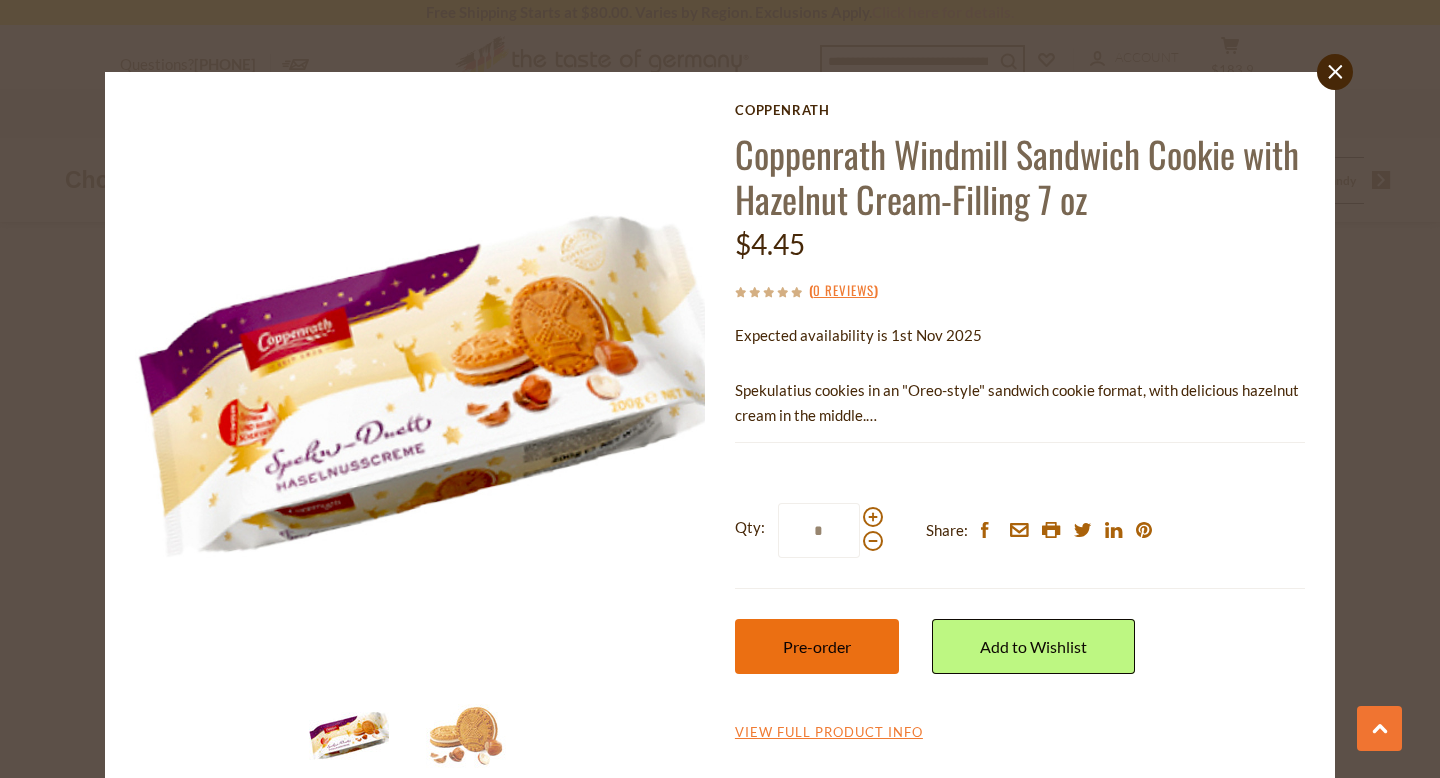 click on "Pre-order" at bounding box center [817, 646] 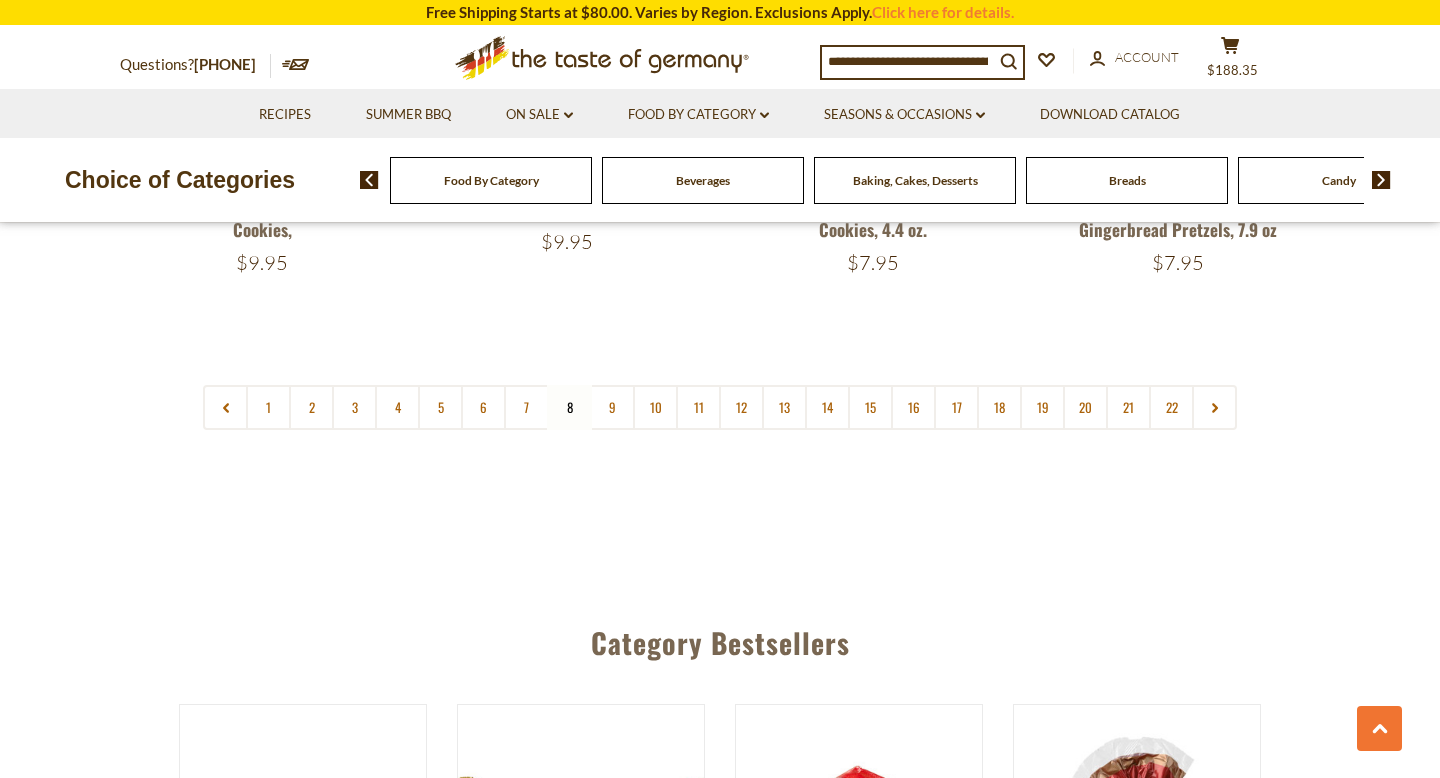 scroll, scrollTop: 4884, scrollLeft: 0, axis: vertical 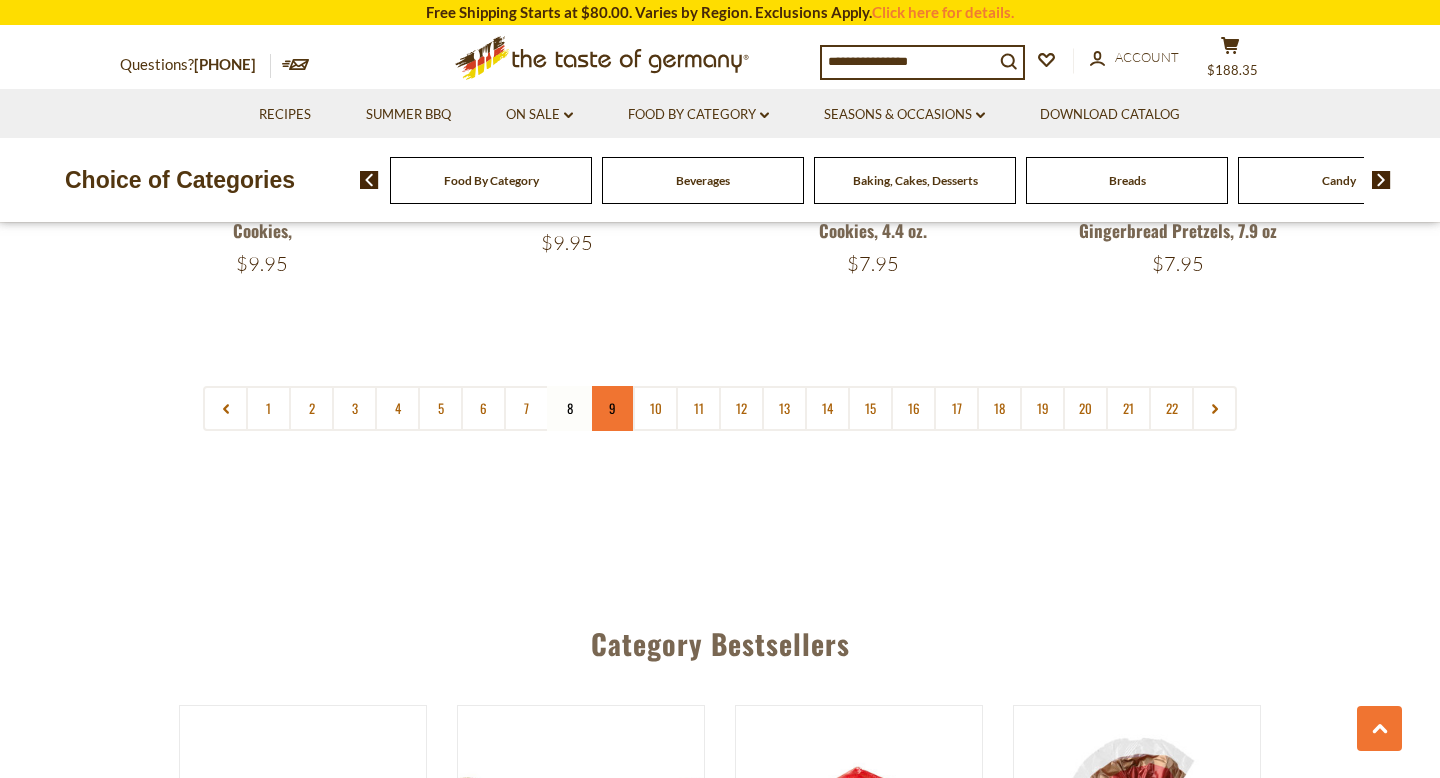 click on "9" at bounding box center [612, 408] 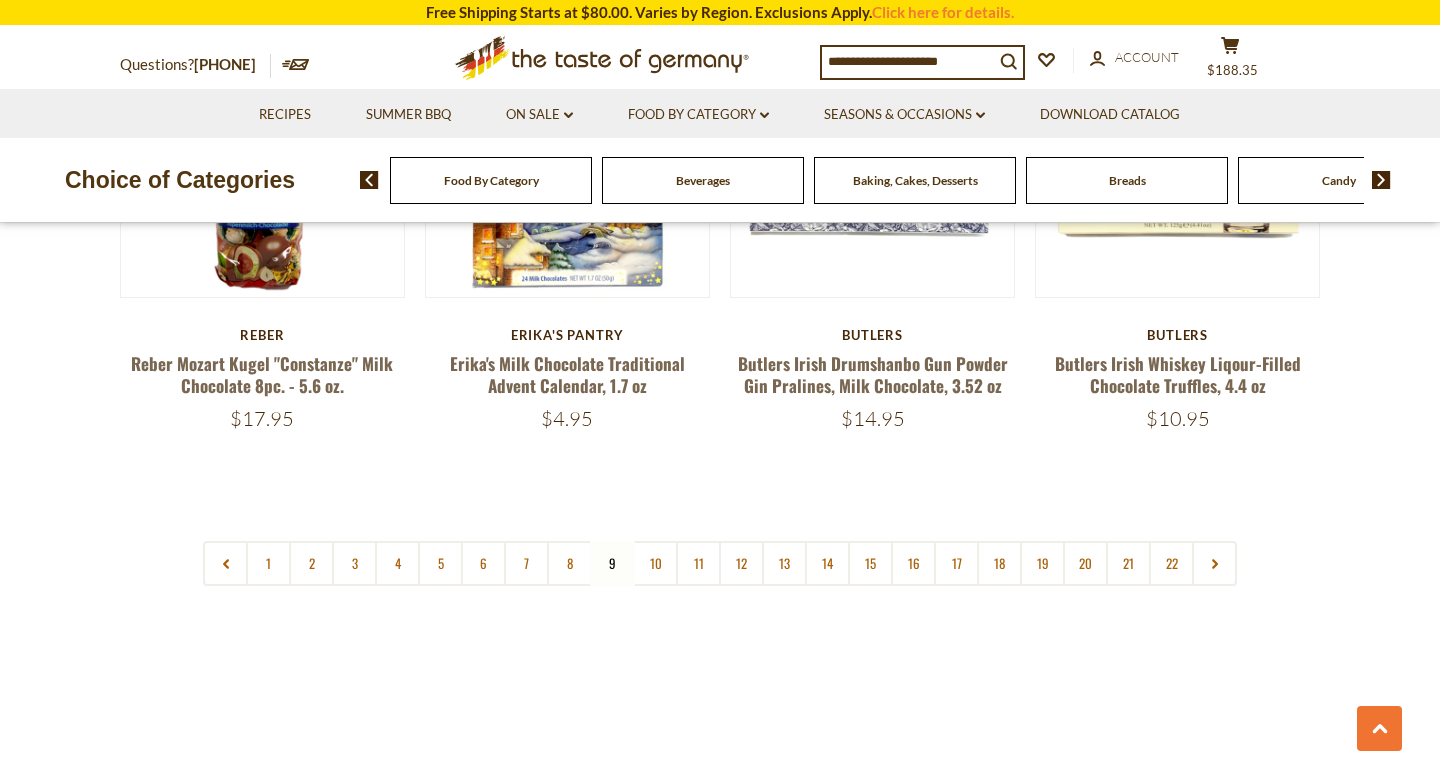 scroll, scrollTop: 4765, scrollLeft: 0, axis: vertical 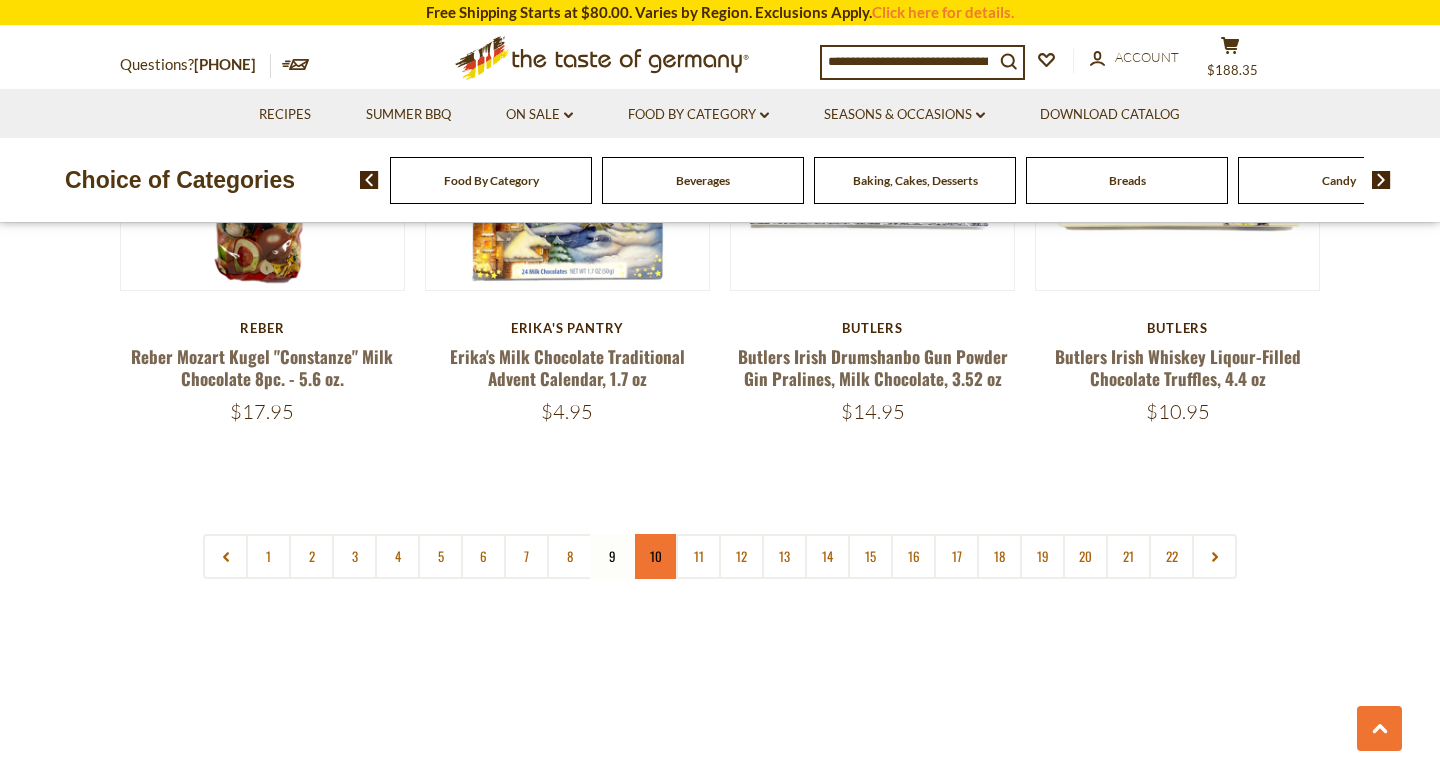 click on "10" at bounding box center (655, 556) 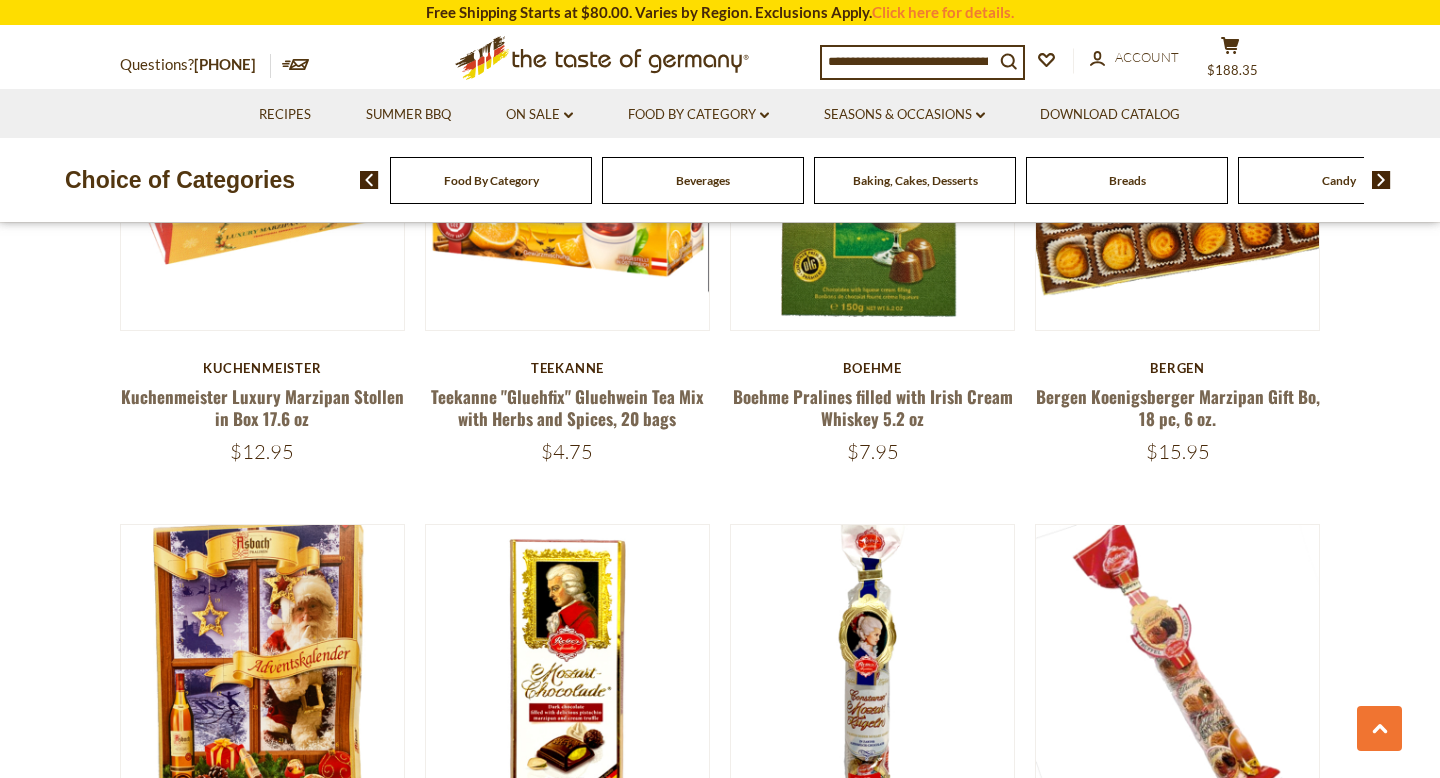 scroll, scrollTop: 3202, scrollLeft: 0, axis: vertical 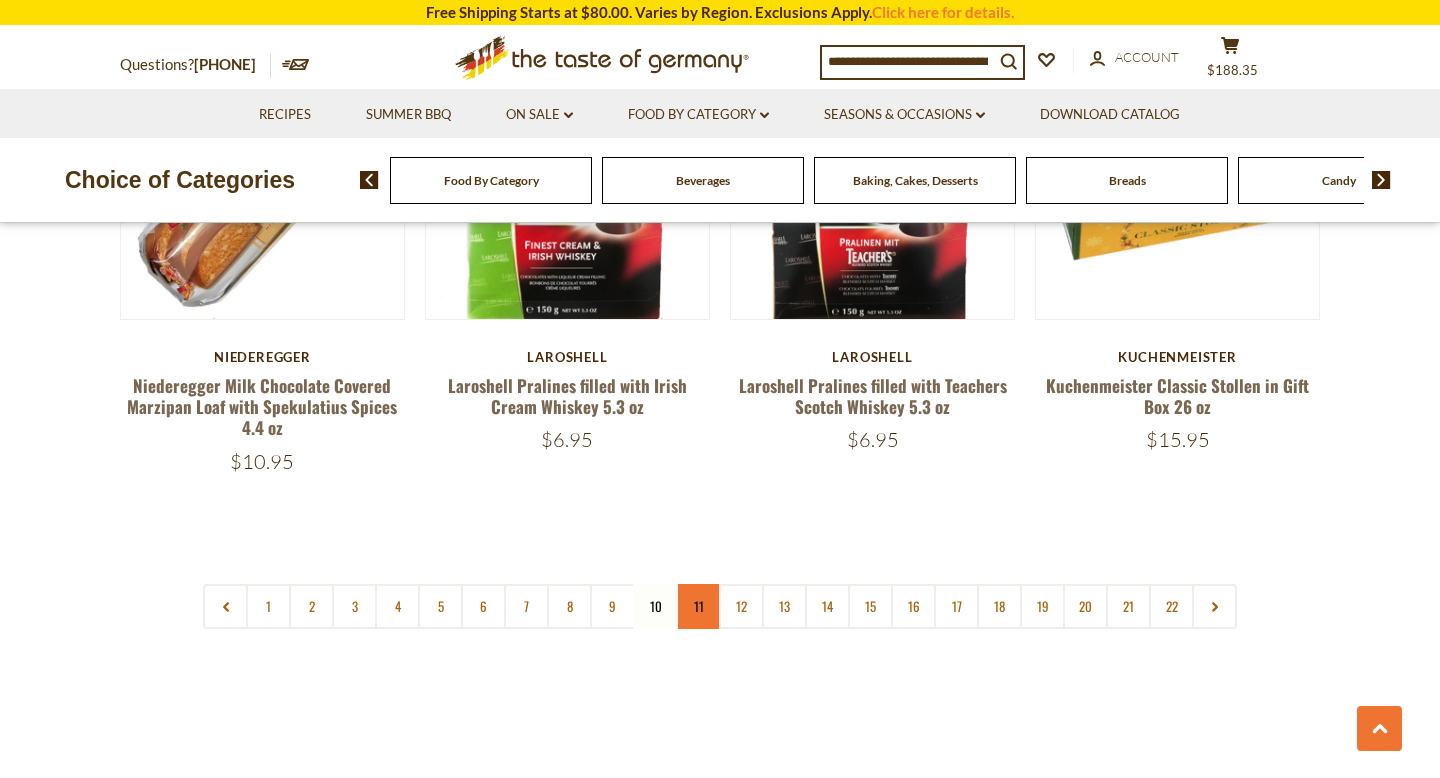 click on "11" at bounding box center [698, 606] 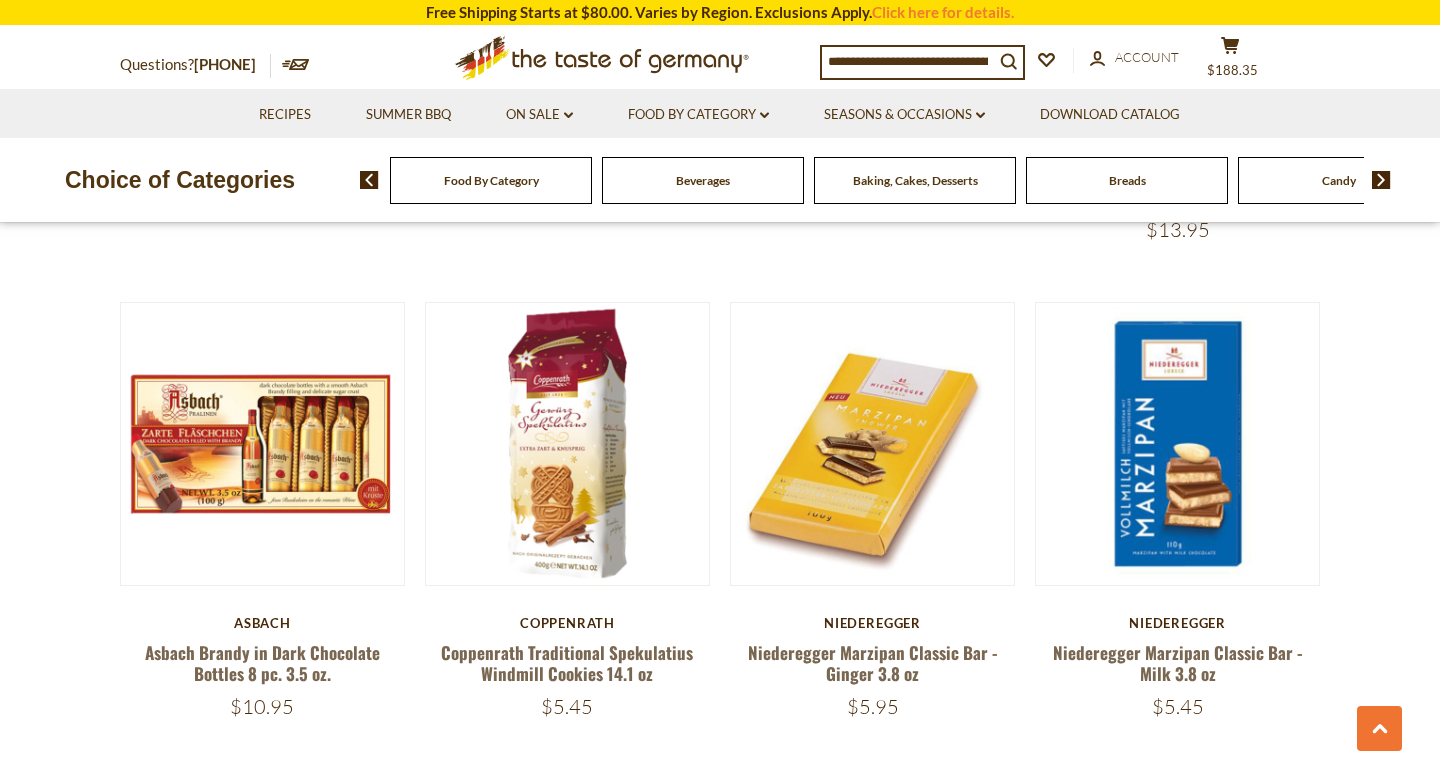 scroll, scrollTop: 4480, scrollLeft: 0, axis: vertical 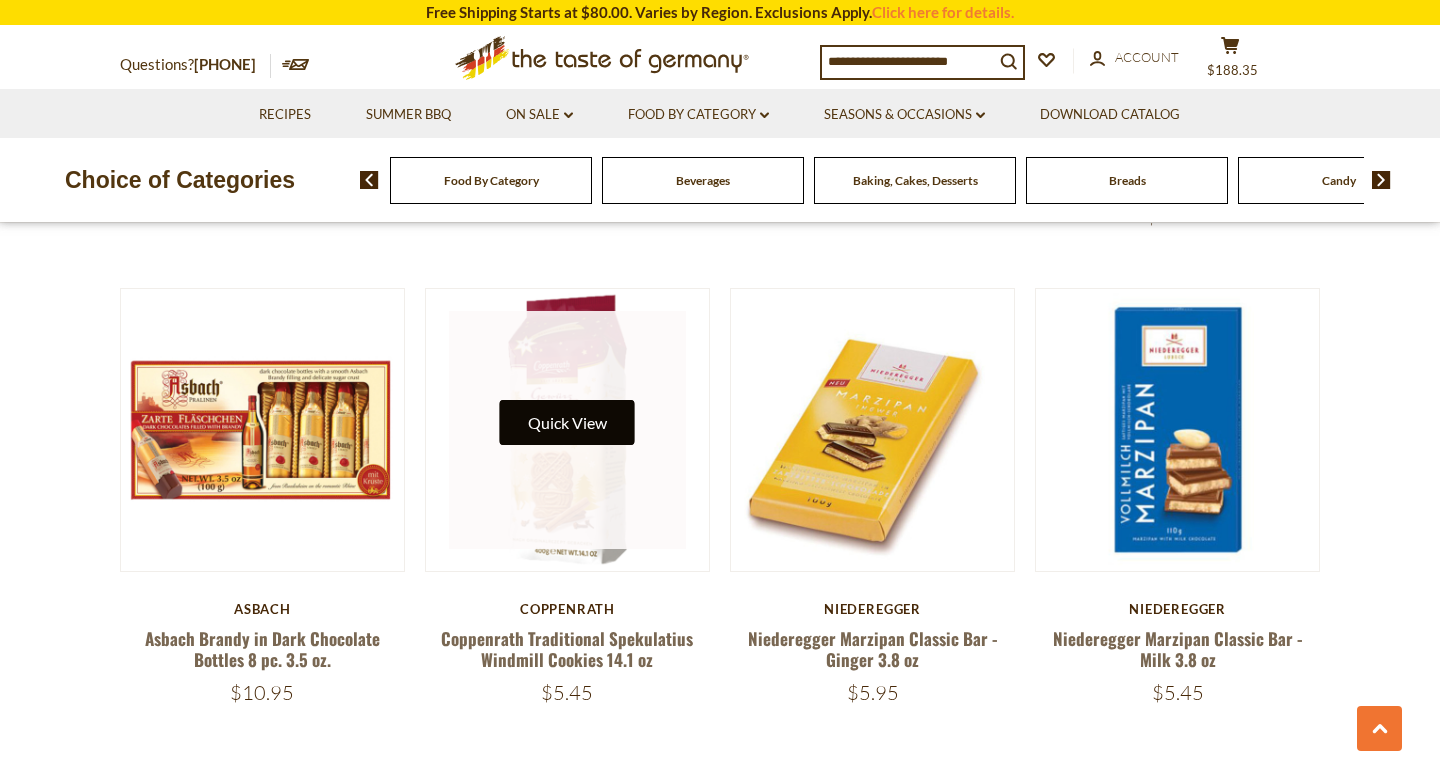 click on "Quick View" at bounding box center (567, 422) 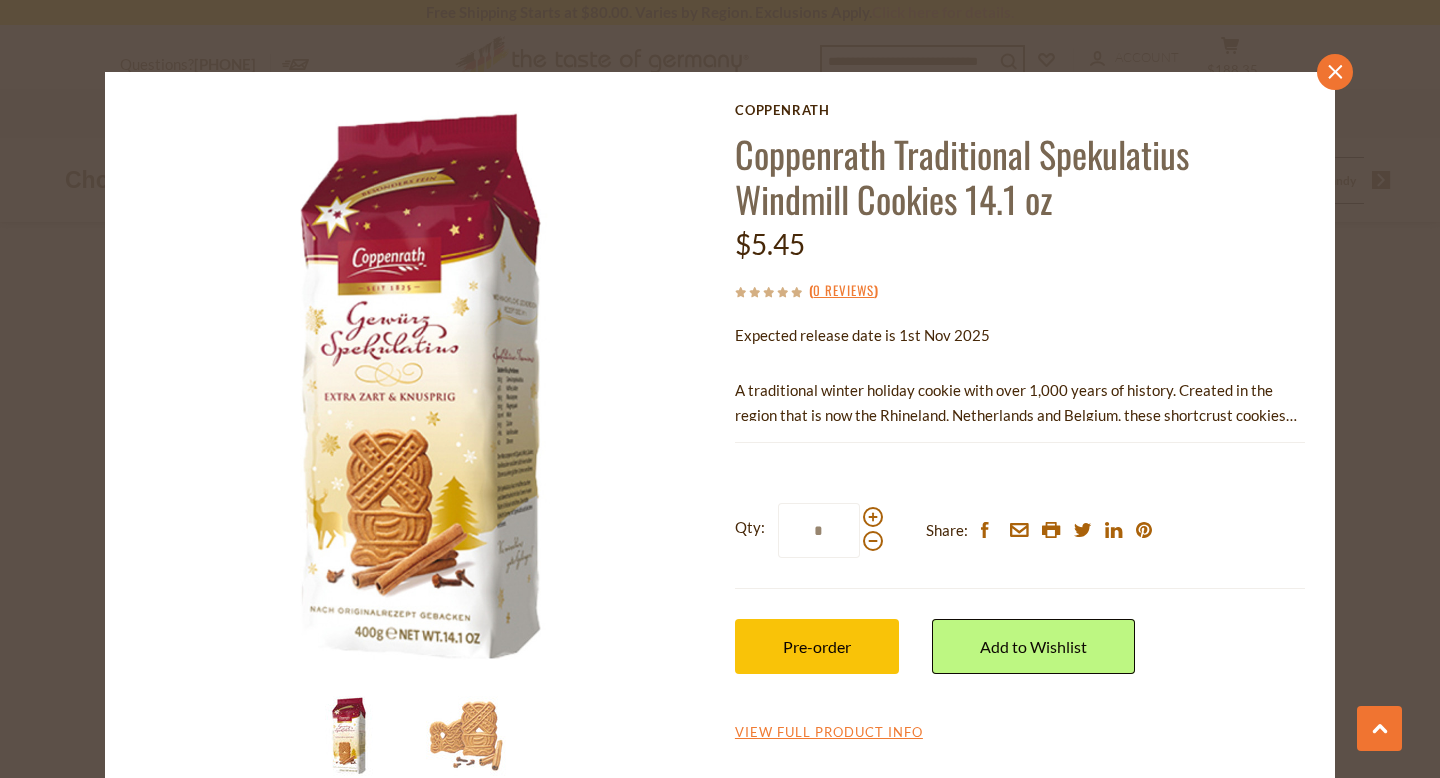 click on "close" at bounding box center (1335, 72) 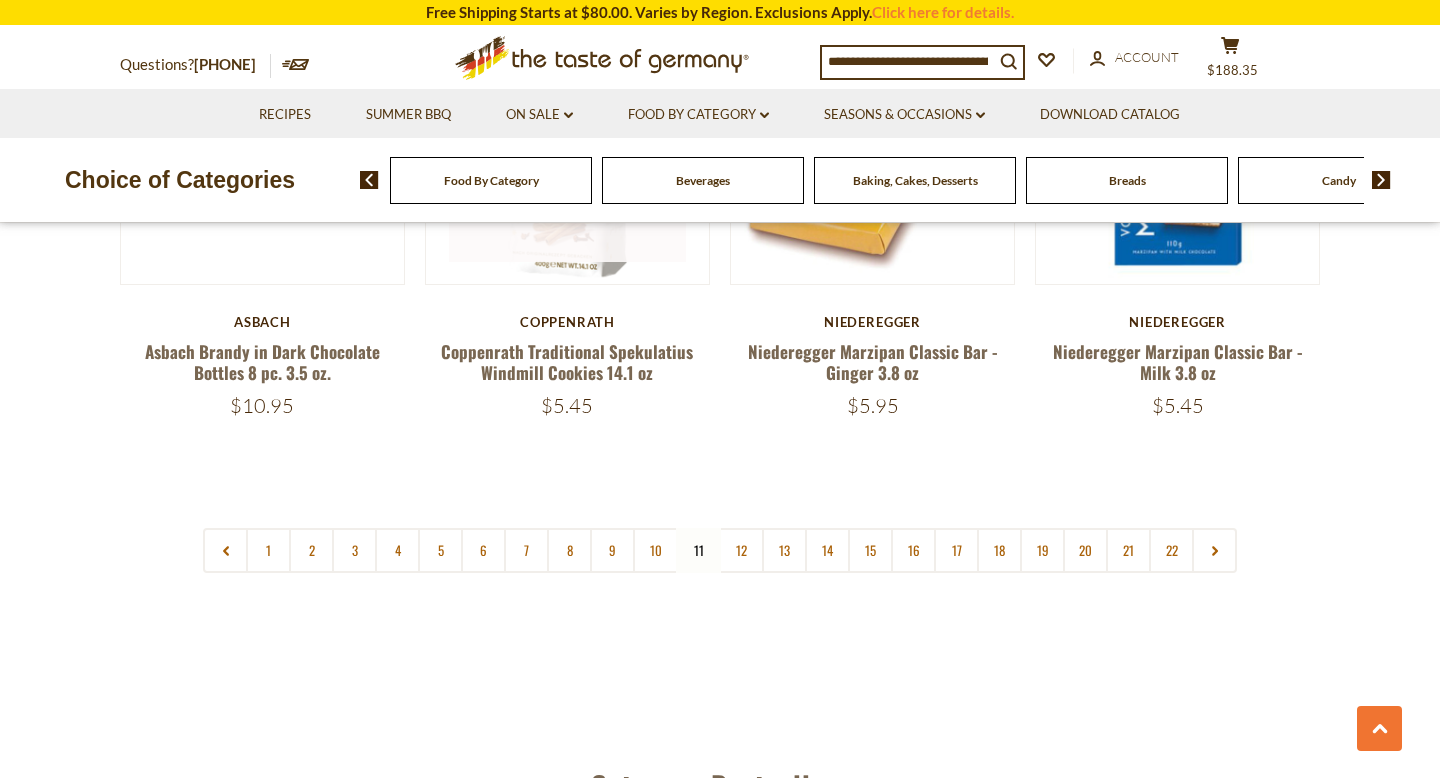 scroll, scrollTop: 4780, scrollLeft: 0, axis: vertical 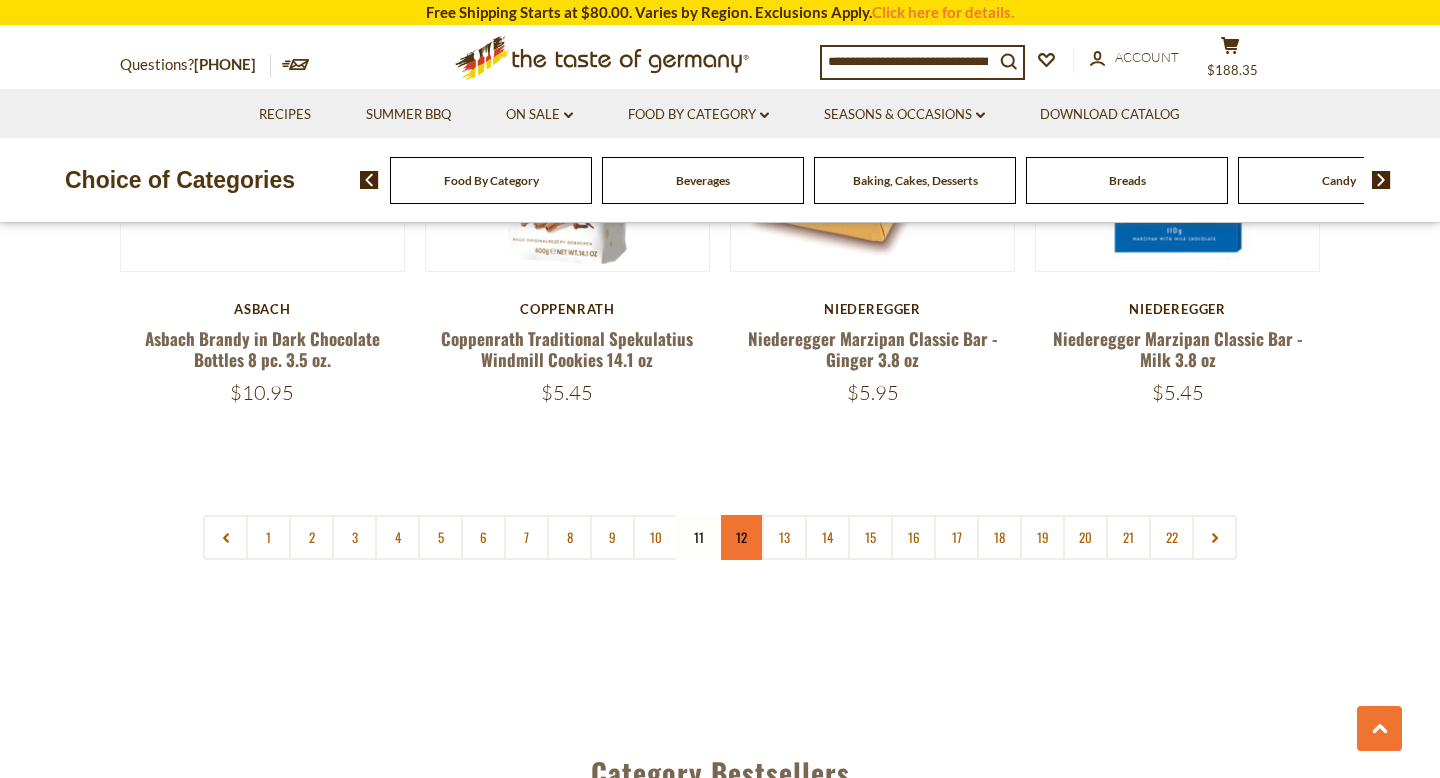 click on "12" at bounding box center [741, 537] 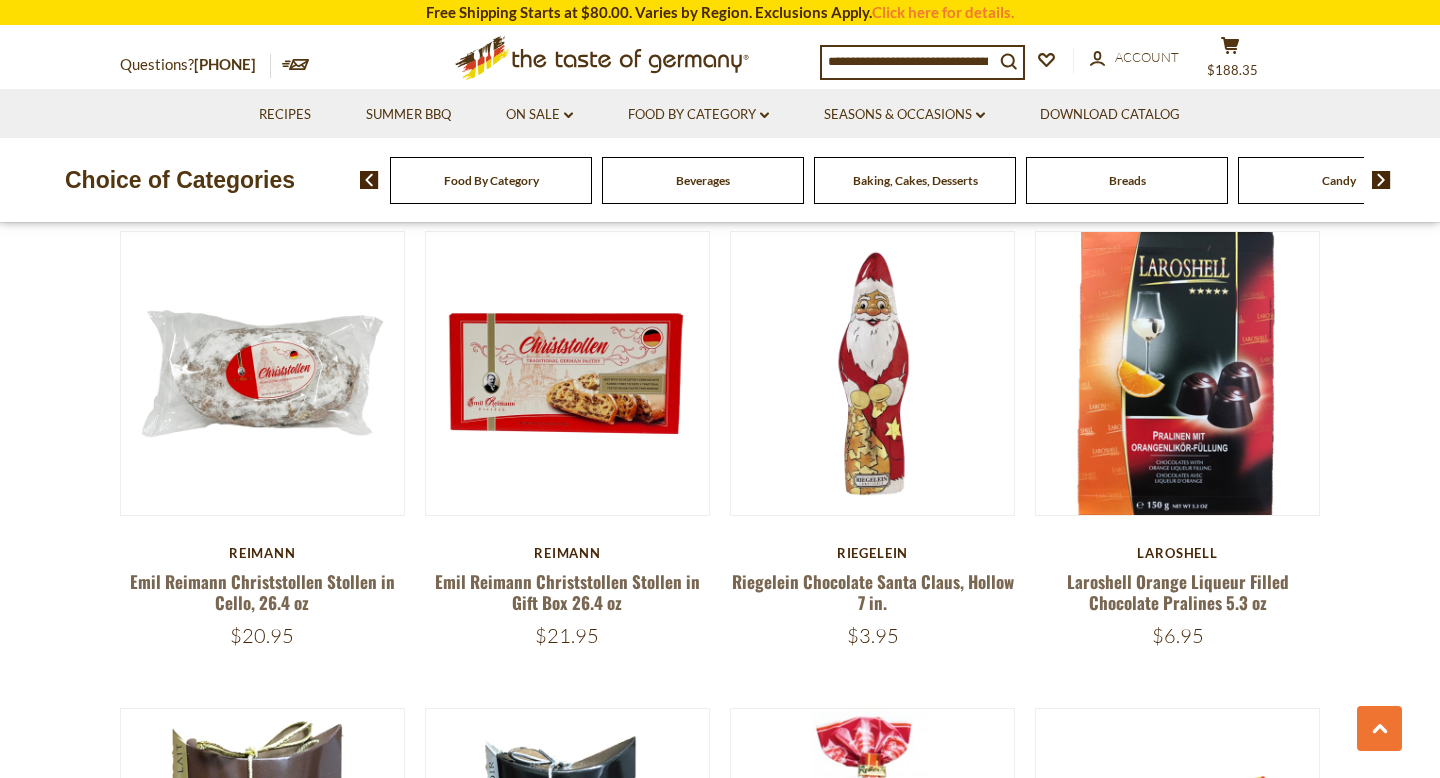 scroll, scrollTop: 3931, scrollLeft: 0, axis: vertical 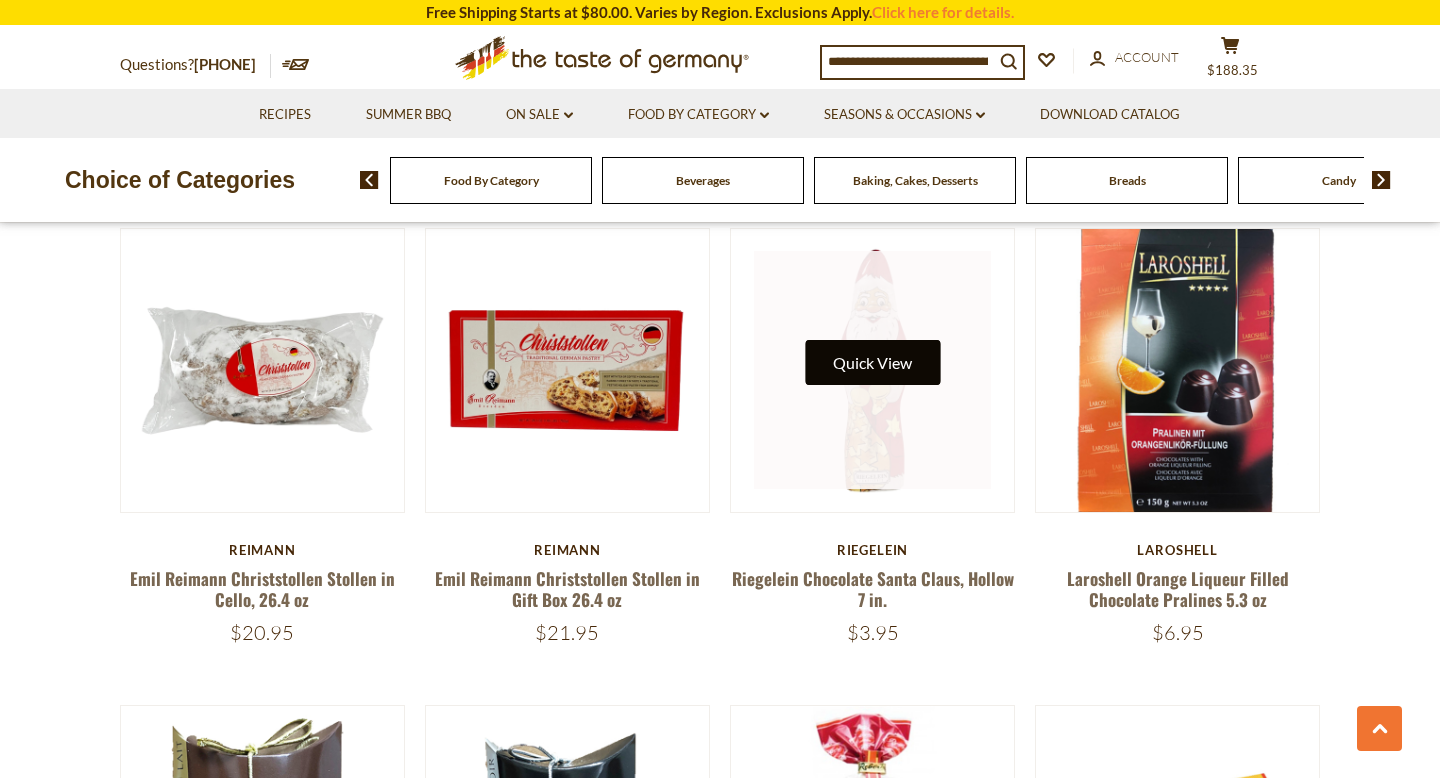 click on "Quick View" at bounding box center (872, 362) 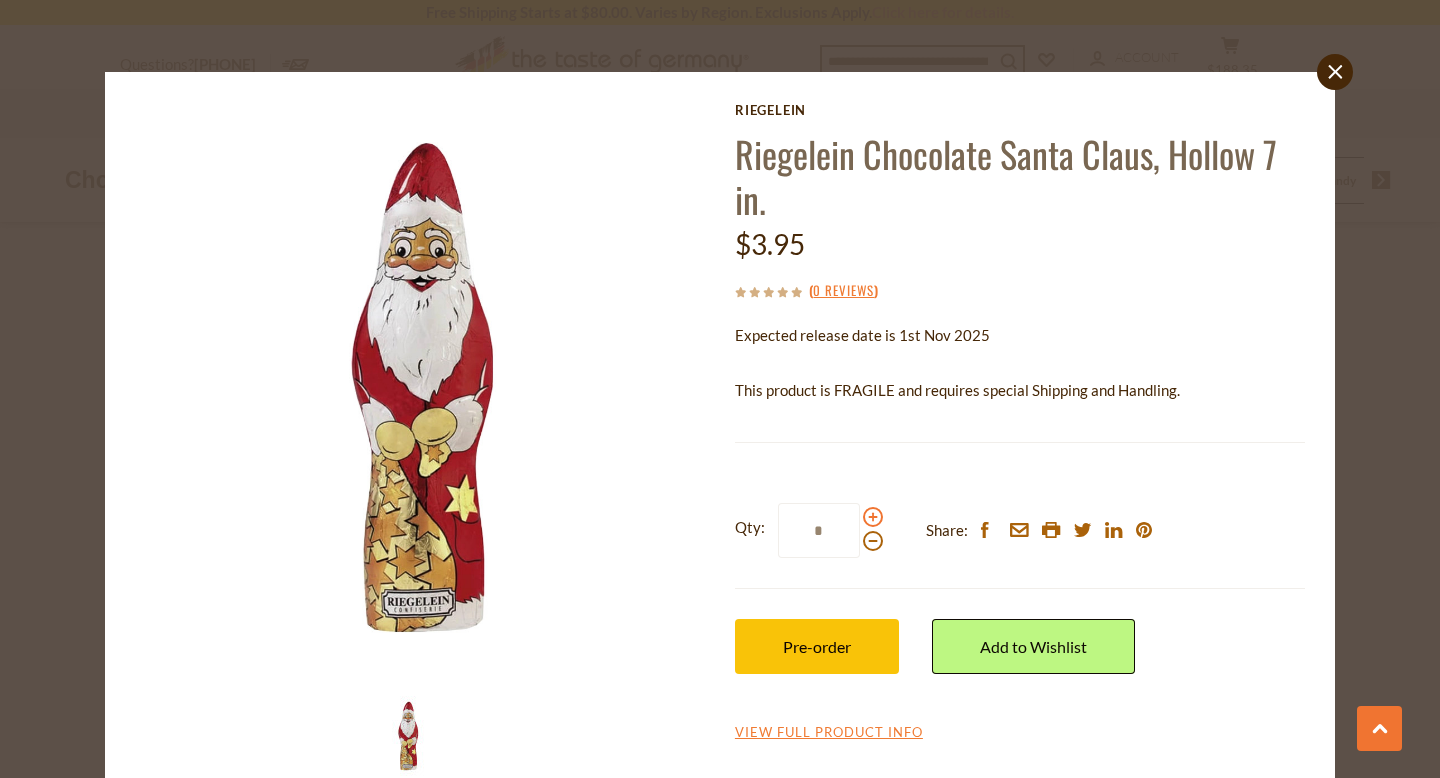 click at bounding box center [873, 517] 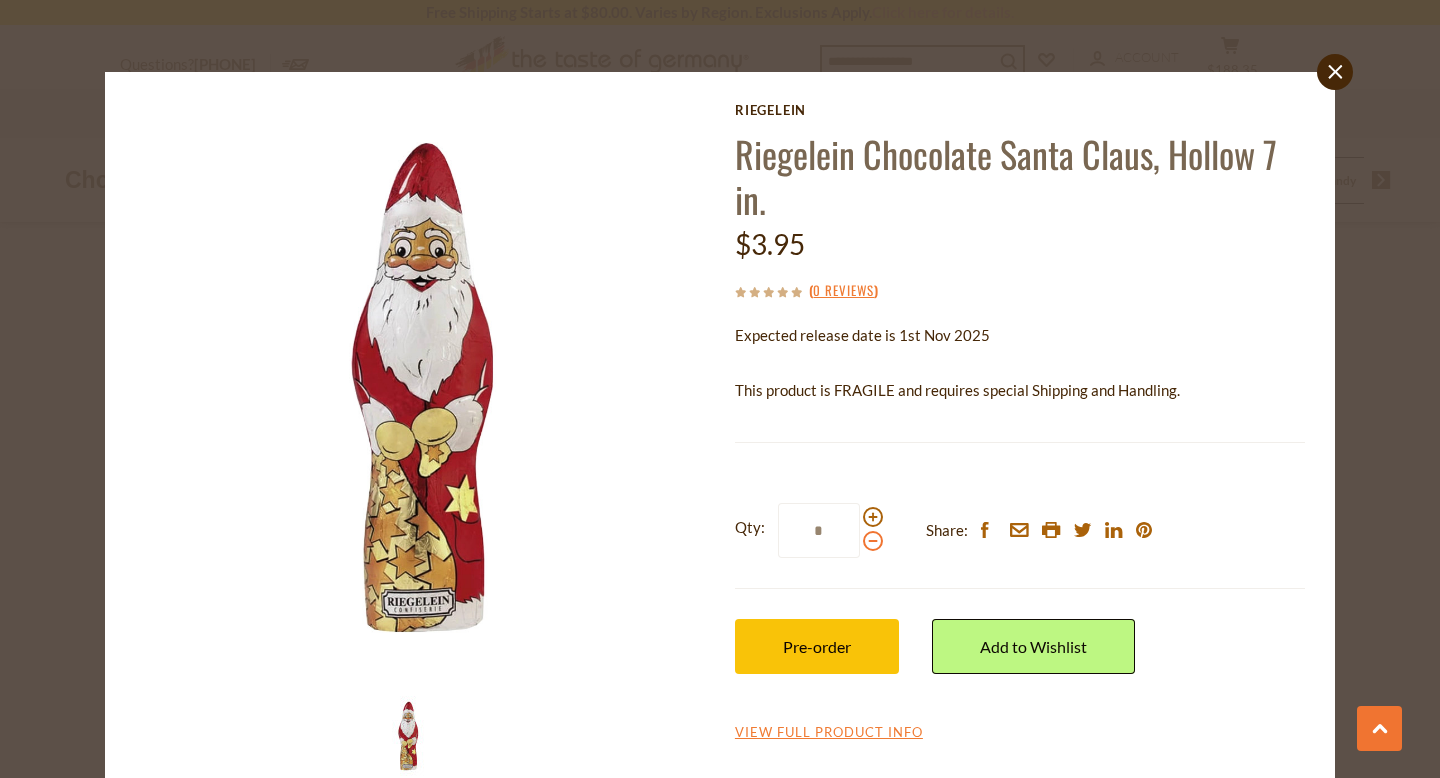 click at bounding box center [873, 541] 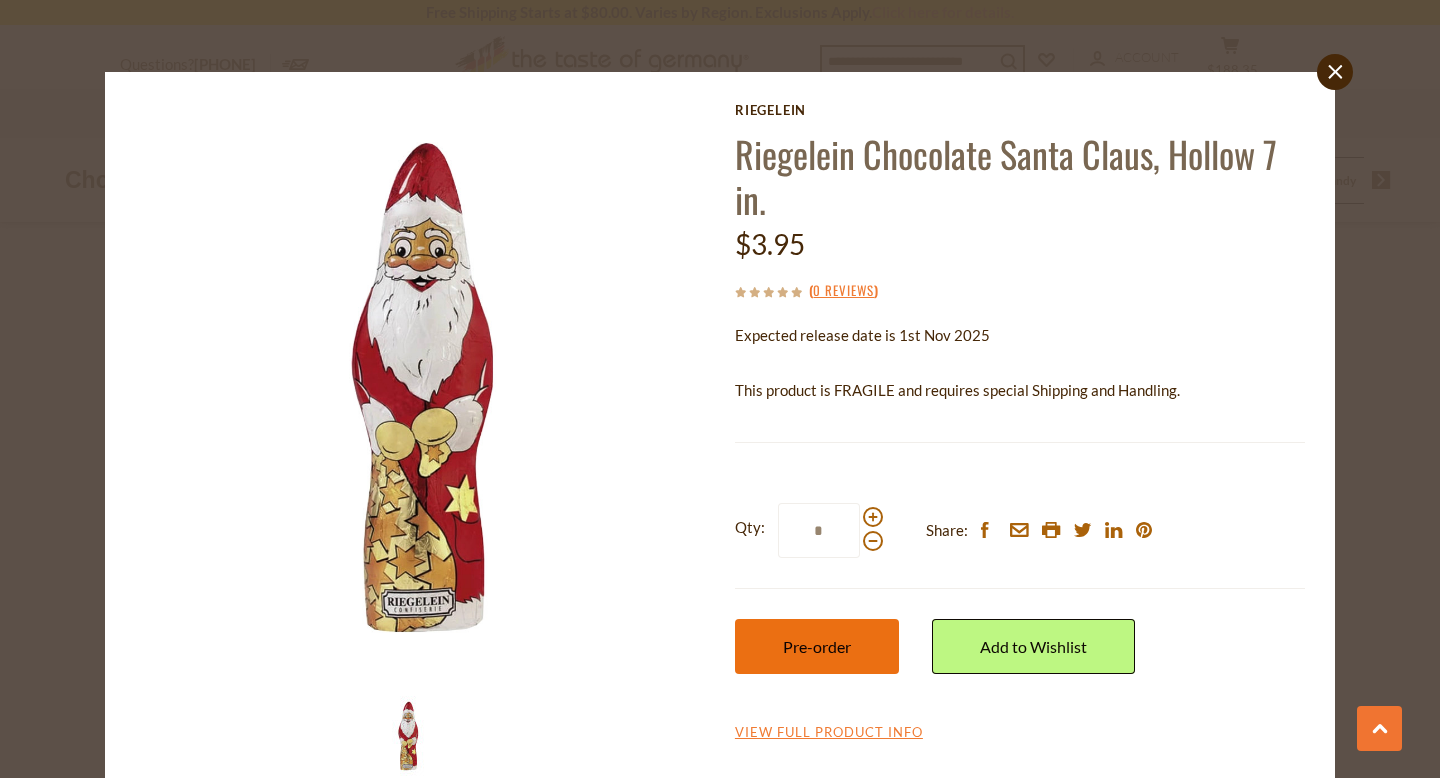 click on "Pre-order" at bounding box center [817, 646] 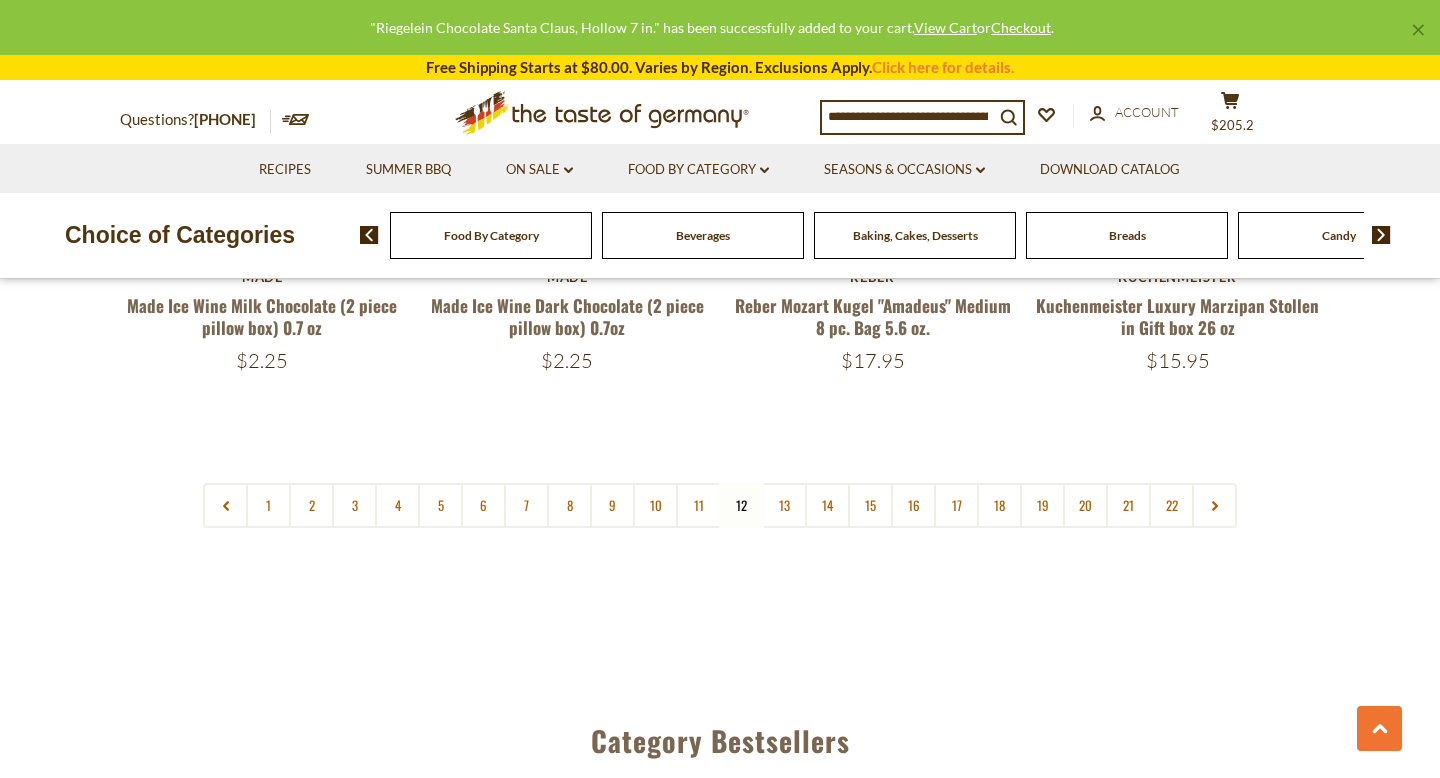 scroll, scrollTop: 4685, scrollLeft: 0, axis: vertical 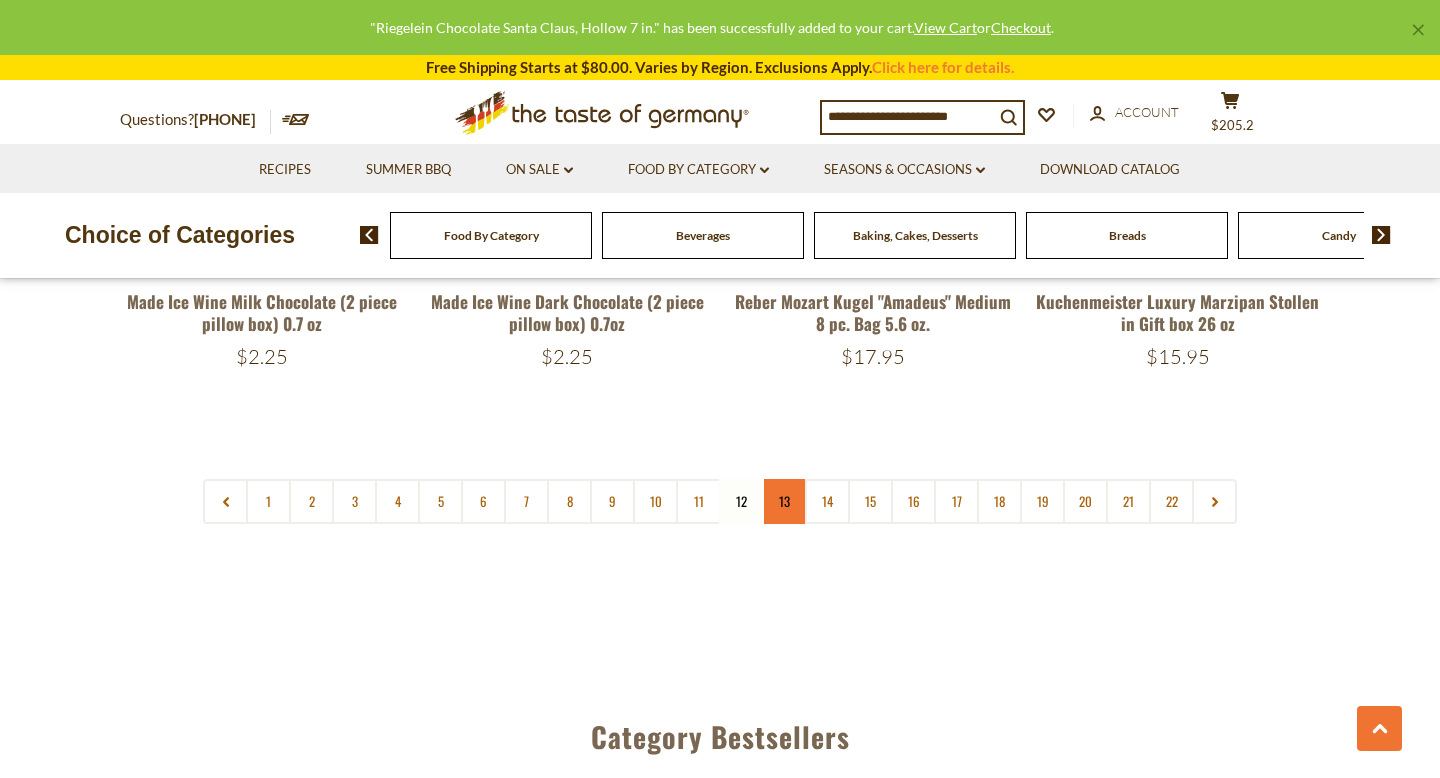click on "13" at bounding box center [784, 501] 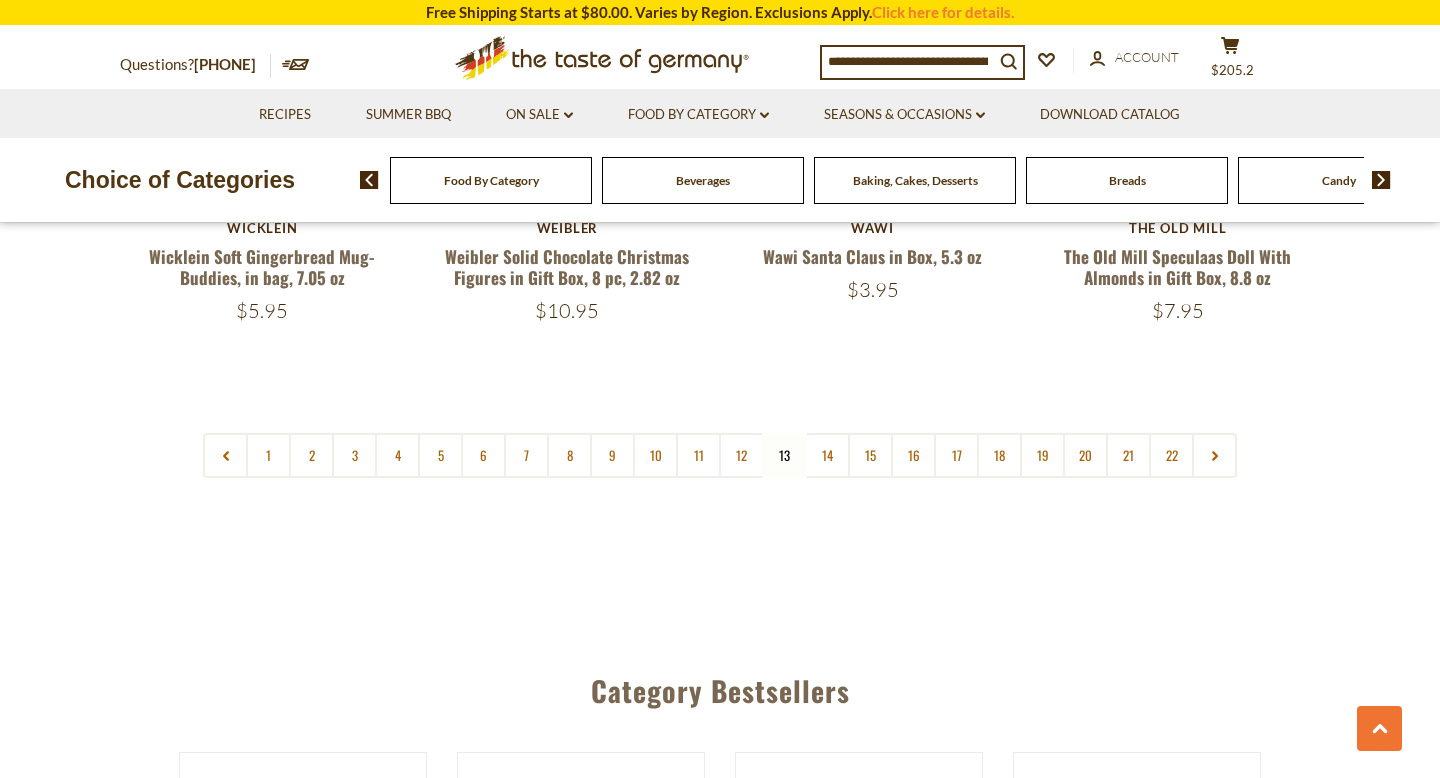 scroll, scrollTop: 4800, scrollLeft: 0, axis: vertical 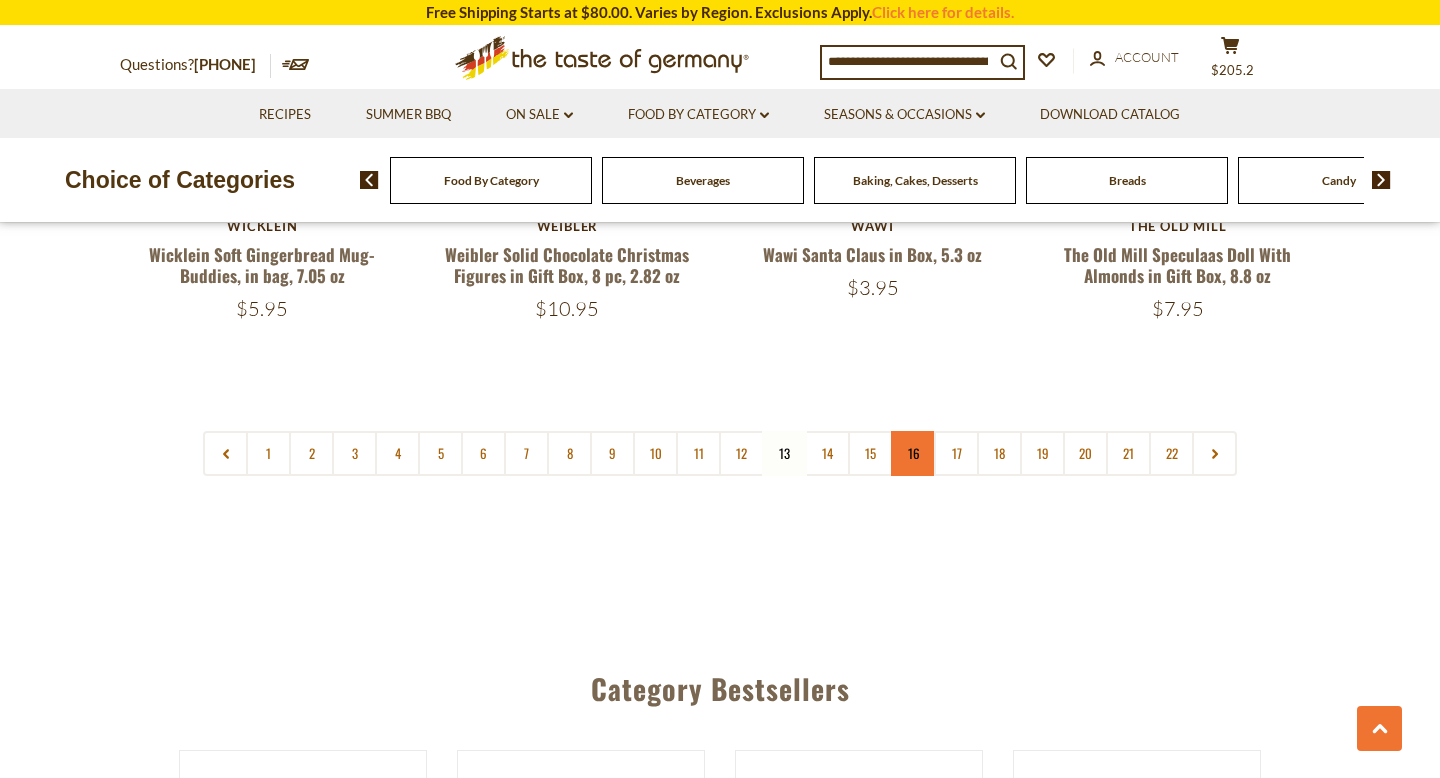 click on "16" at bounding box center [913, 453] 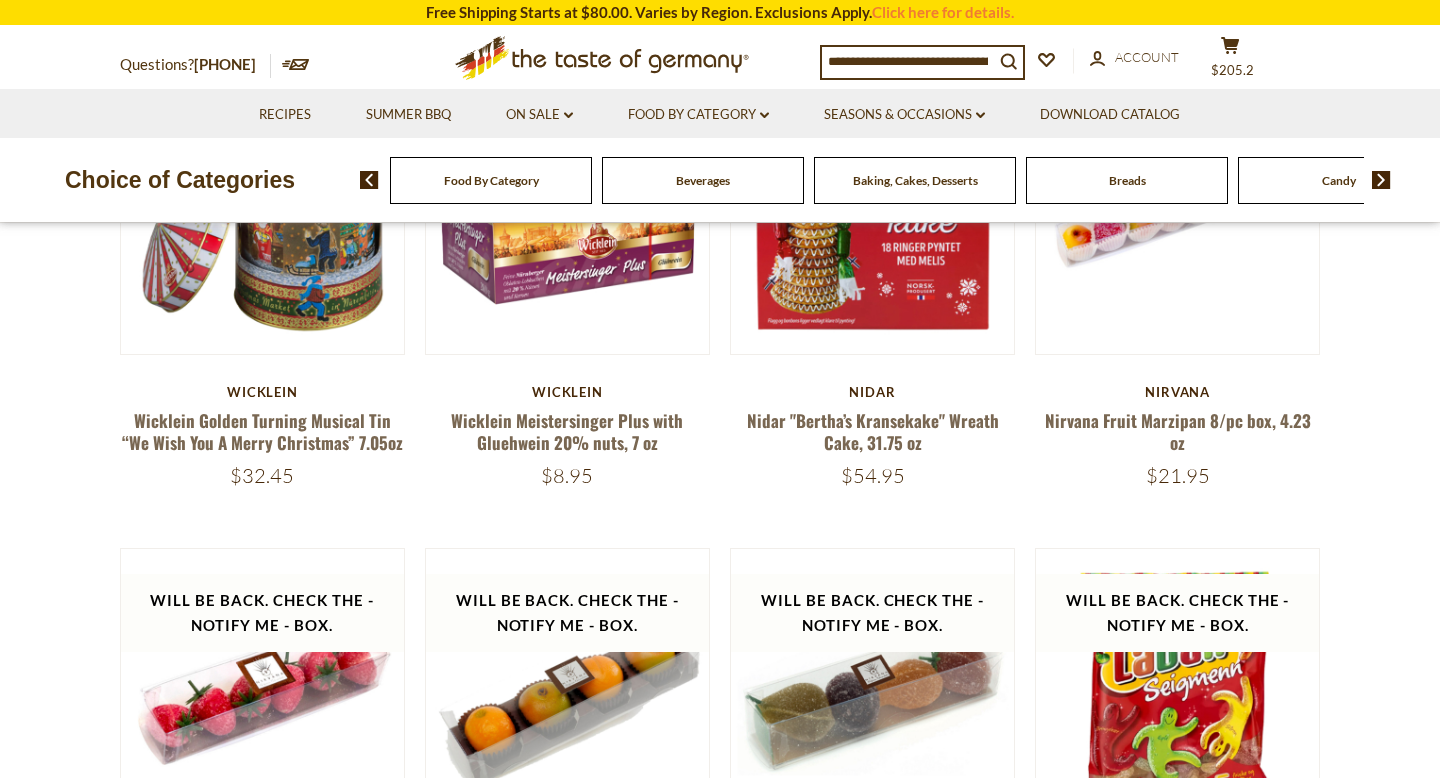 scroll, scrollTop: 724, scrollLeft: 0, axis: vertical 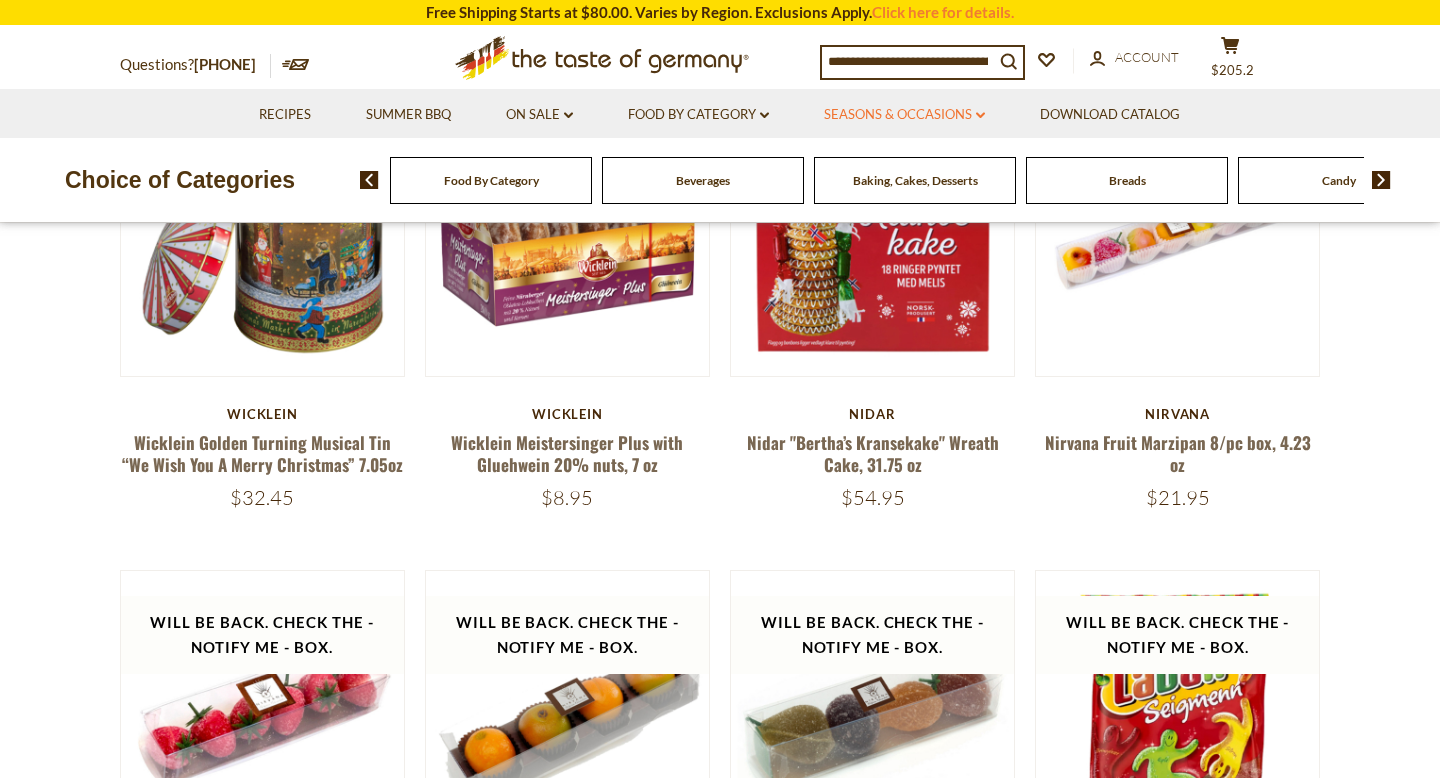 click on "Seasons & Occasions
dropdown_arrow" at bounding box center [904, 115] 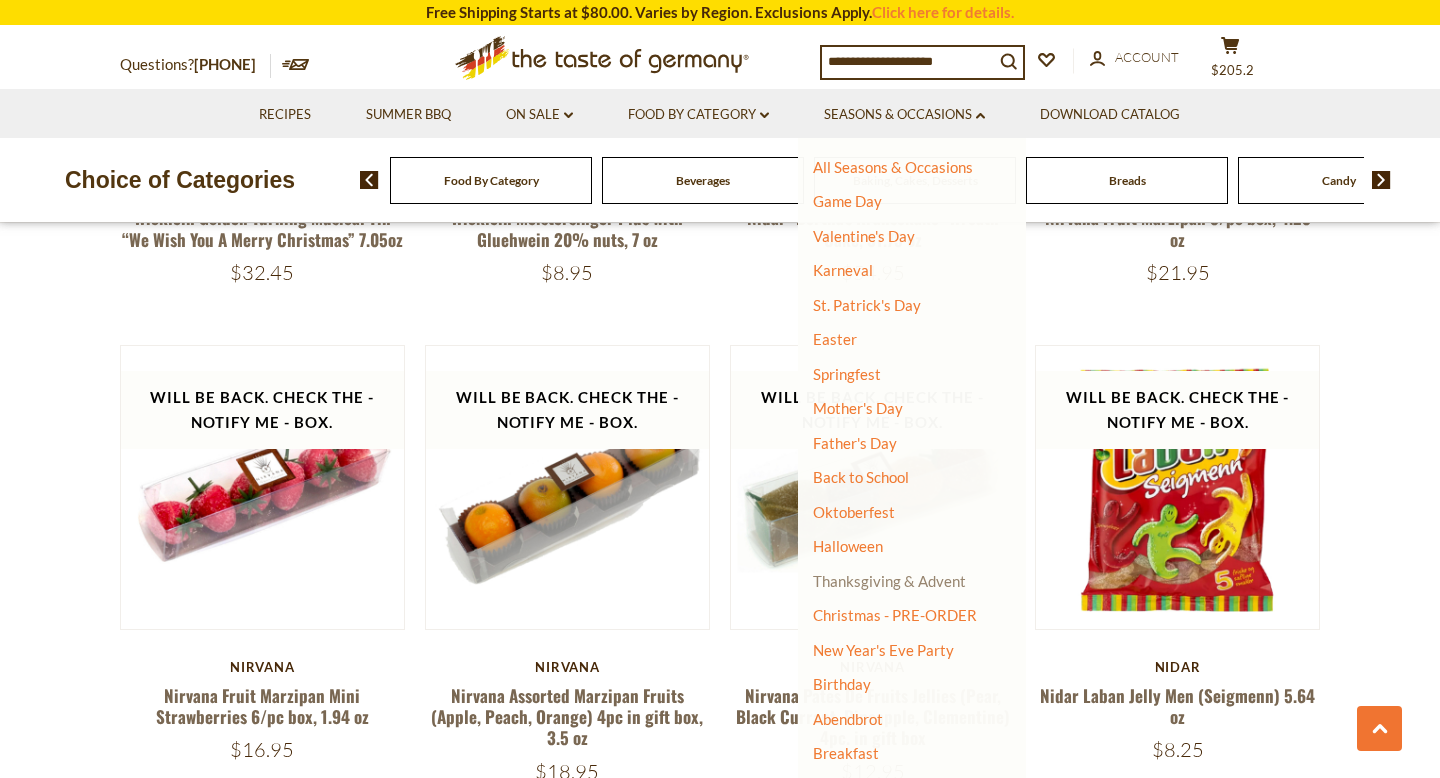 scroll, scrollTop: 969, scrollLeft: 0, axis: vertical 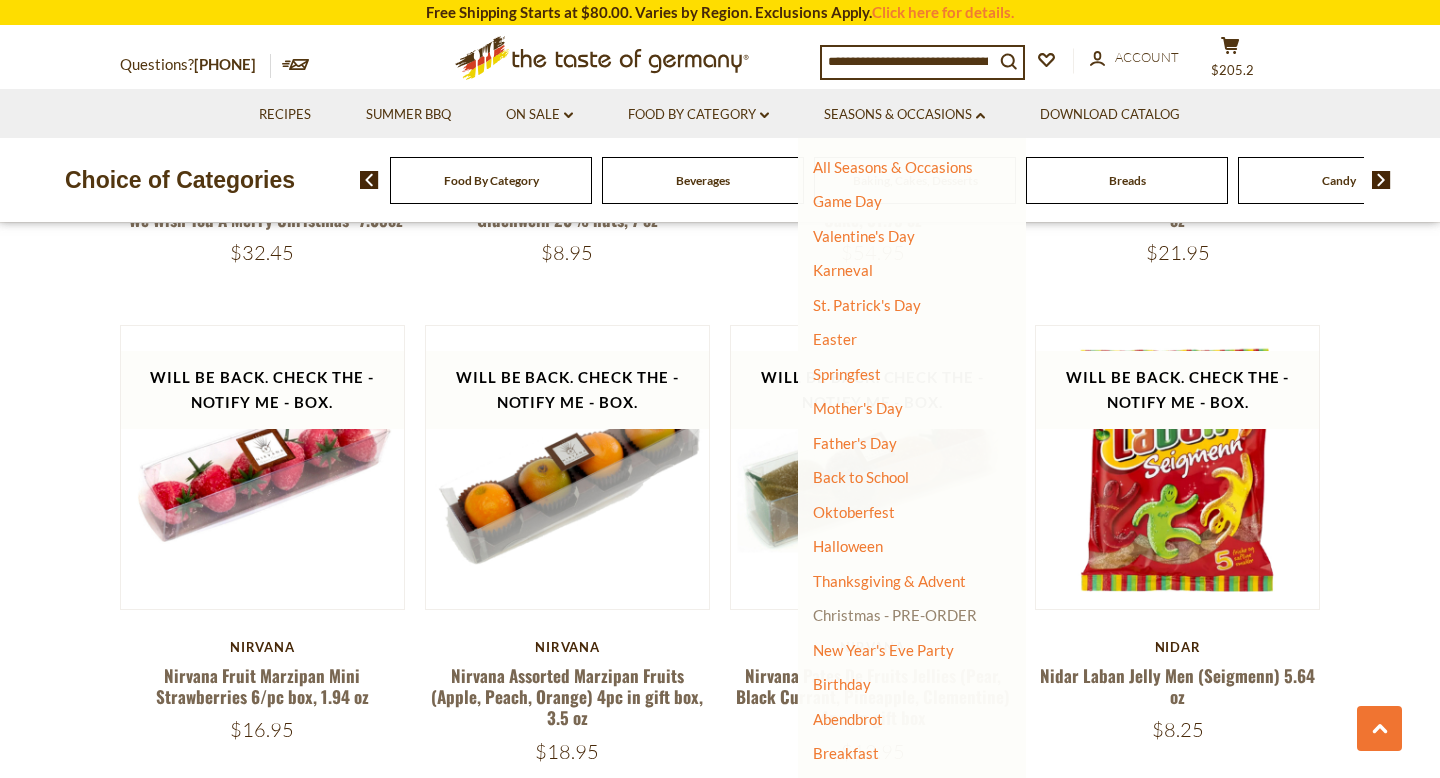 click on "Christmas - PRE-ORDER" at bounding box center (895, 615) 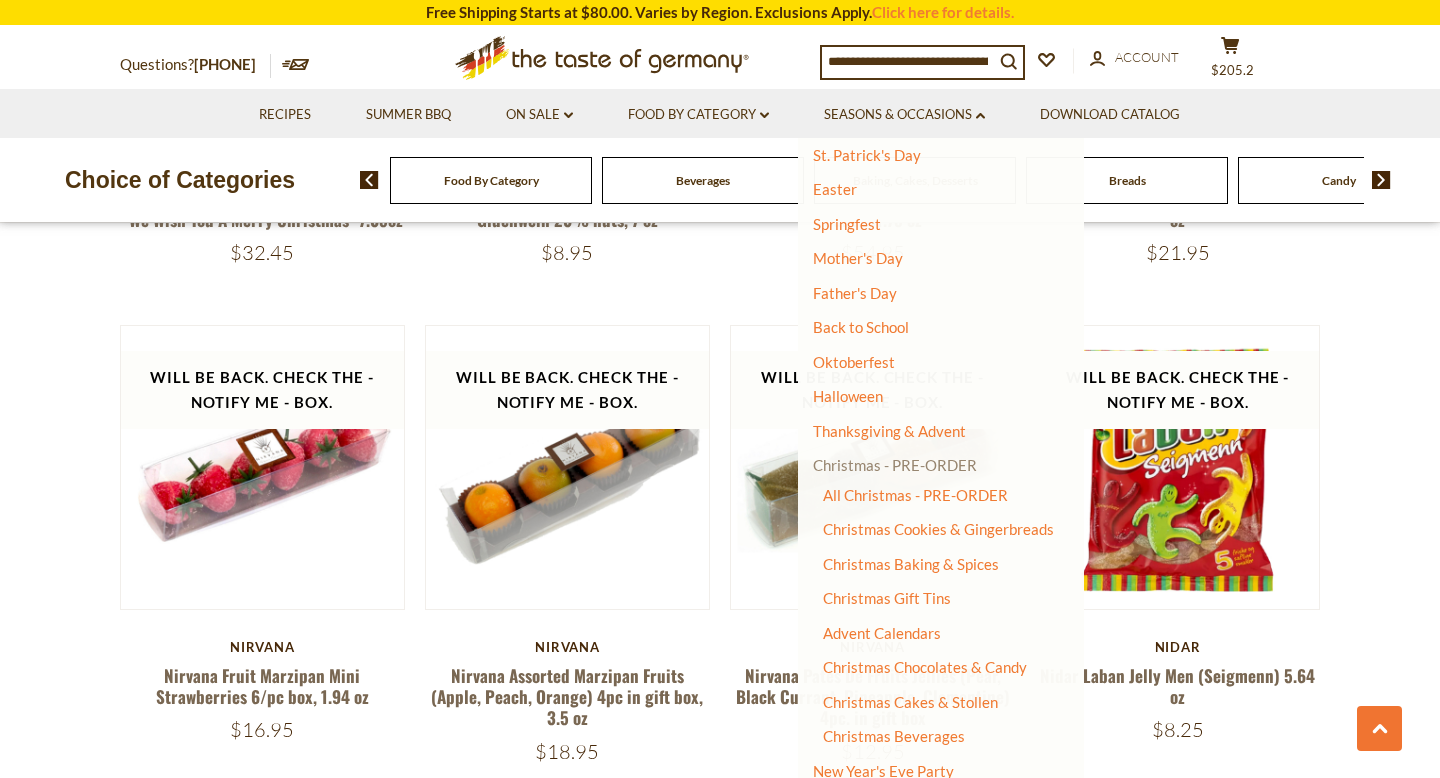 scroll, scrollTop: 151, scrollLeft: 0, axis: vertical 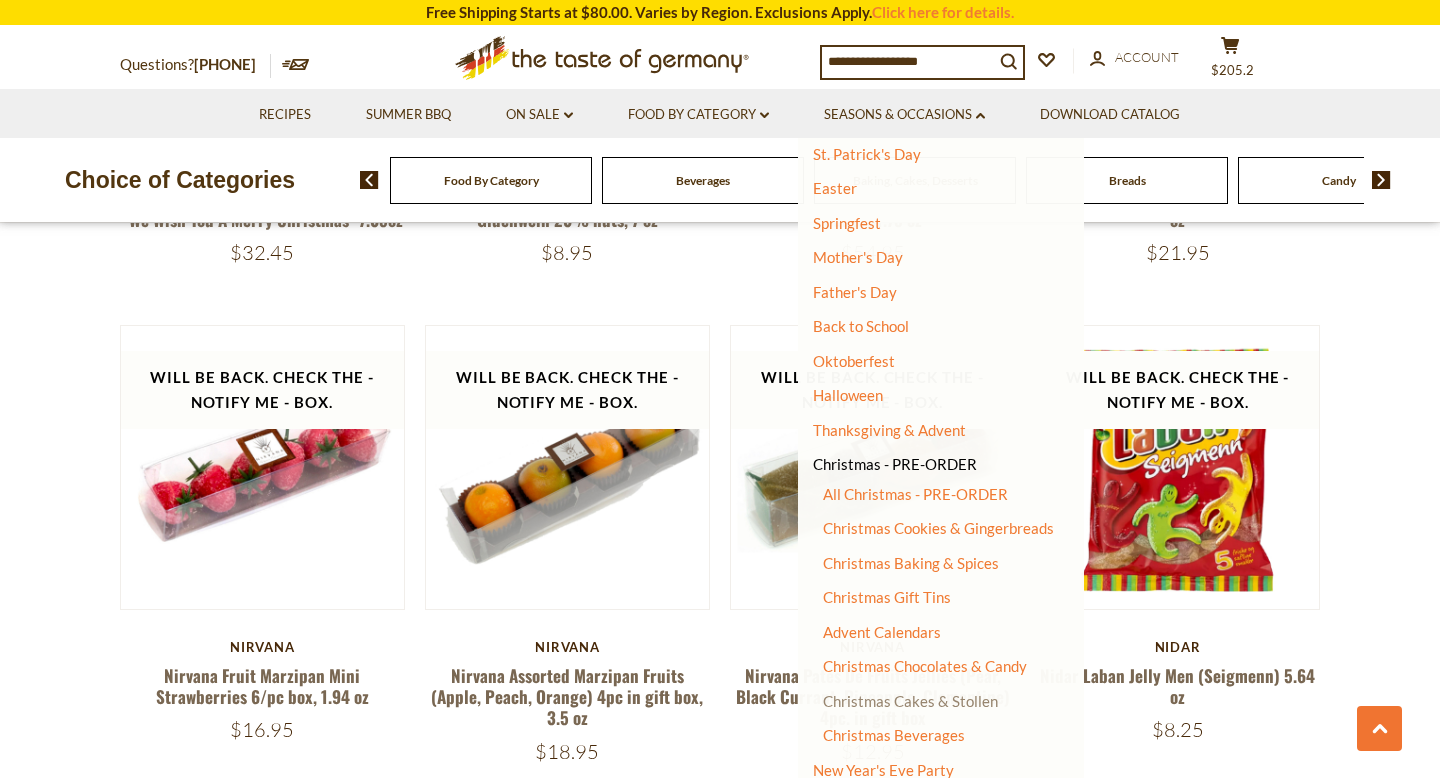 click on "Christmas Cakes & Stollen" at bounding box center (910, 701) 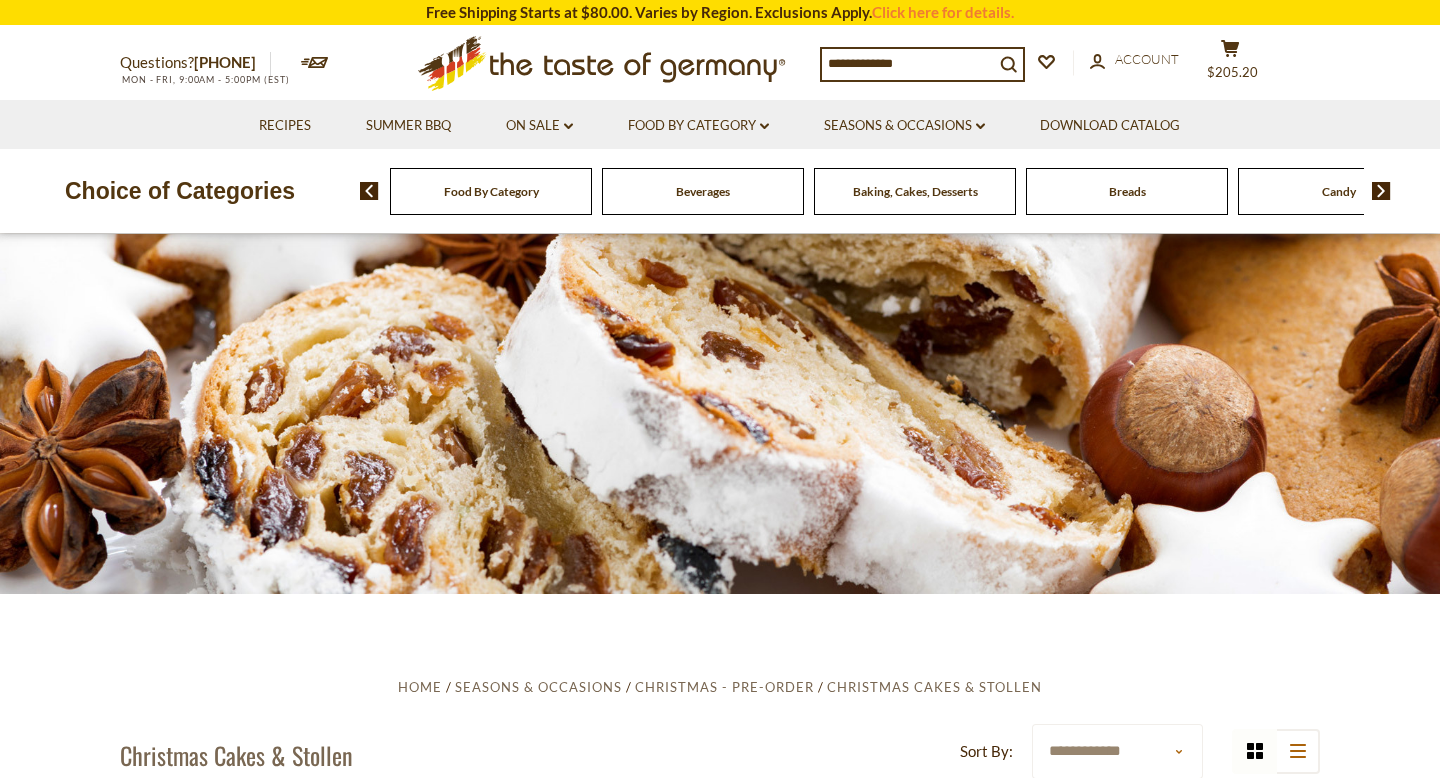 scroll, scrollTop: 0, scrollLeft: 0, axis: both 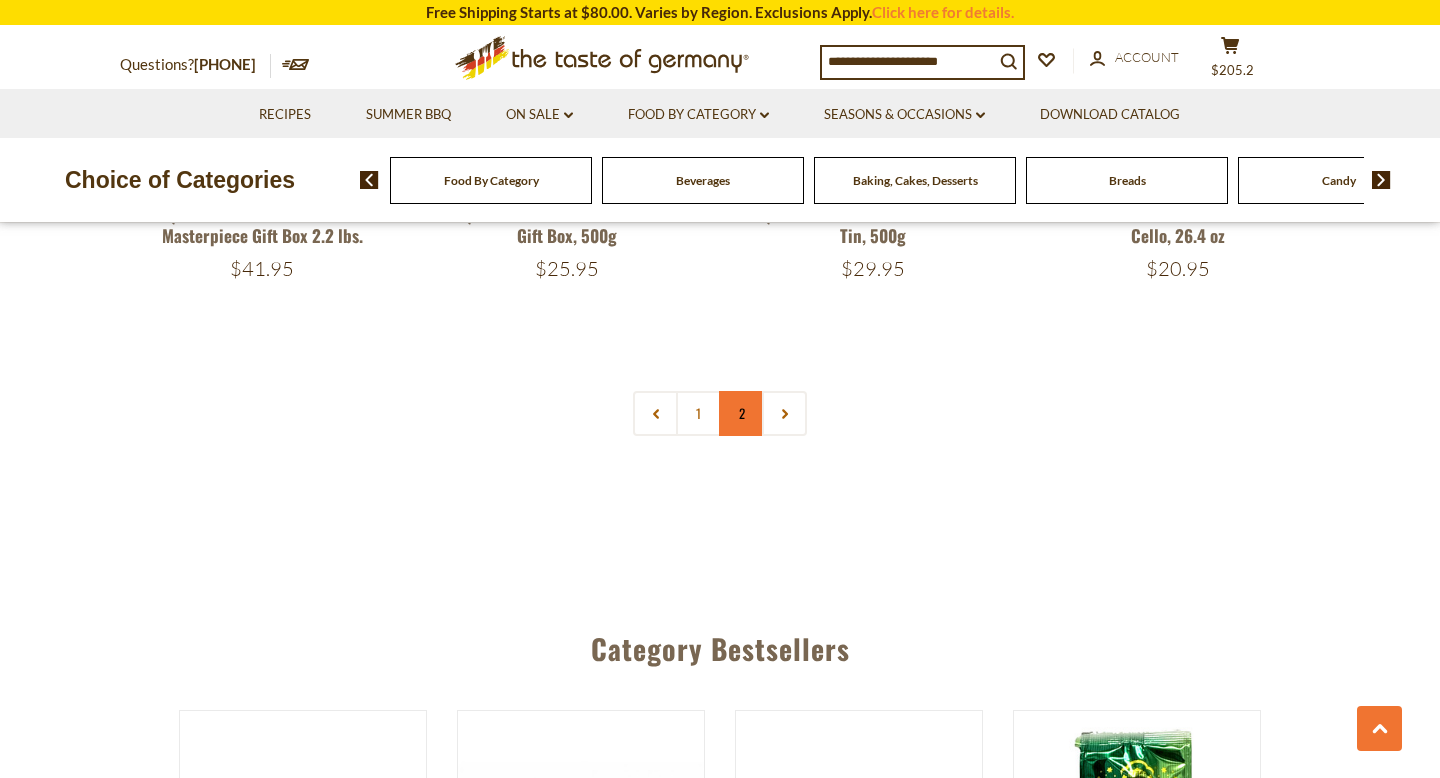 click on "2" at bounding box center (741, 413) 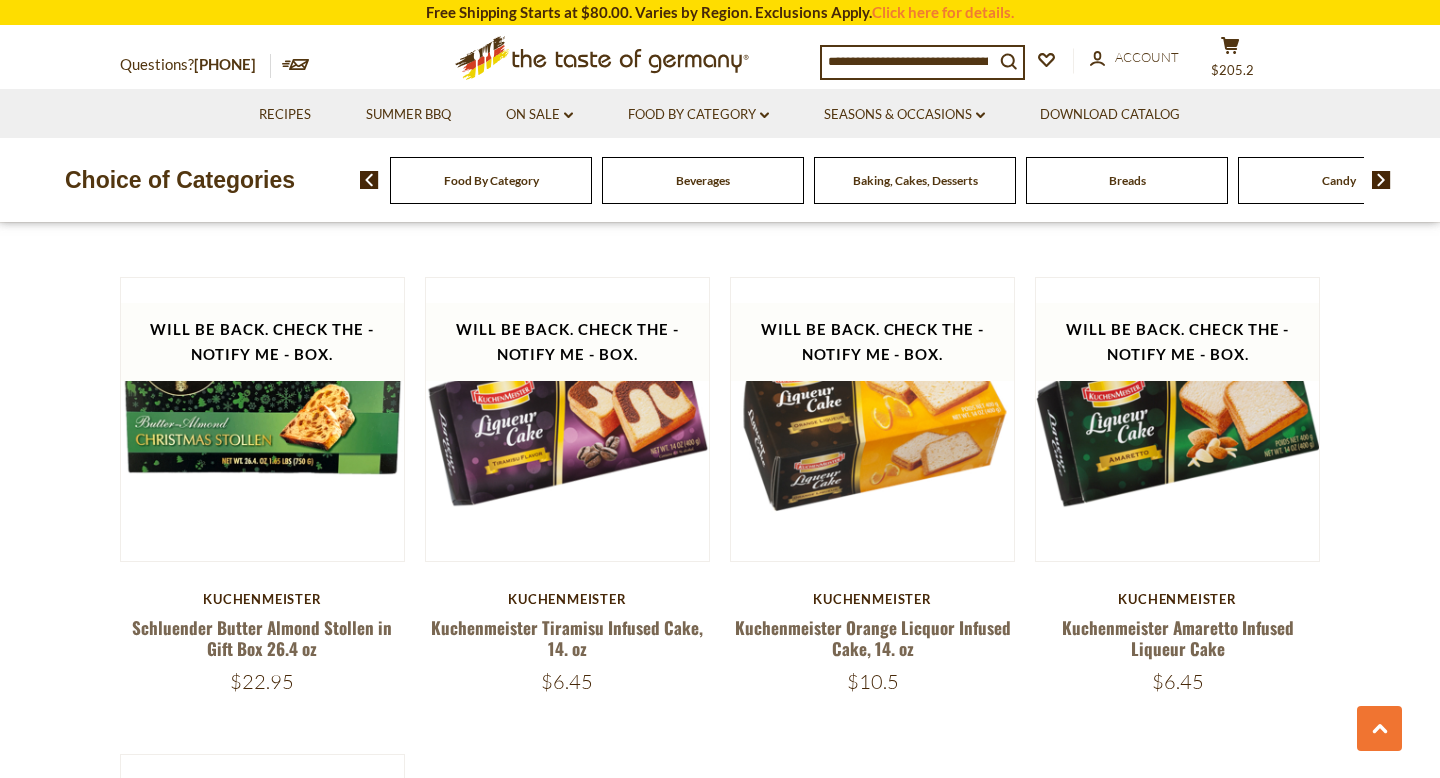 scroll, scrollTop: 3479, scrollLeft: 0, axis: vertical 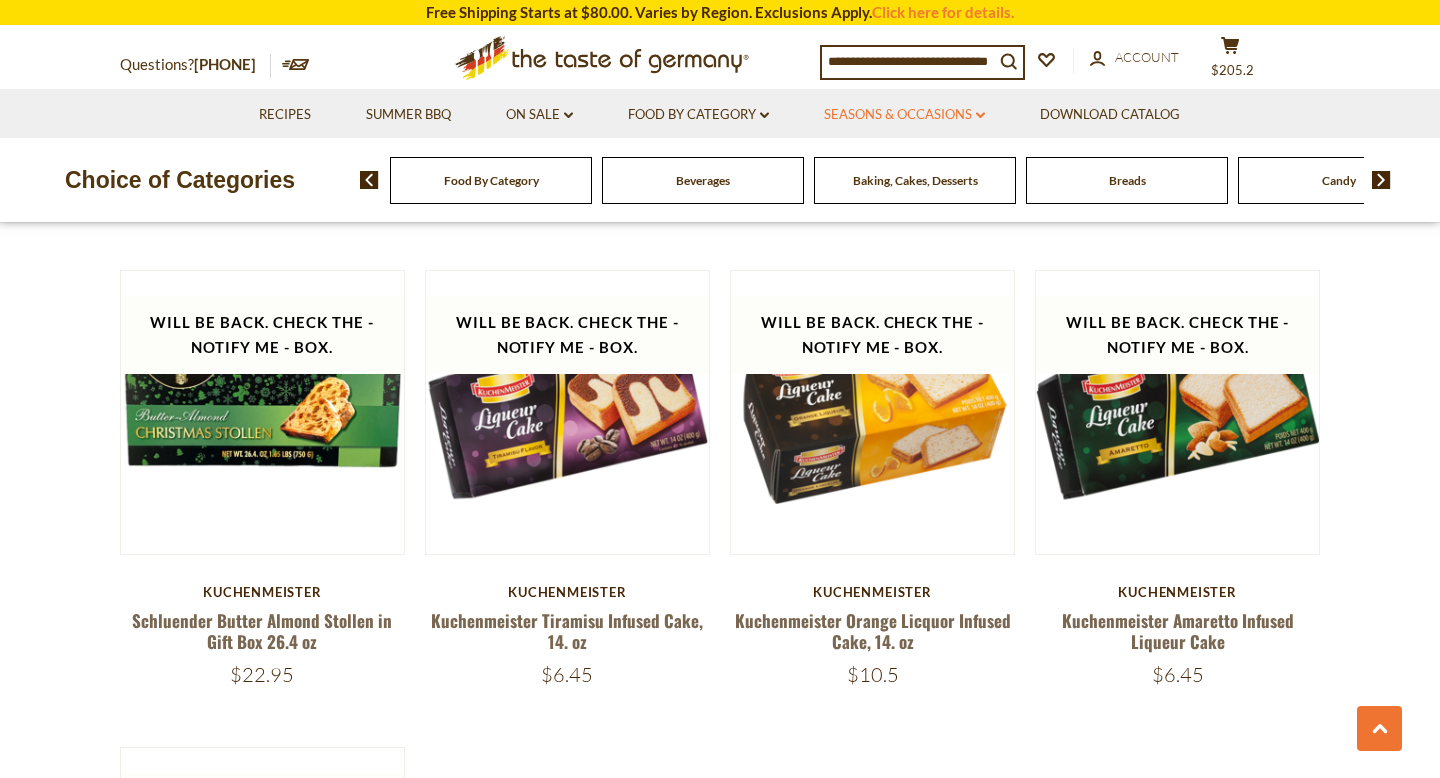 click on "Seasons & Occasions
dropdown_arrow" at bounding box center (904, 115) 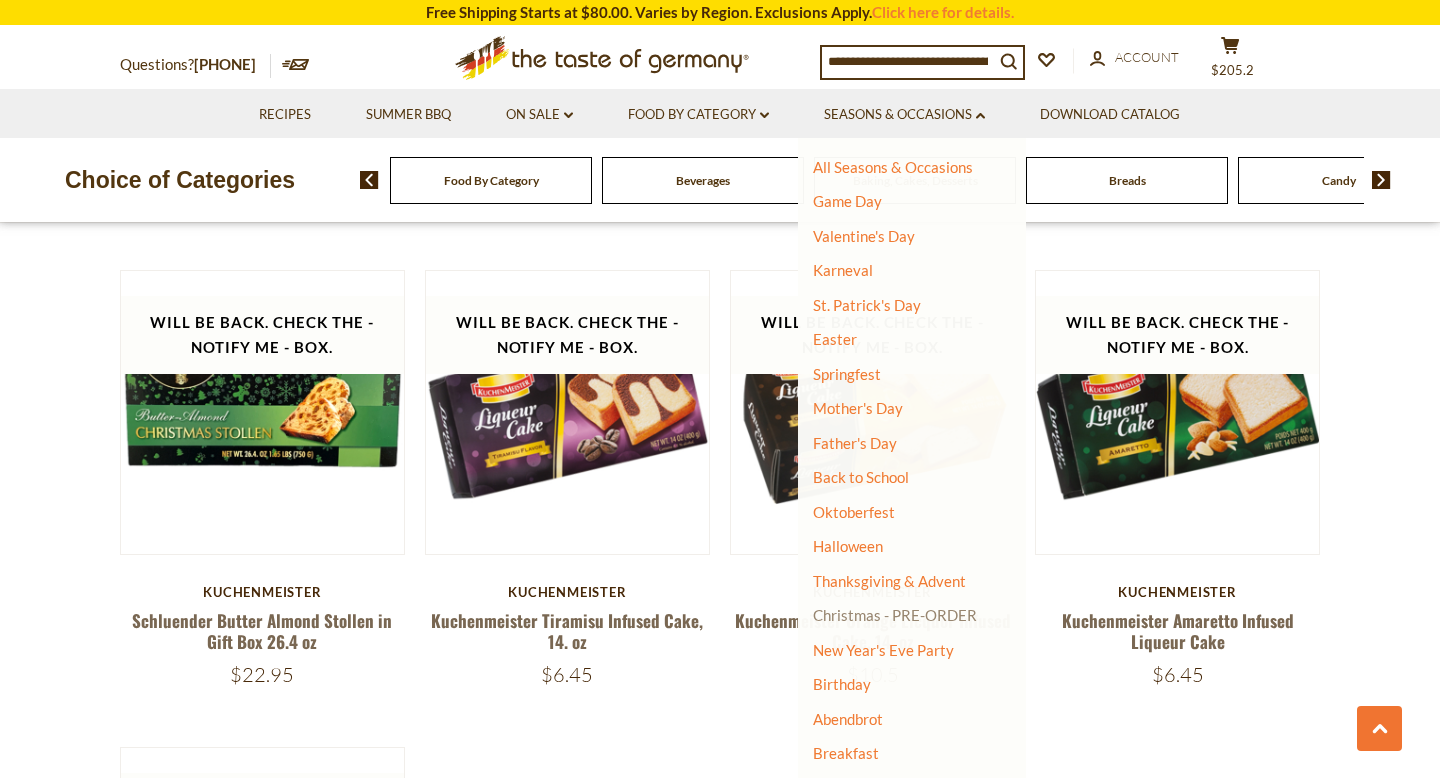 click on "Christmas - PRE-ORDER" at bounding box center (895, 615) 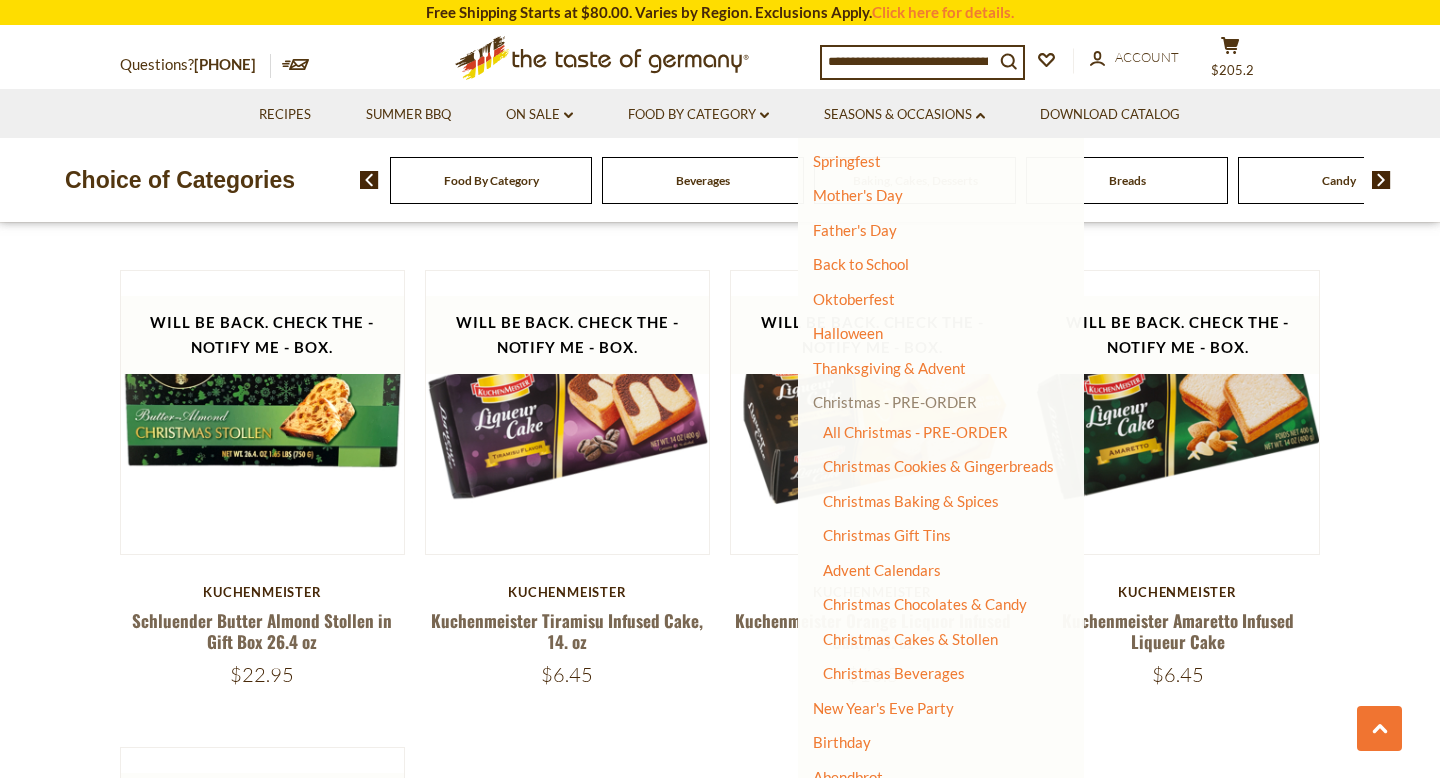 scroll, scrollTop: 218, scrollLeft: 0, axis: vertical 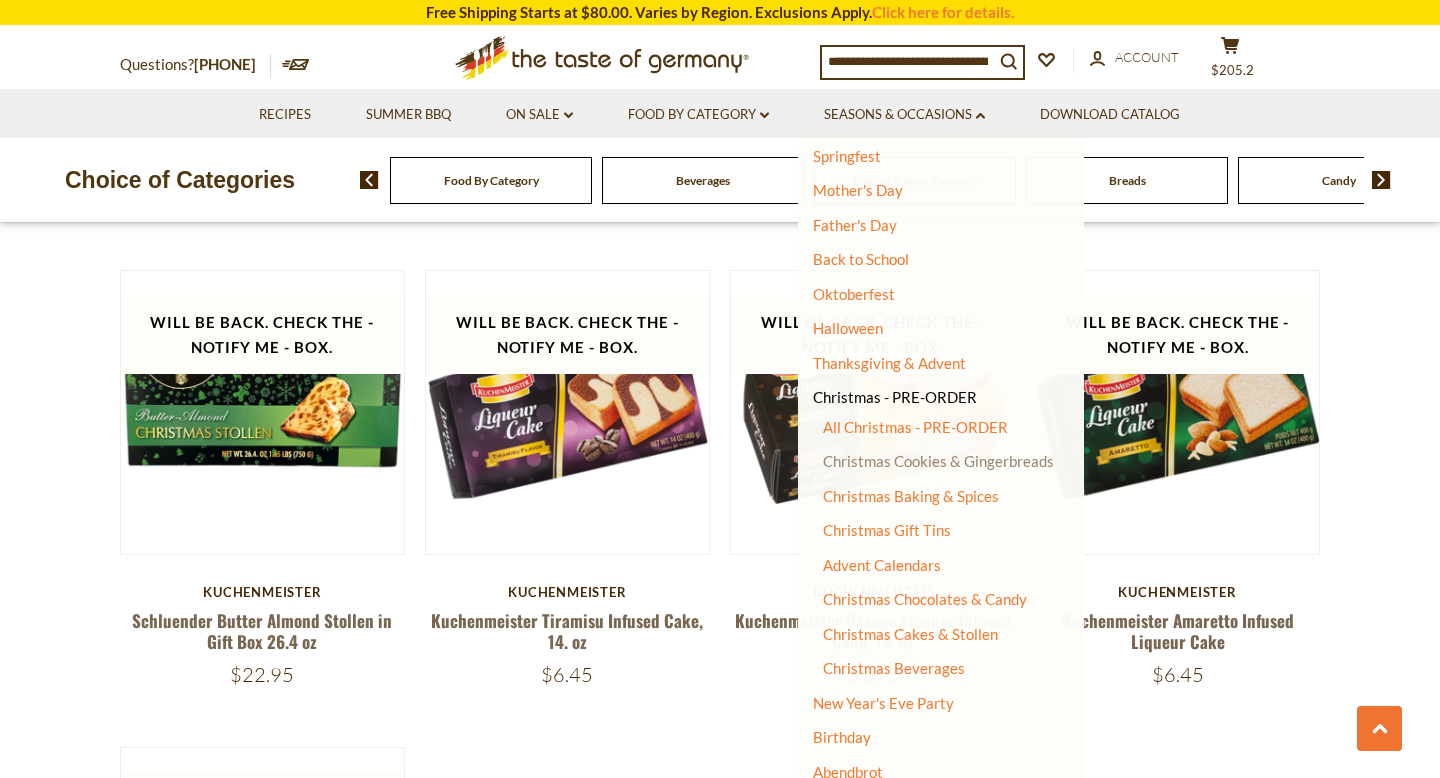 click on "Christmas Cookies & Gingerbreads" at bounding box center [938, 461] 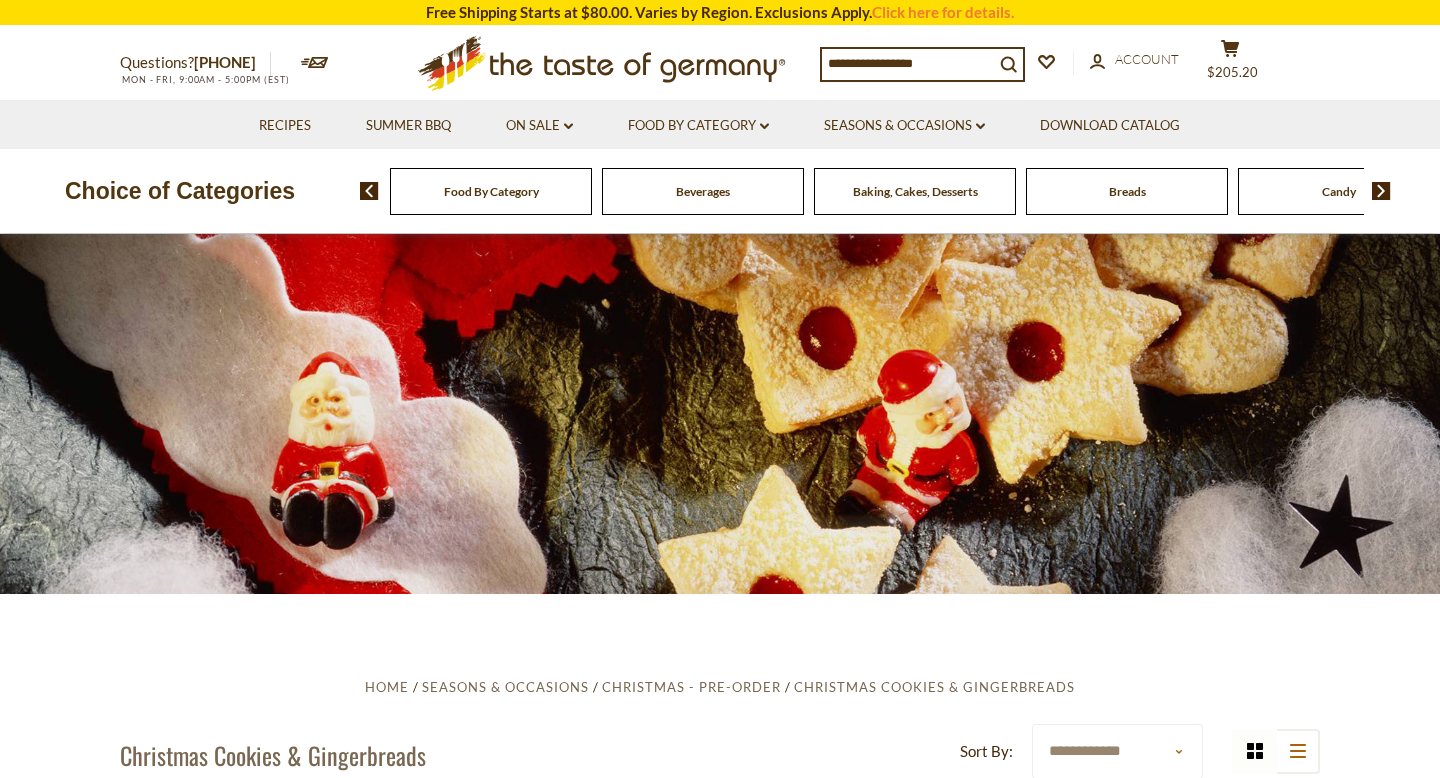 scroll, scrollTop: 0, scrollLeft: 0, axis: both 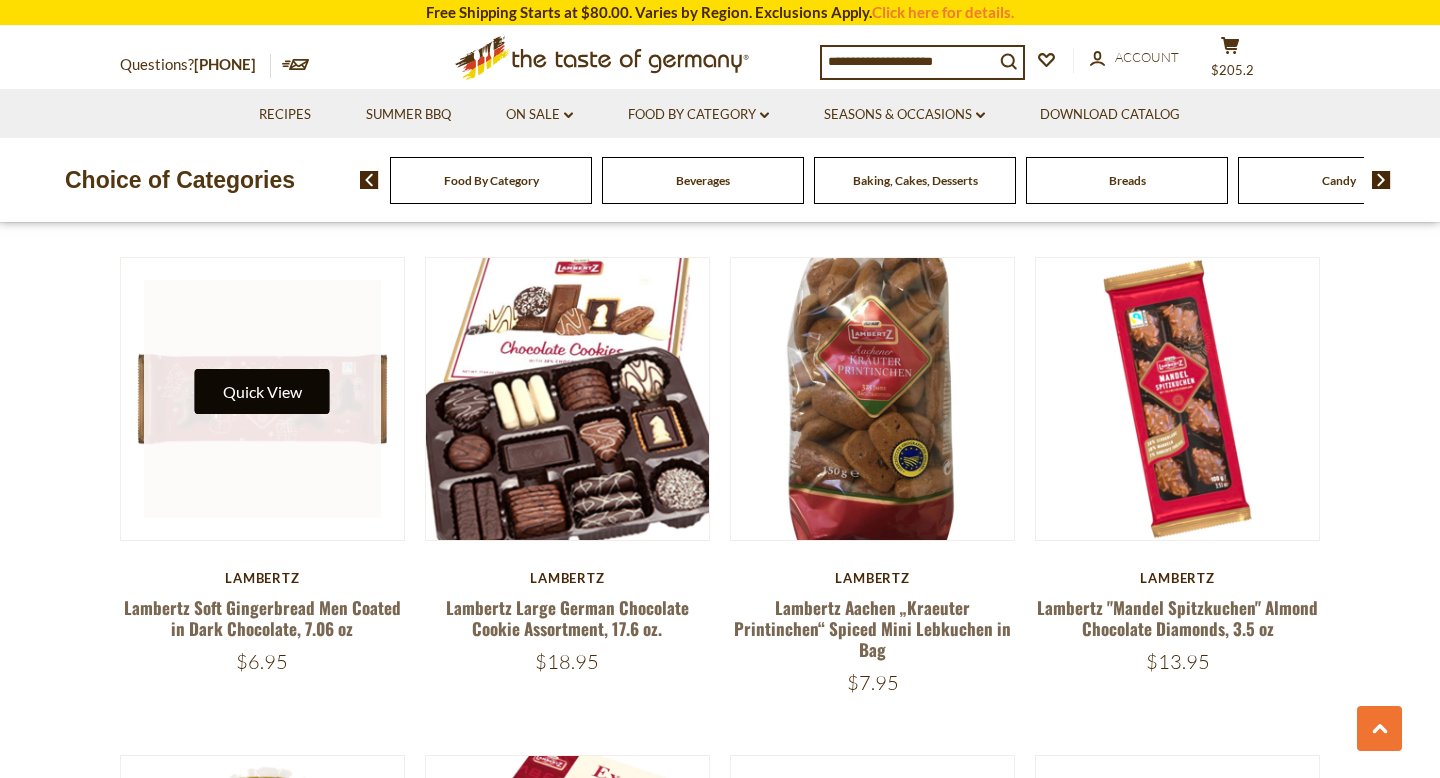 click on "Quick View" at bounding box center (262, 391) 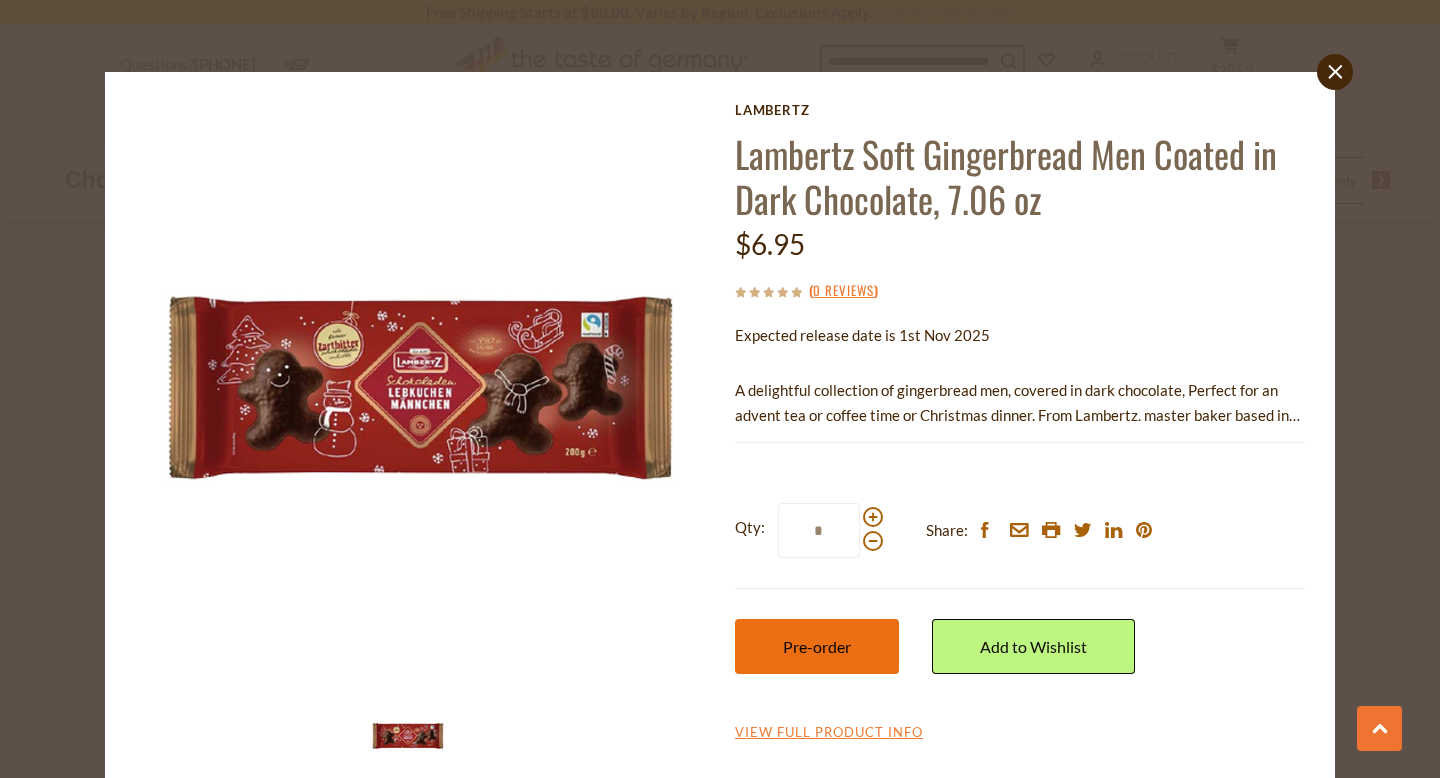 click on "Pre-order" at bounding box center [817, 646] 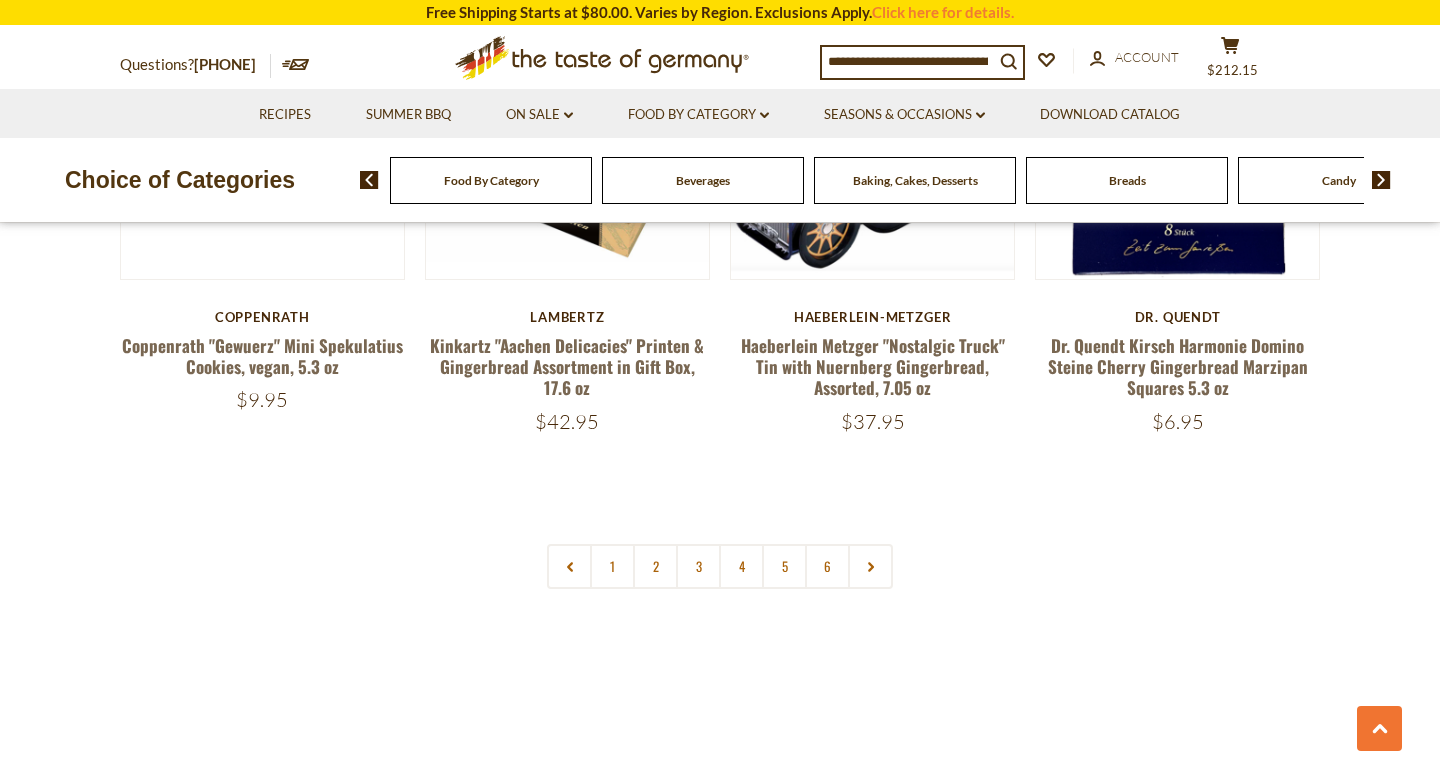 scroll, scrollTop: 4723, scrollLeft: 0, axis: vertical 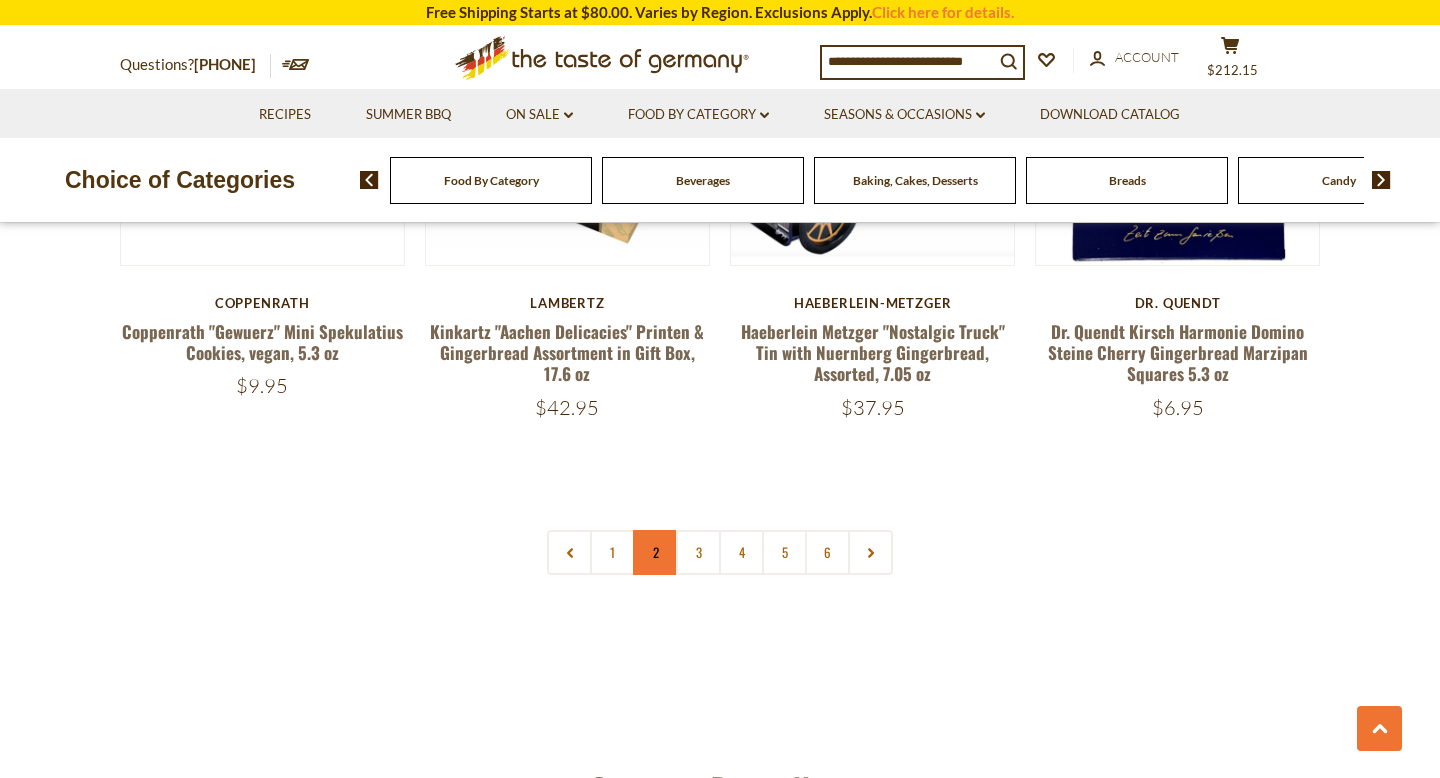 click on "2" at bounding box center [655, 552] 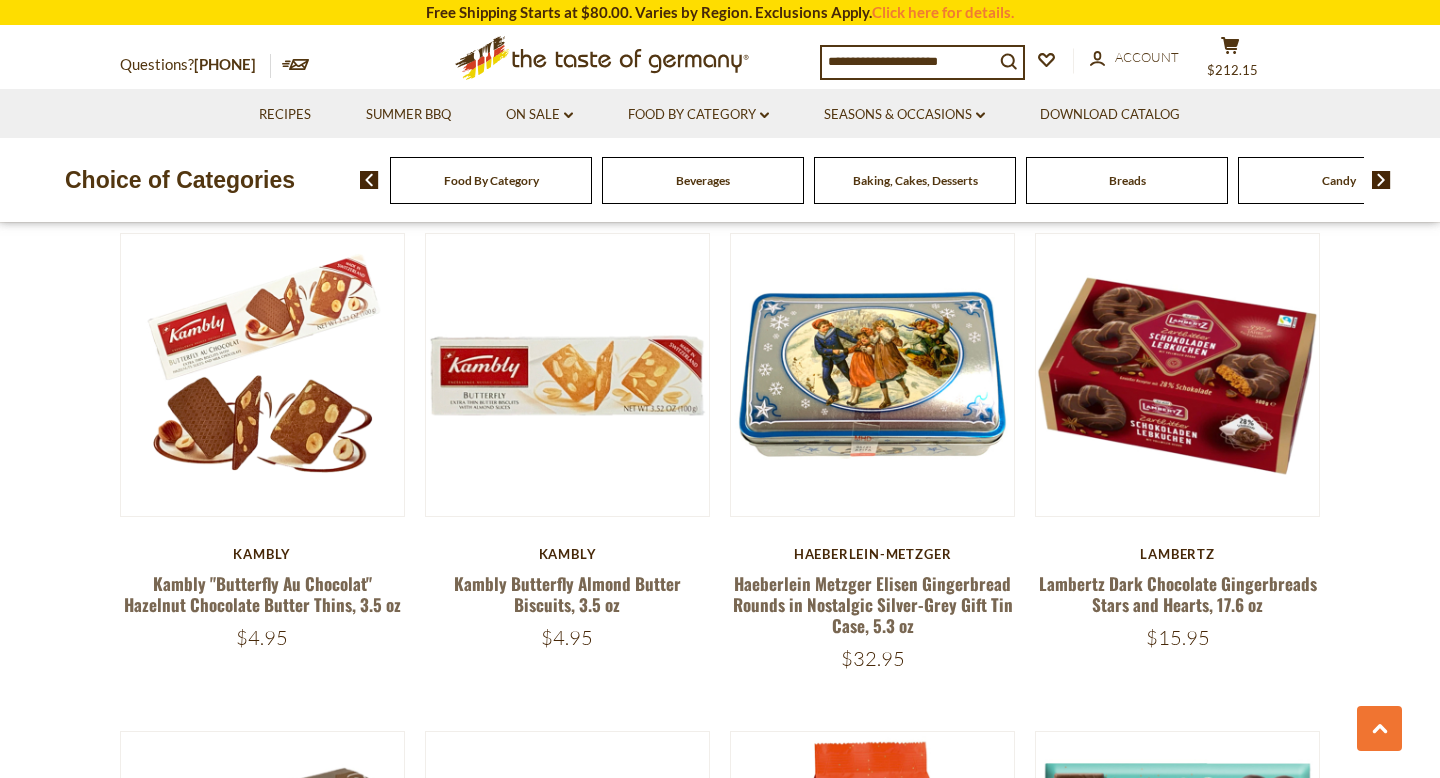 scroll, scrollTop: 3041, scrollLeft: 0, axis: vertical 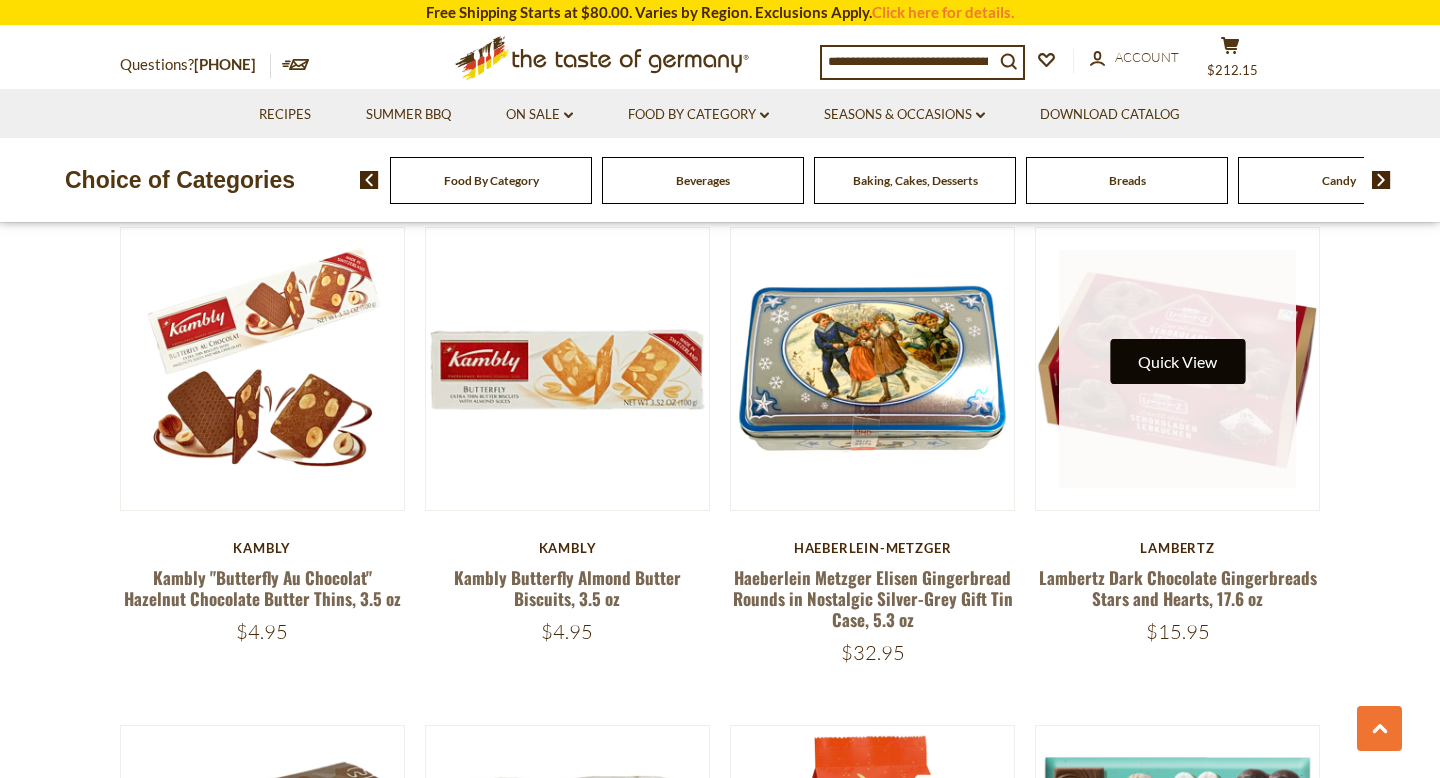 click on "Quick View" at bounding box center (1177, 361) 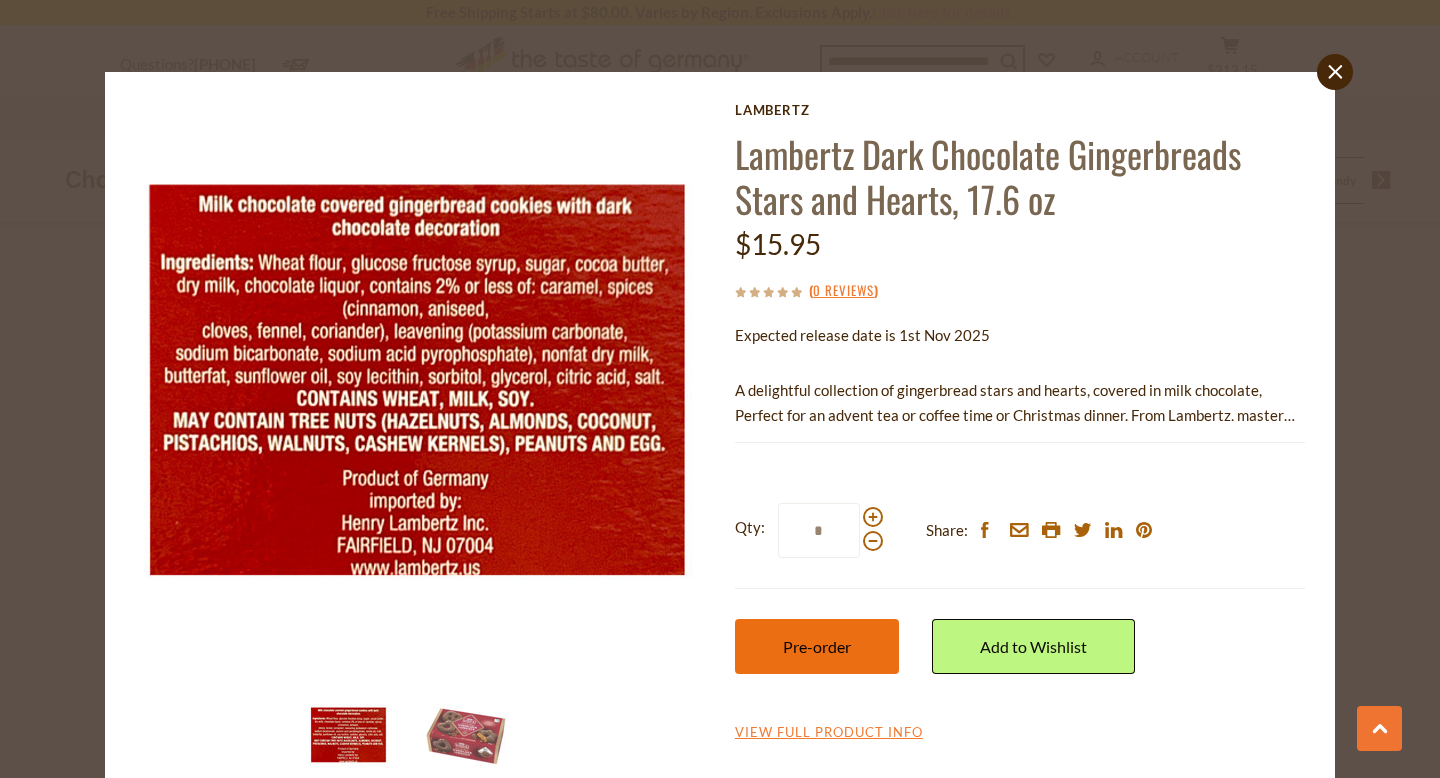 click on "Pre-order" at bounding box center (817, 646) 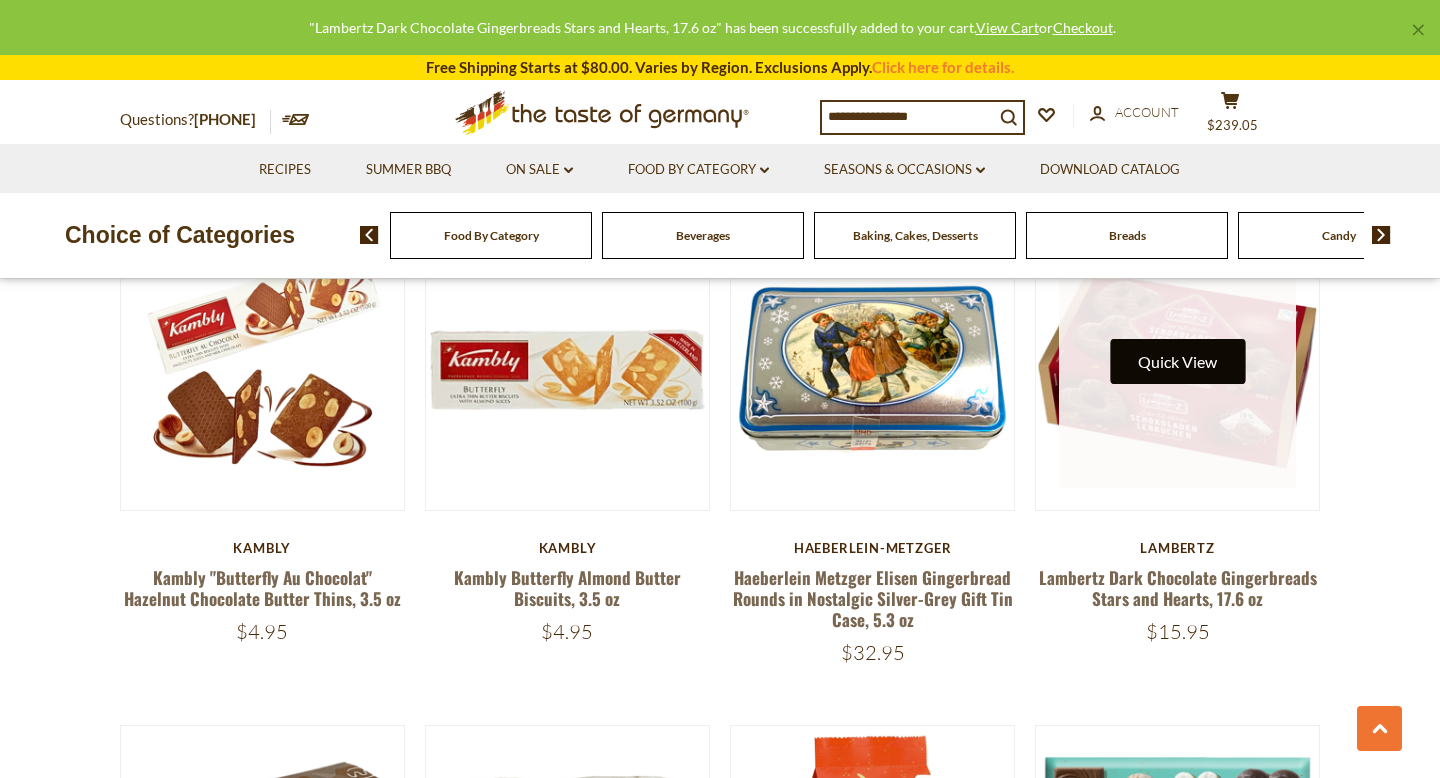 click on "Quick View" at bounding box center [1177, 361] 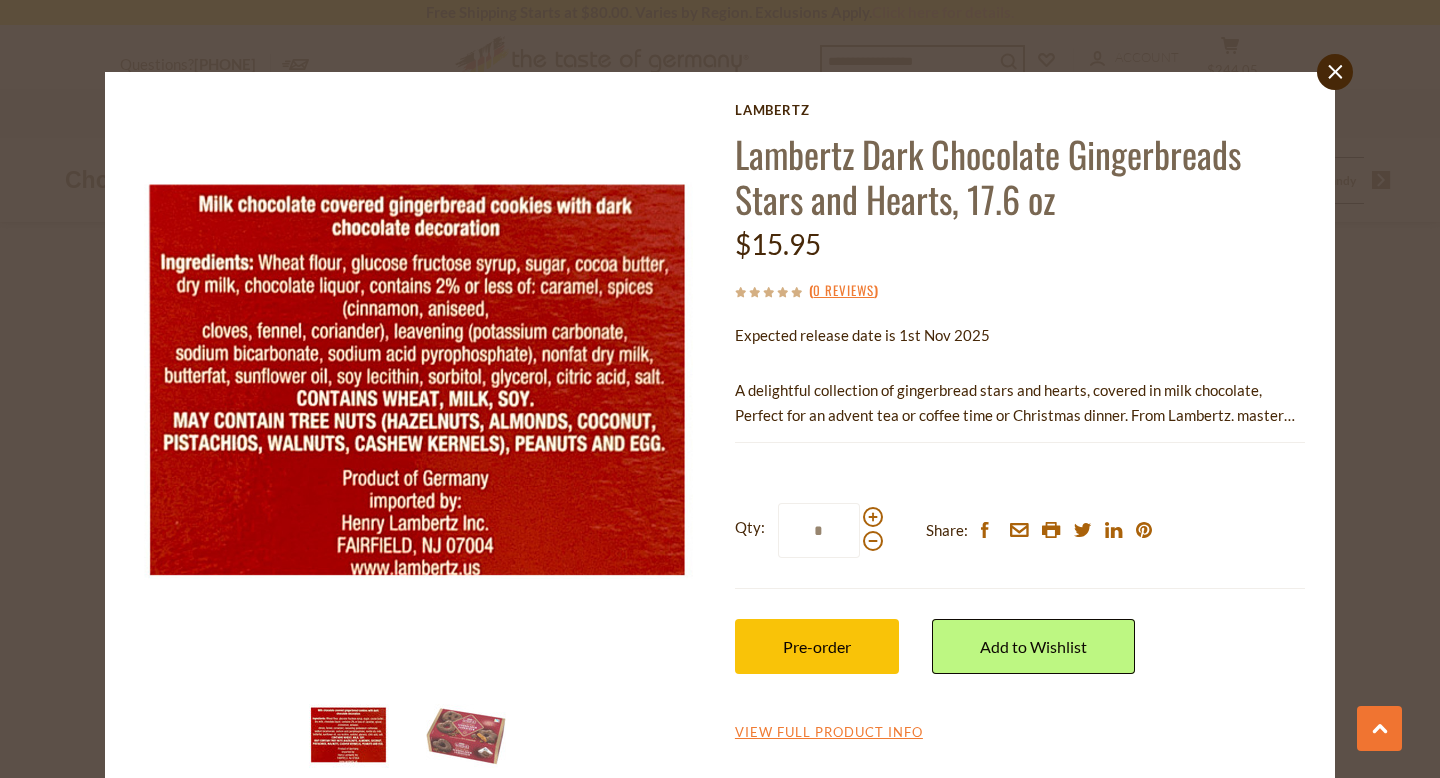 click on "close" at bounding box center (1335, 72) 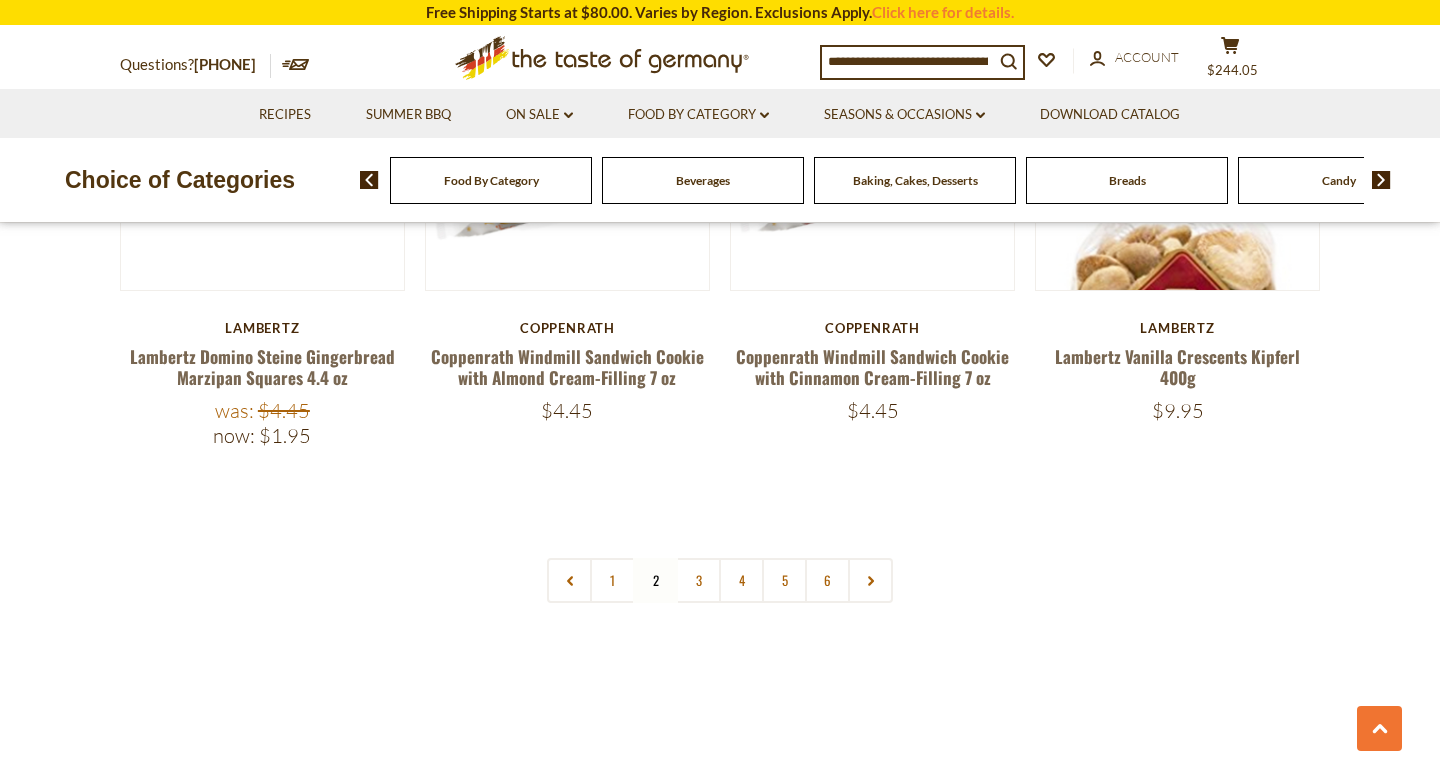 scroll, scrollTop: 4759, scrollLeft: 0, axis: vertical 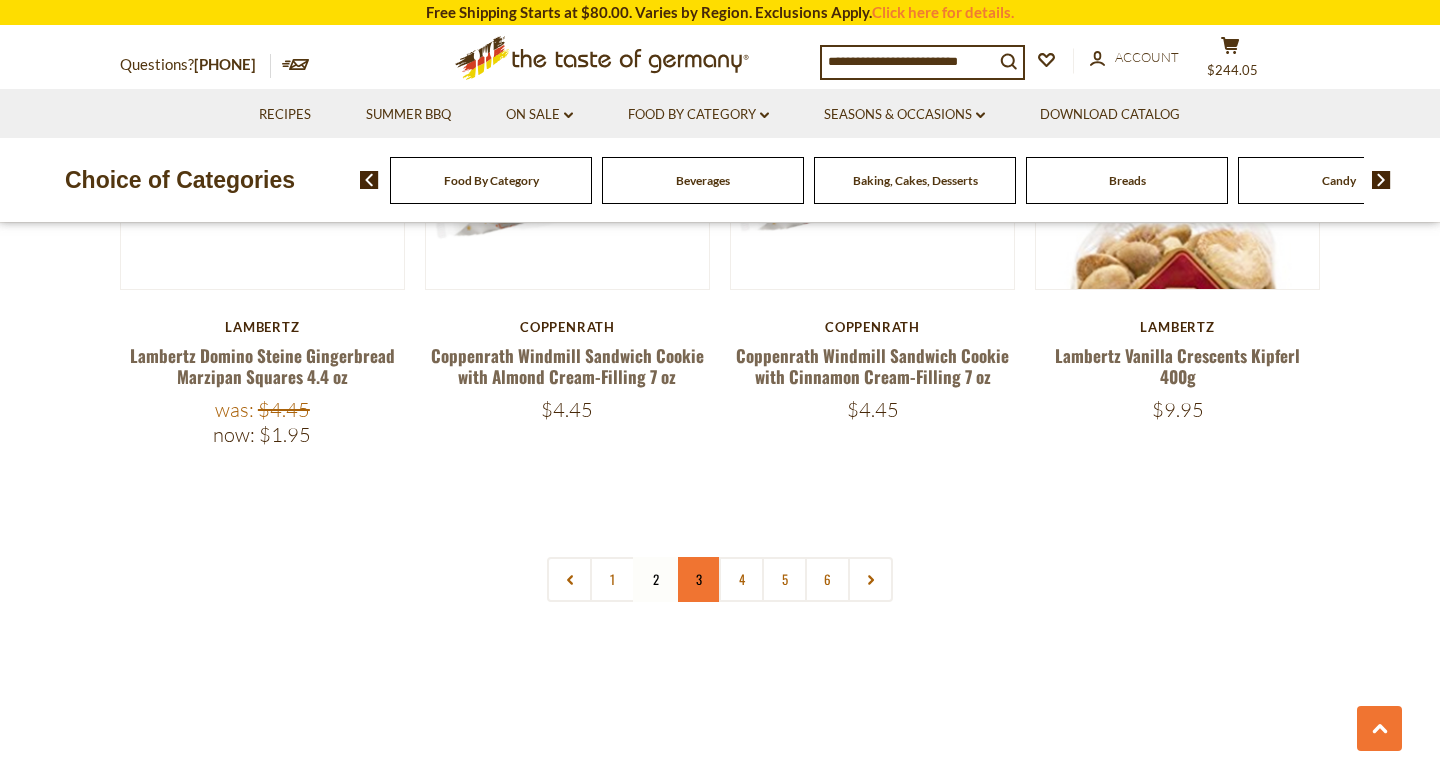 click on "3" at bounding box center [698, 579] 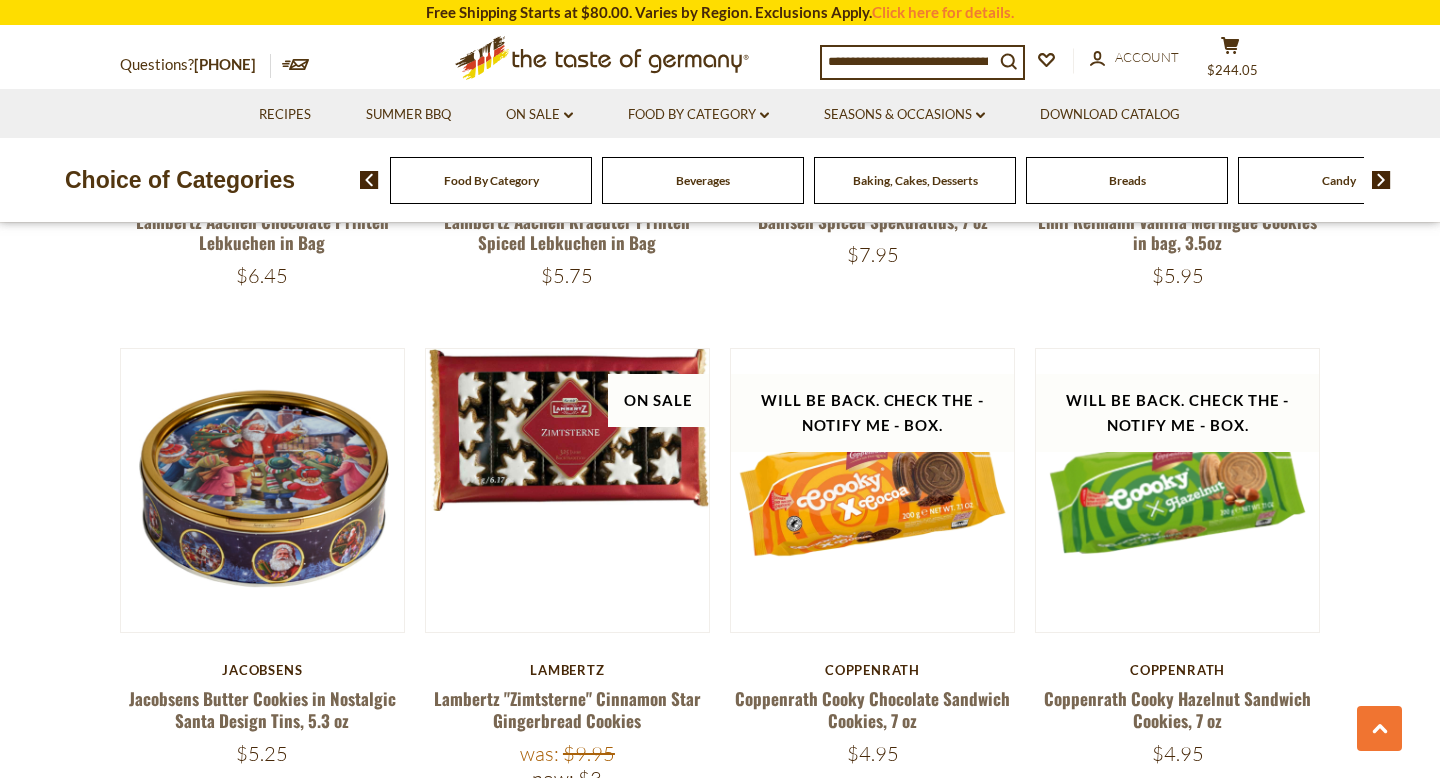 scroll, scrollTop: 1445, scrollLeft: 0, axis: vertical 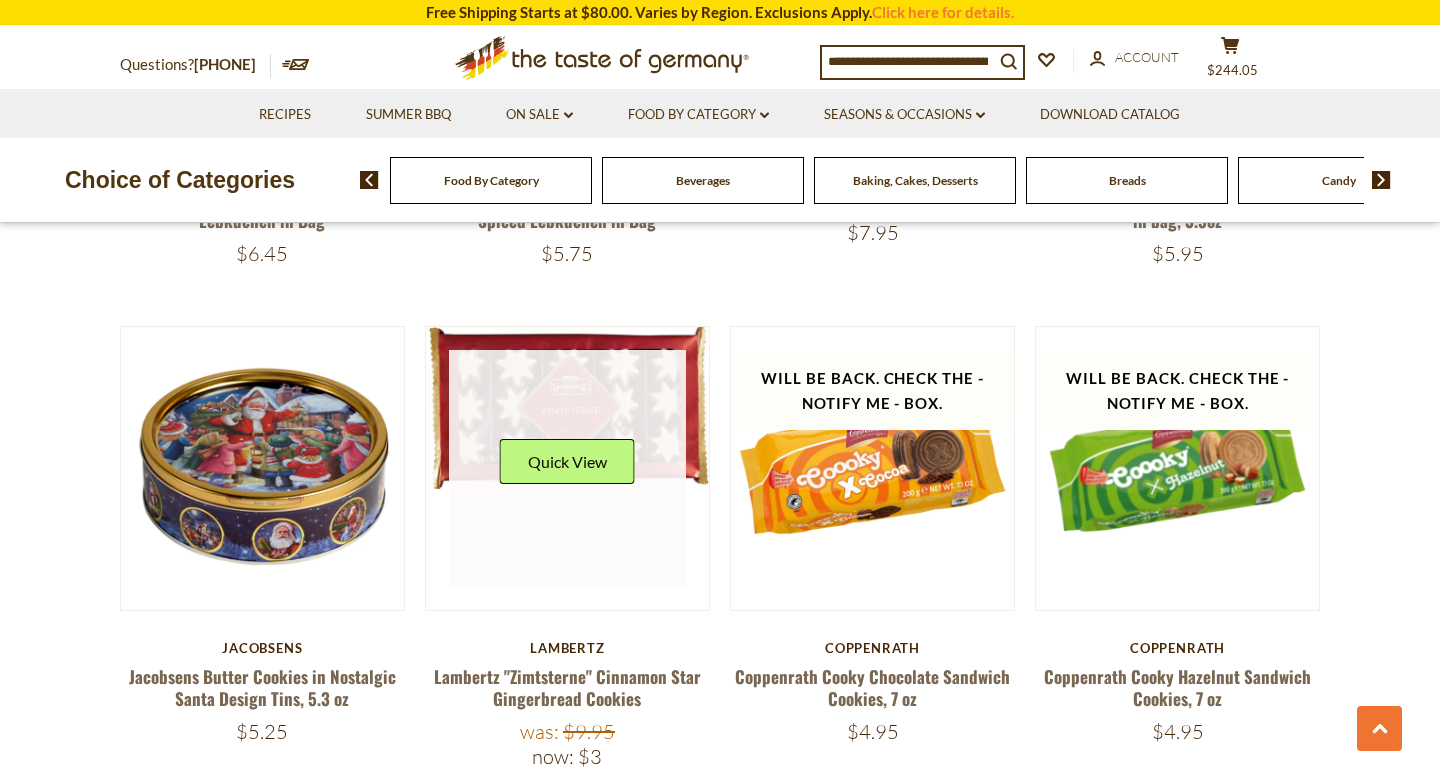 click on "Quick View" at bounding box center [567, 461] 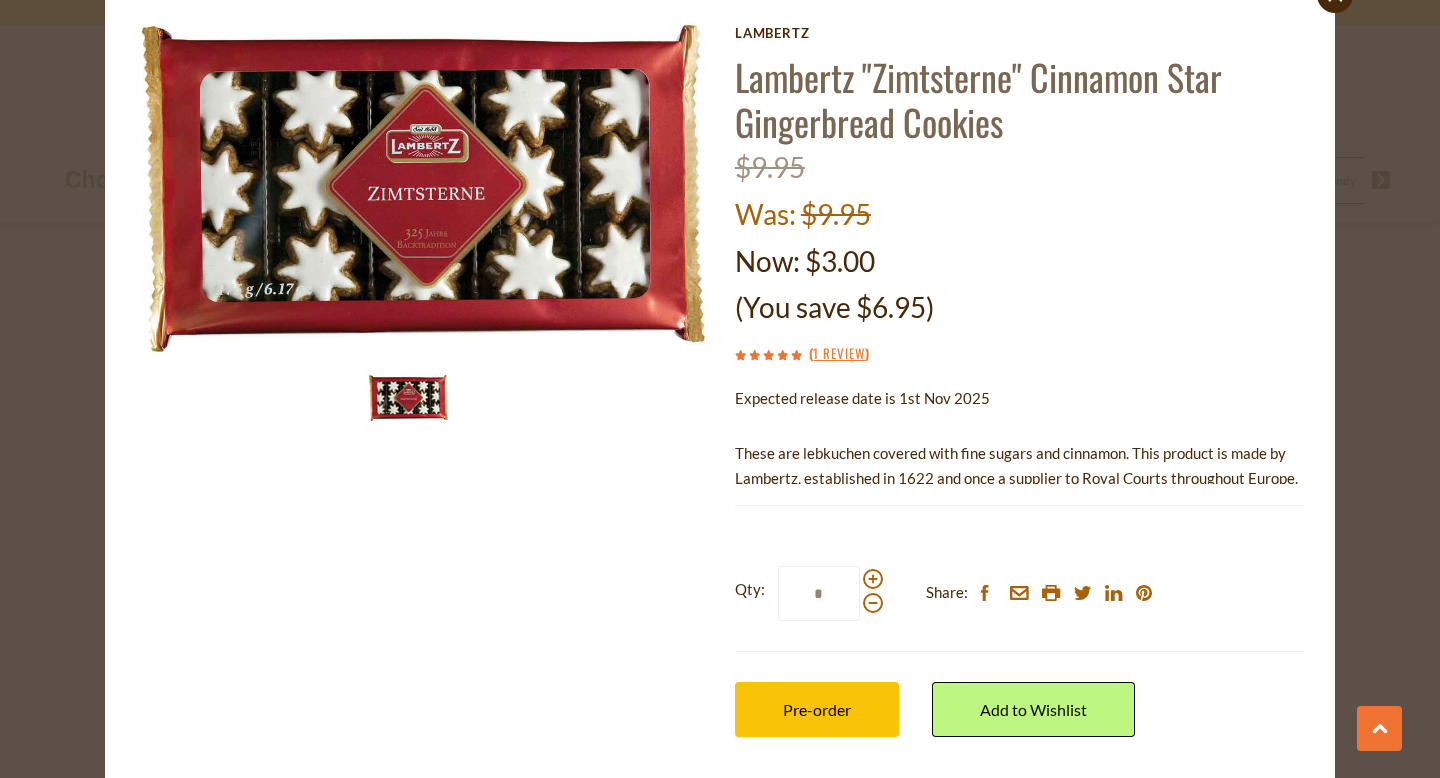 scroll, scrollTop: 107, scrollLeft: 0, axis: vertical 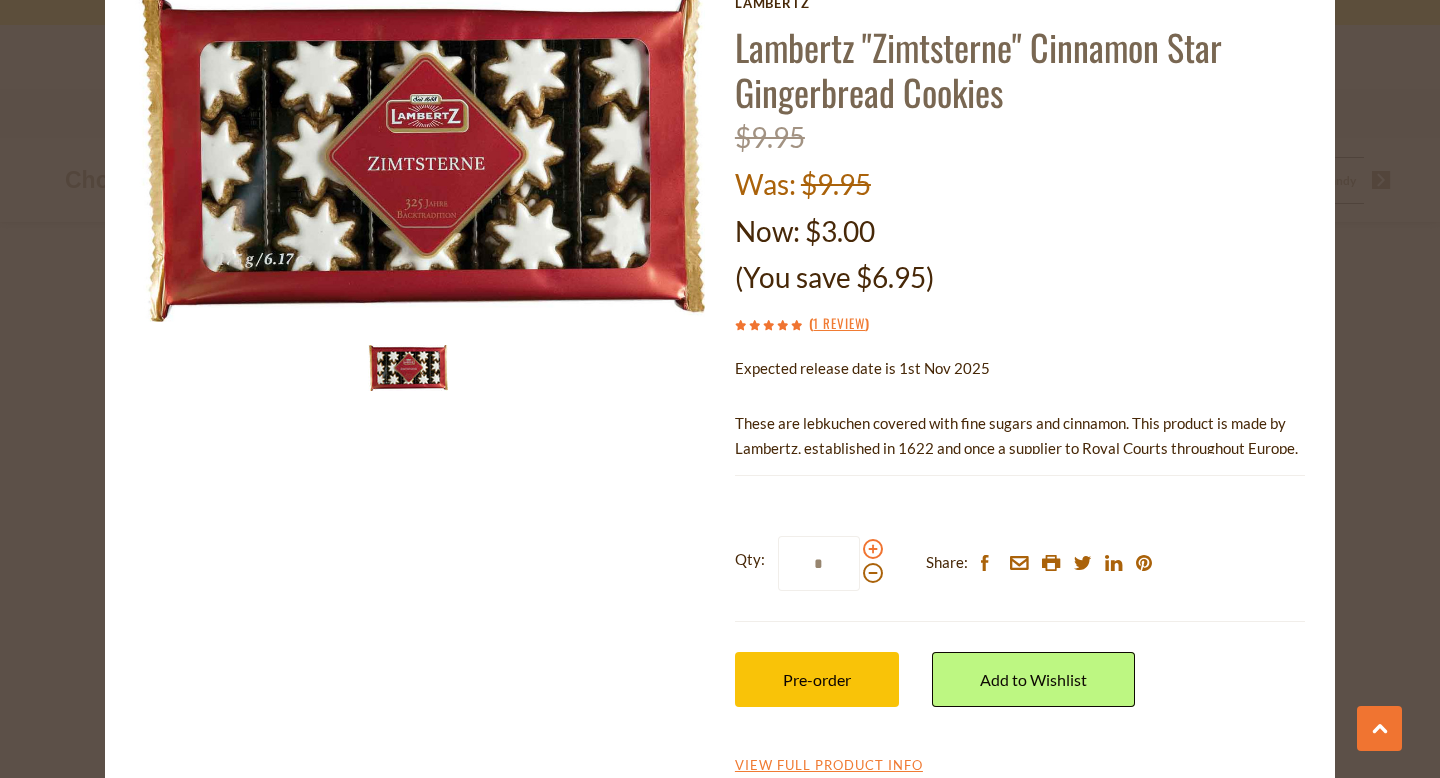 click at bounding box center [873, 549] 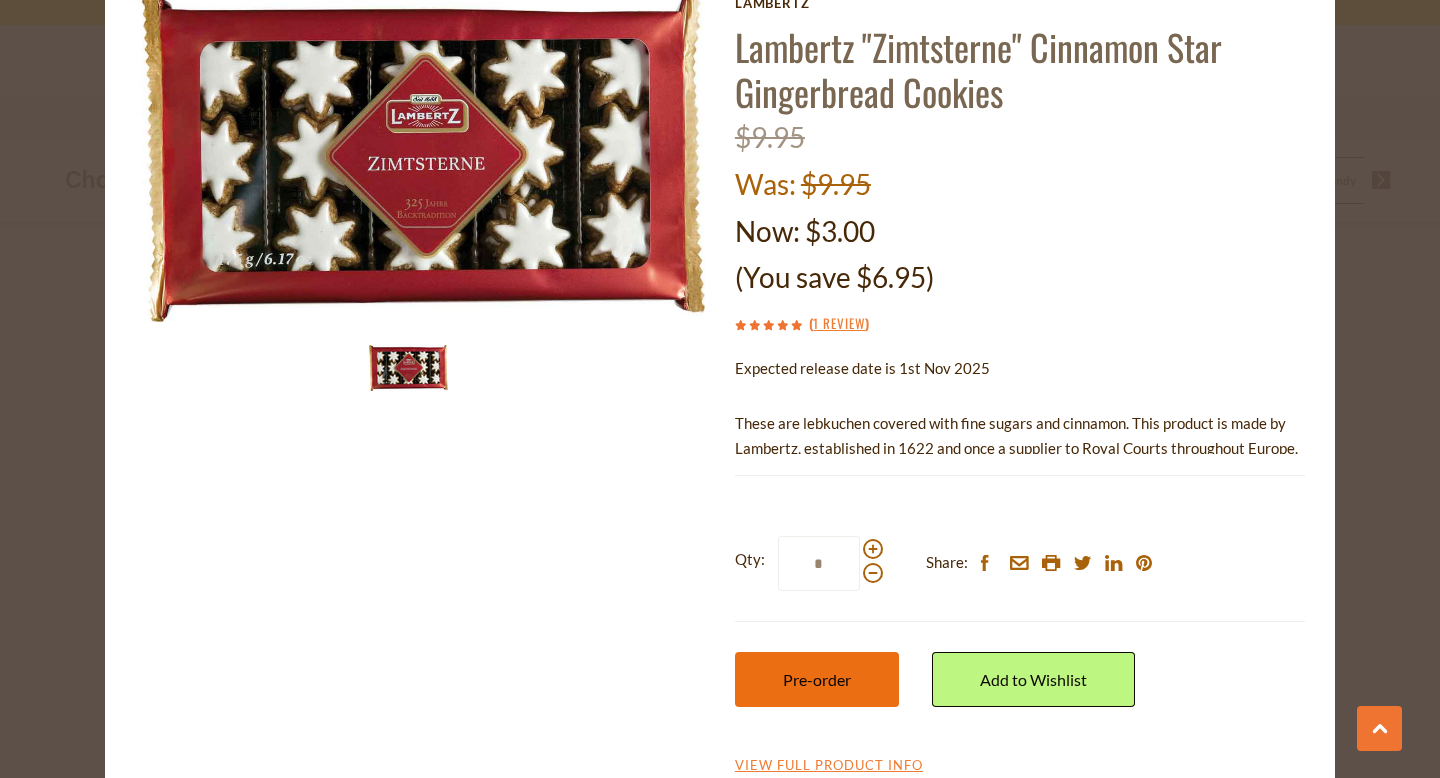 click on "Pre-order" at bounding box center (817, 679) 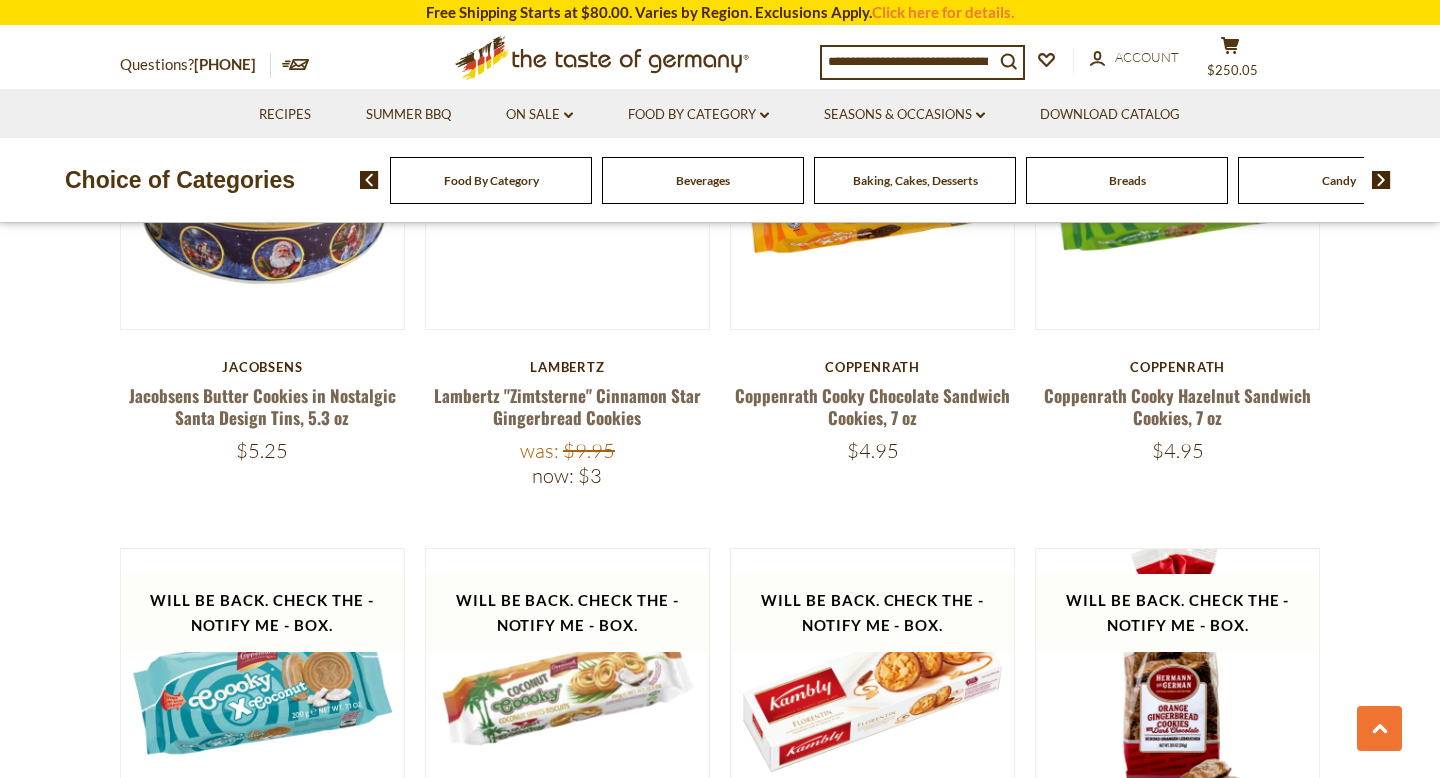 scroll, scrollTop: 1443, scrollLeft: 0, axis: vertical 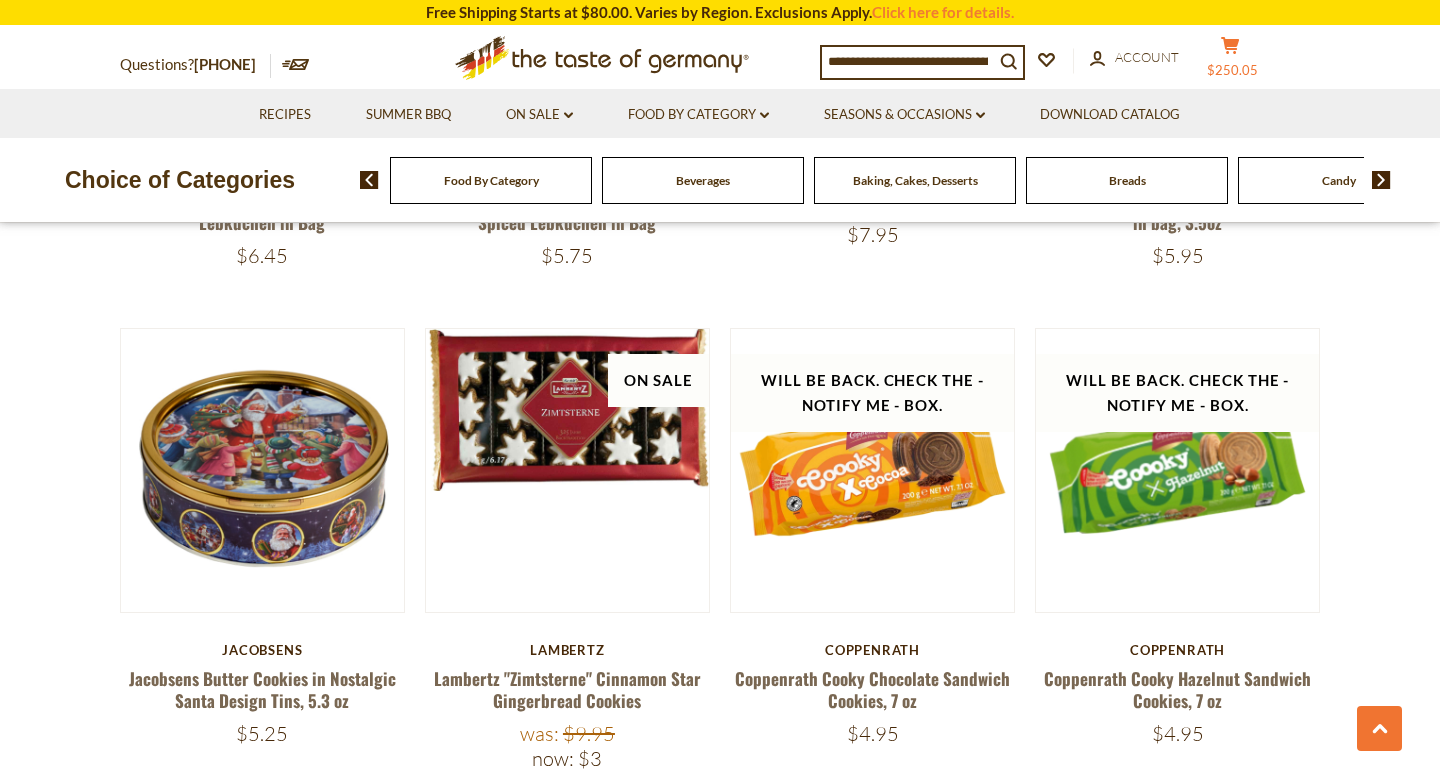 click on "cart" 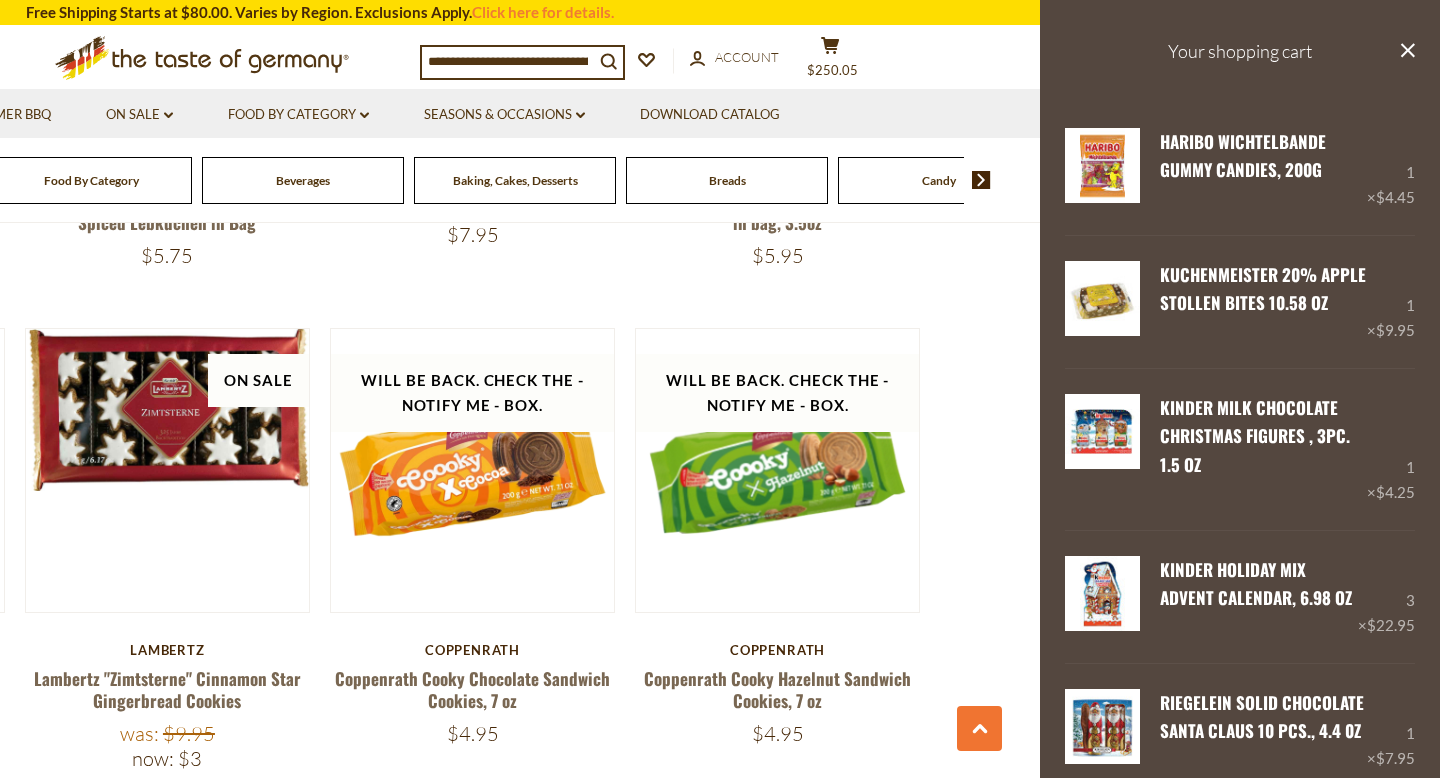 click on "Your shopping cart" at bounding box center [1240, 51] 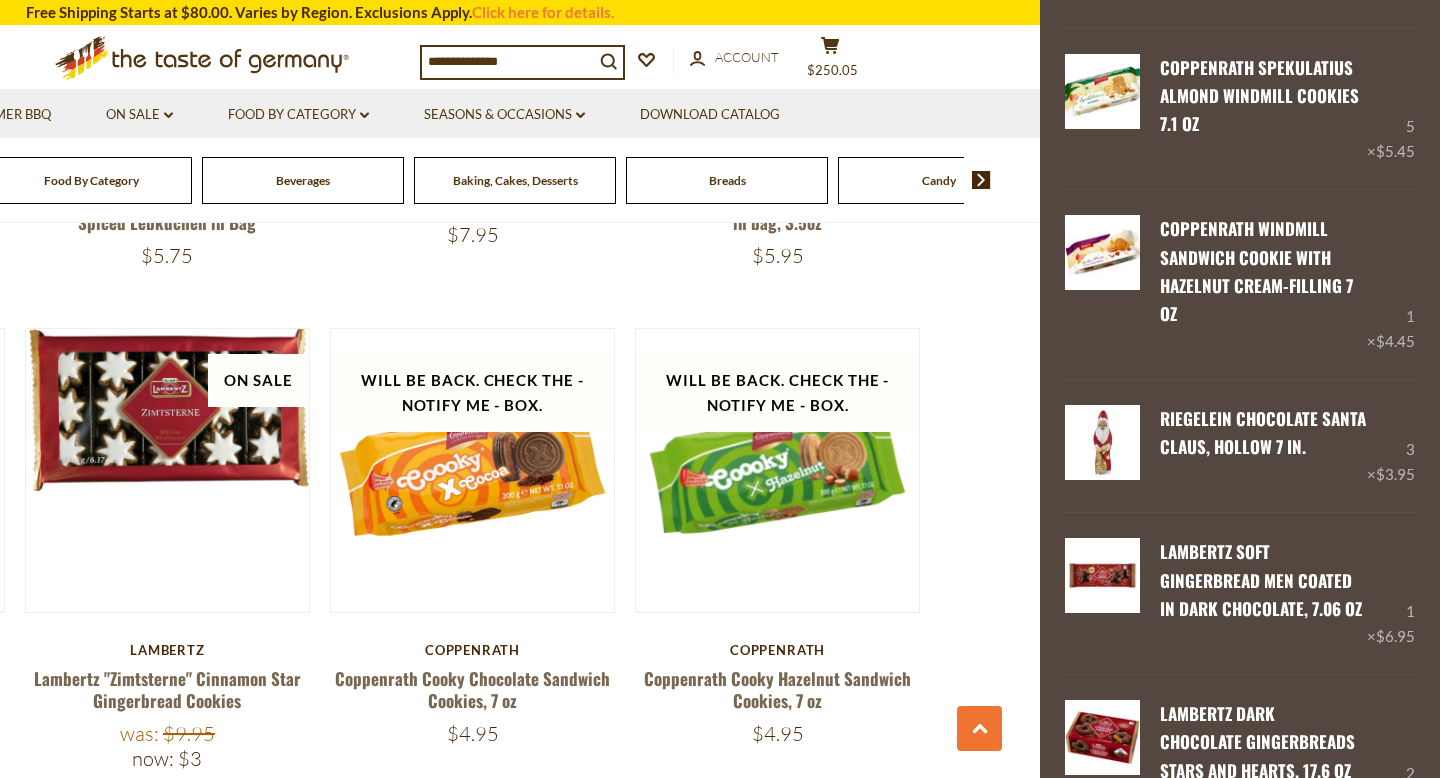 scroll, scrollTop: 2057, scrollLeft: 0, axis: vertical 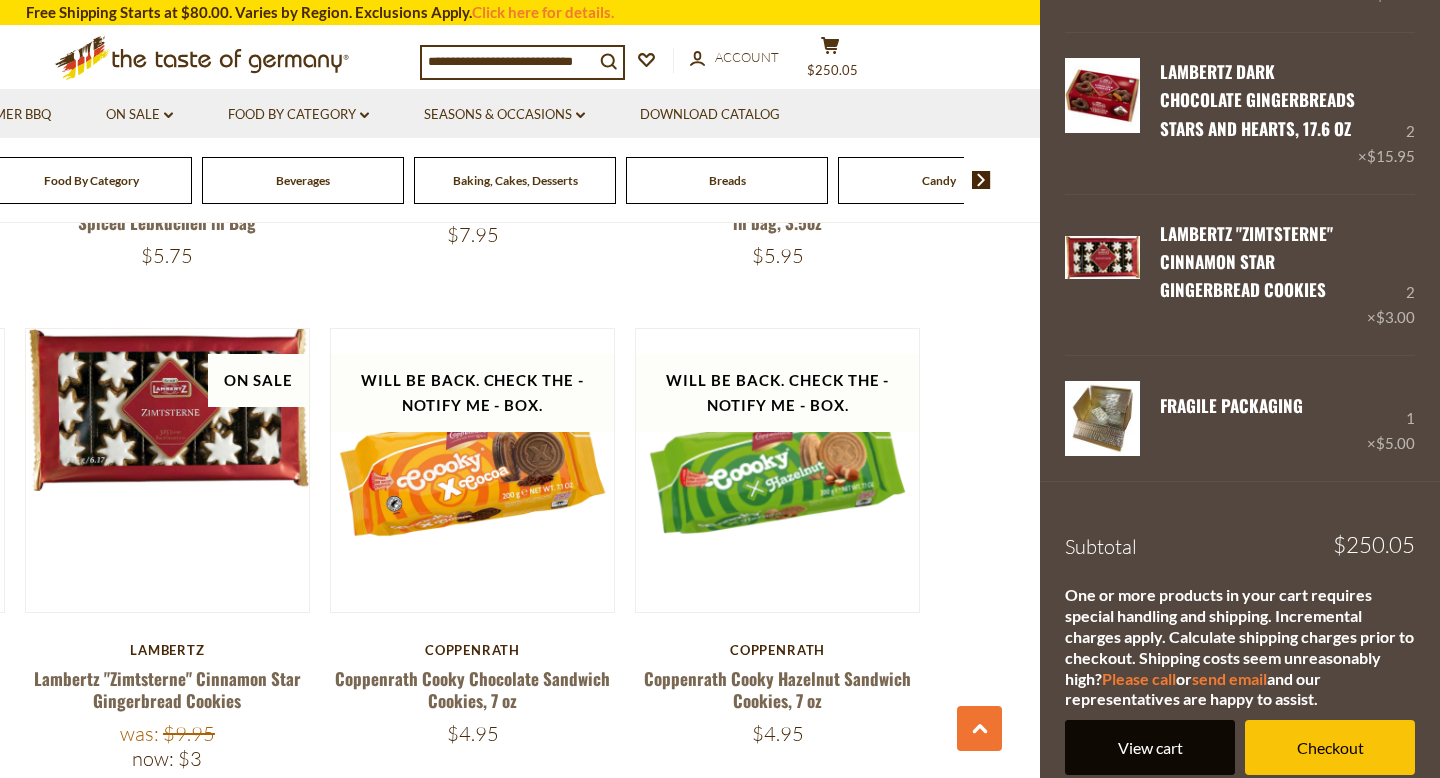 click on "View cart" at bounding box center [1150, 747] 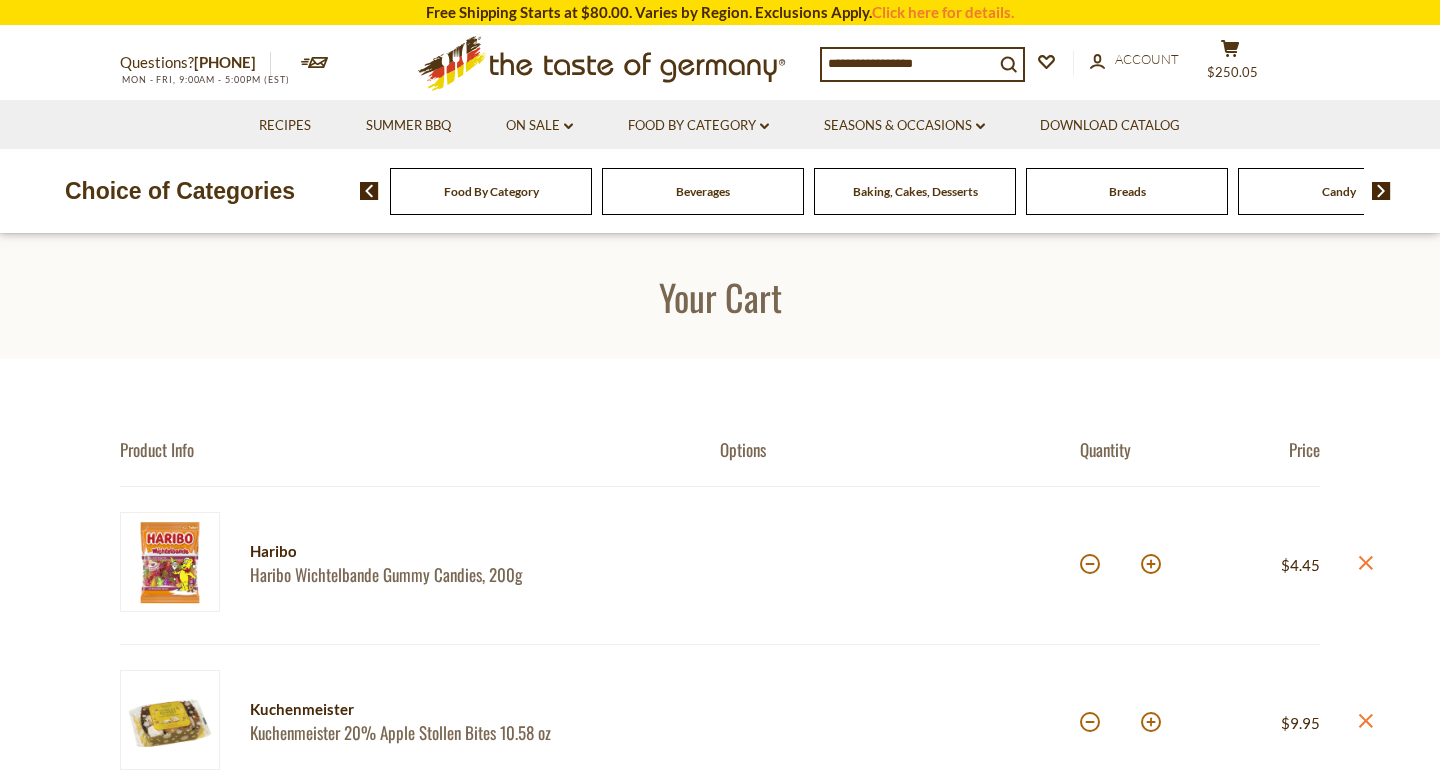 scroll, scrollTop: 0, scrollLeft: 0, axis: both 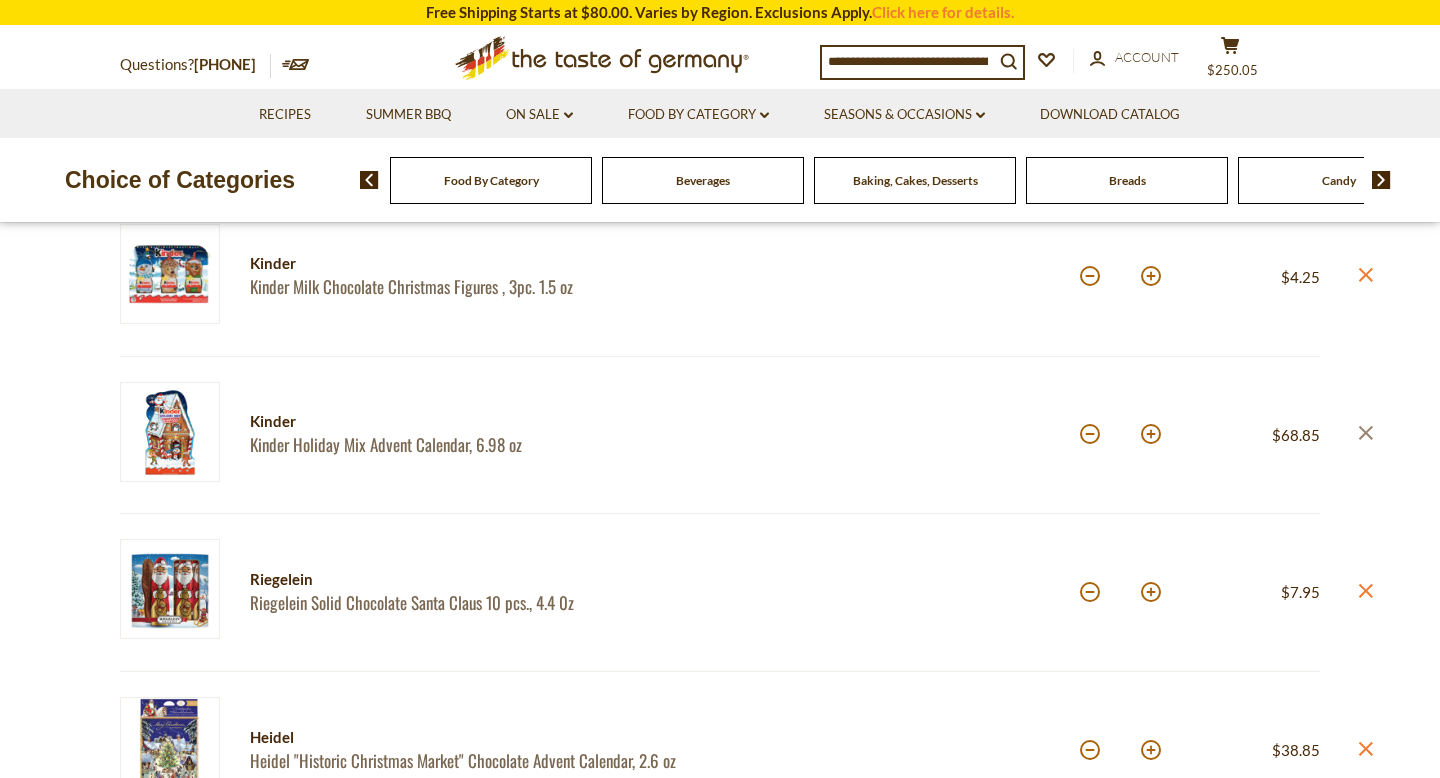 click on "close" 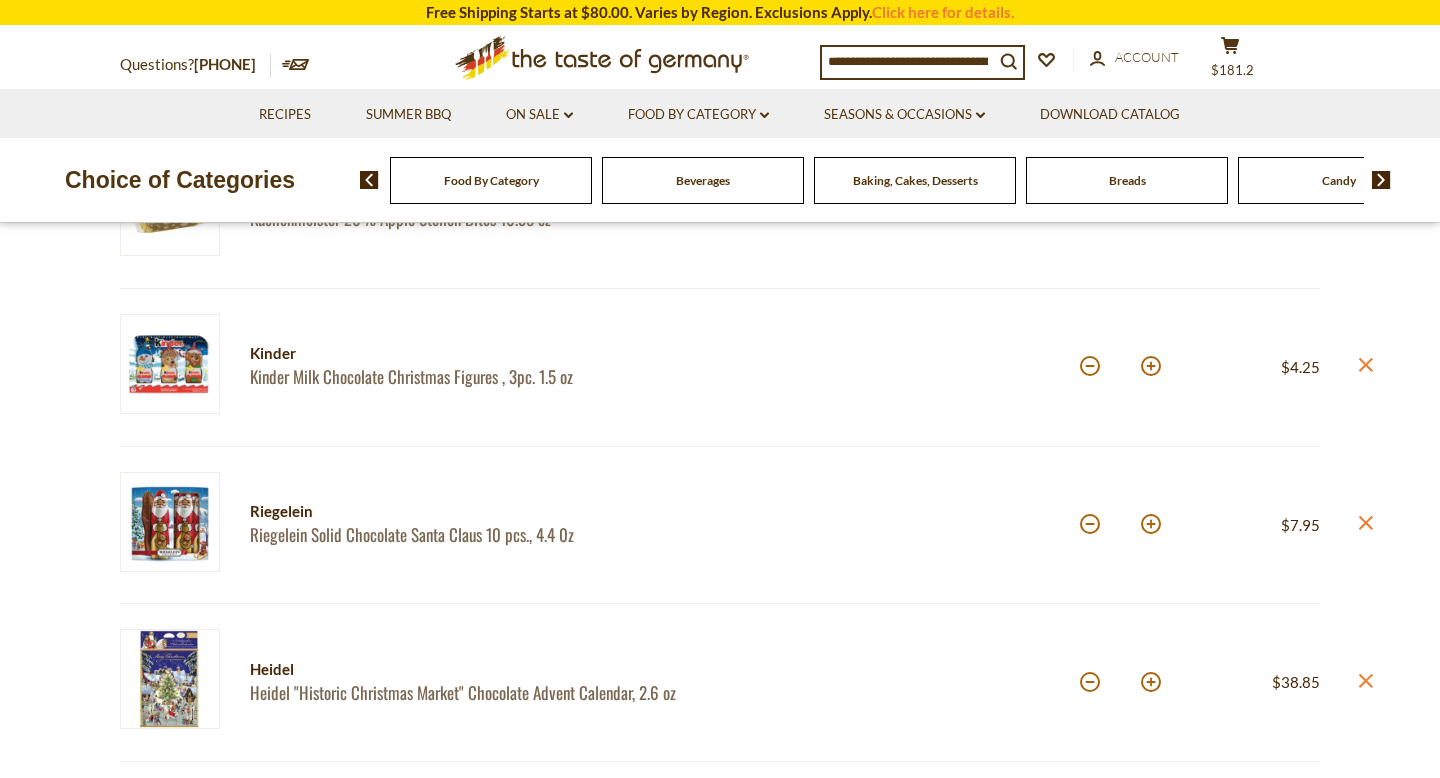 scroll, scrollTop: 475, scrollLeft: 0, axis: vertical 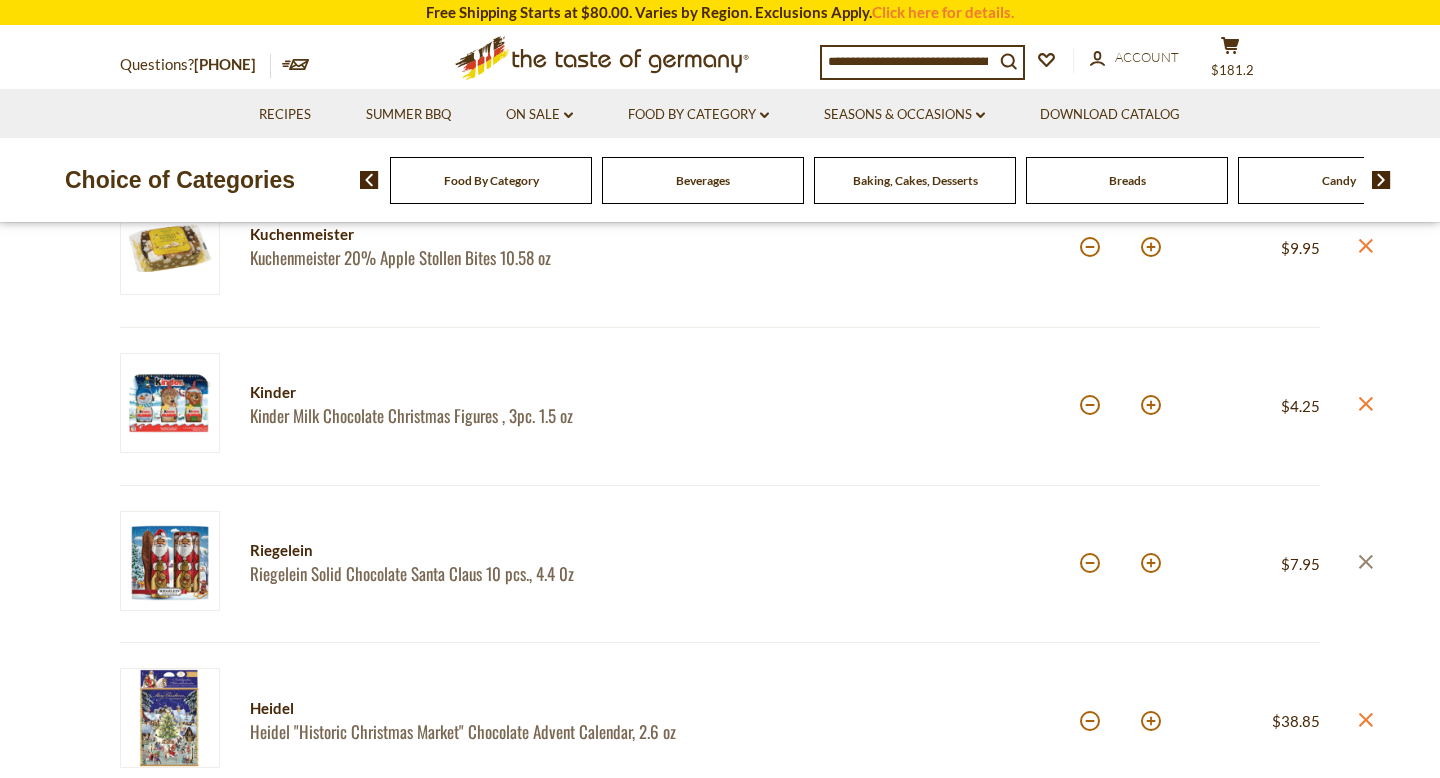 click on "close" 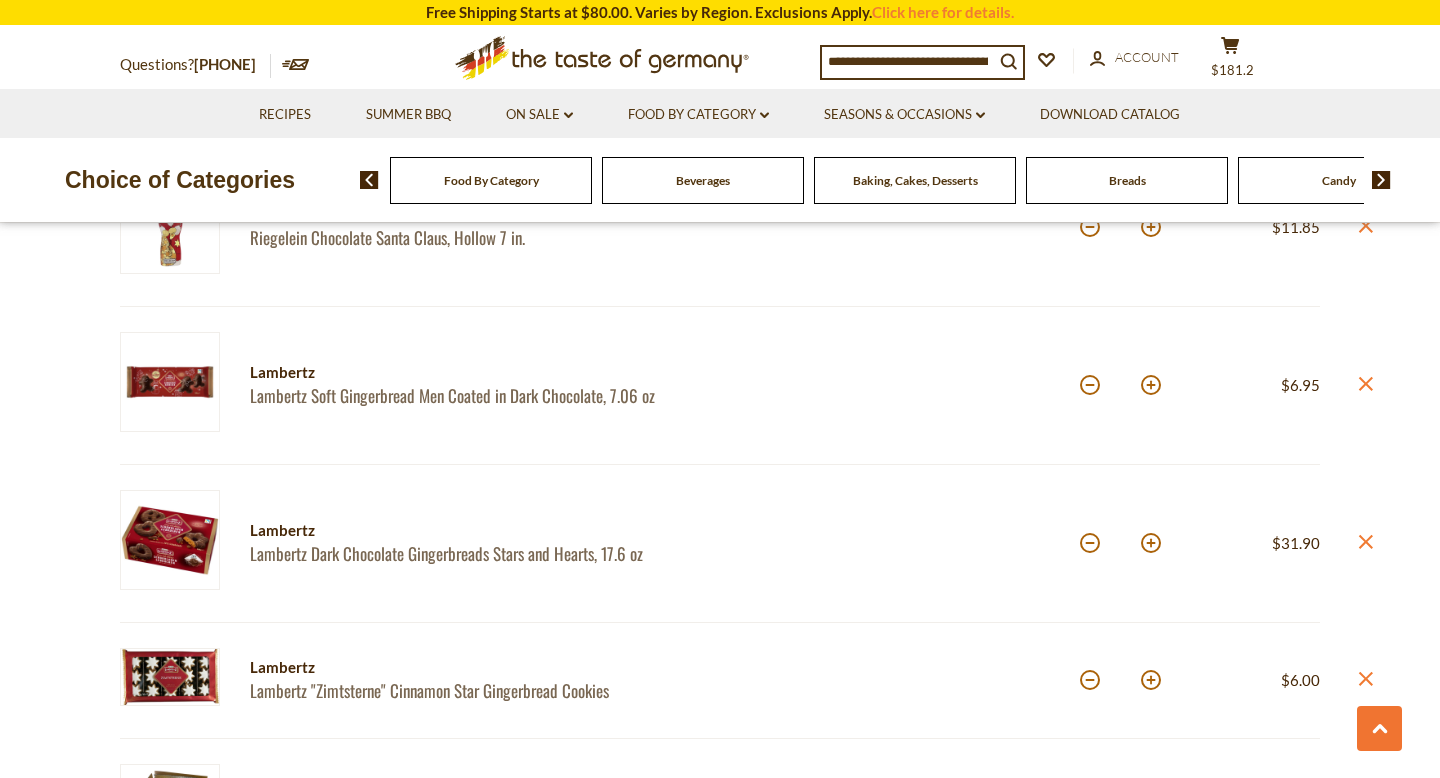scroll, scrollTop: 1913, scrollLeft: 0, axis: vertical 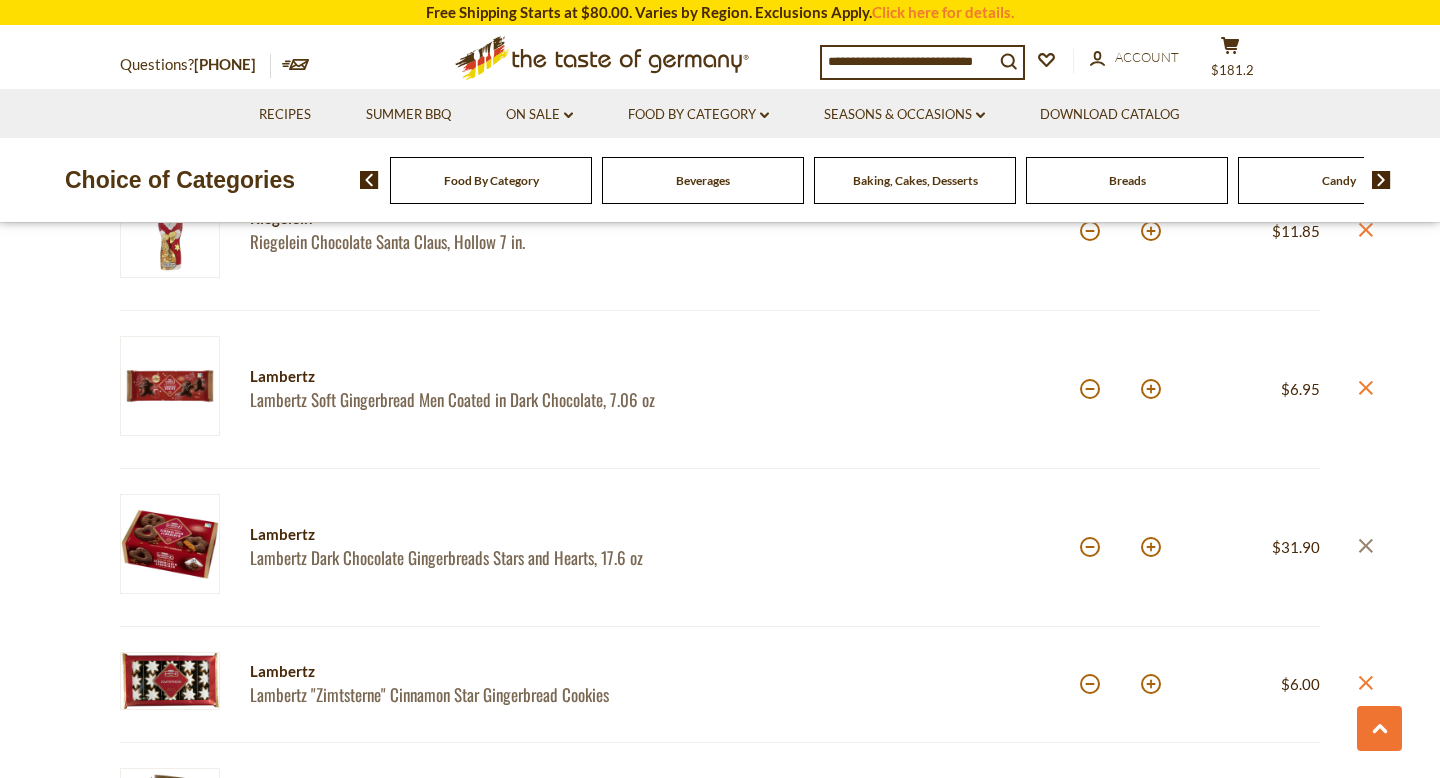 click on "close" 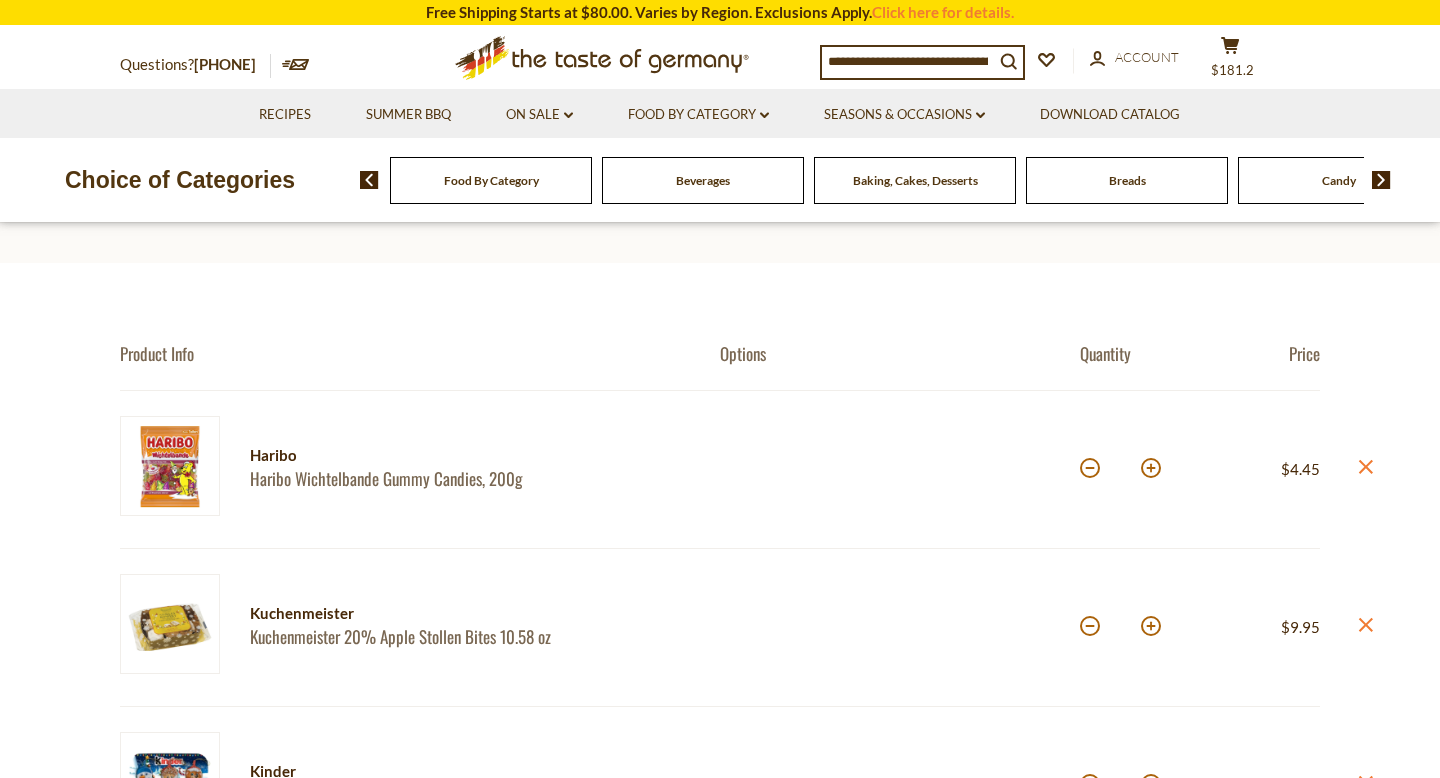 scroll, scrollTop: 87, scrollLeft: 0, axis: vertical 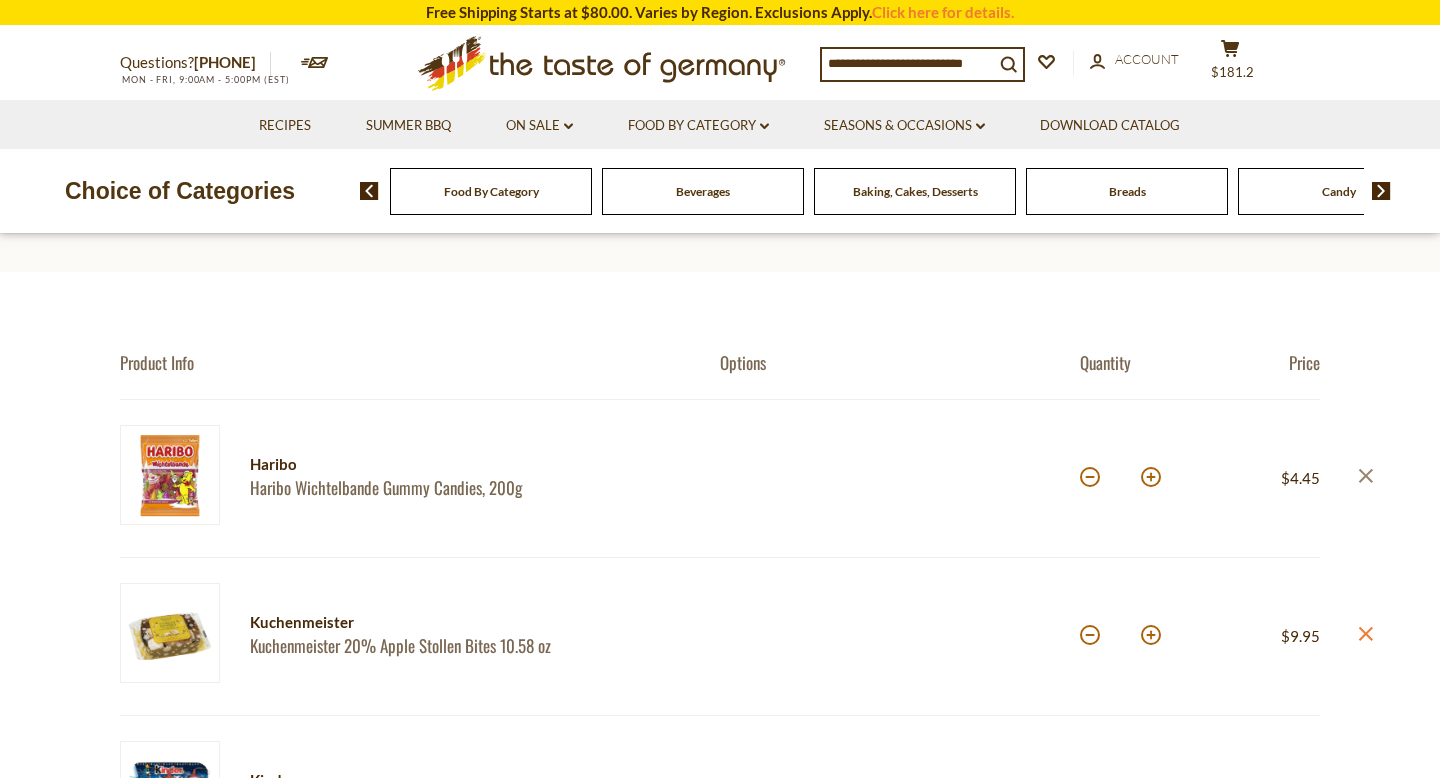 click 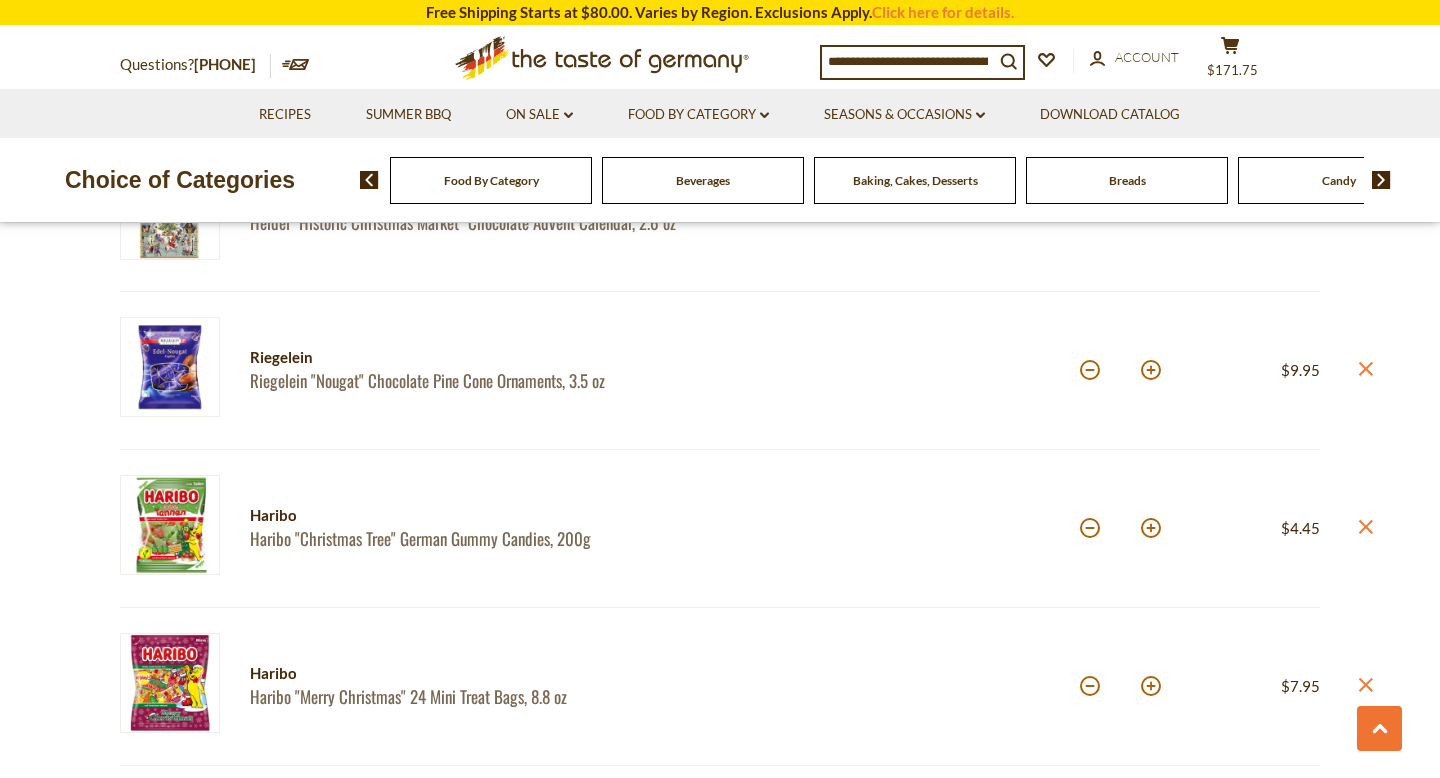 scroll, scrollTop: 825, scrollLeft: 0, axis: vertical 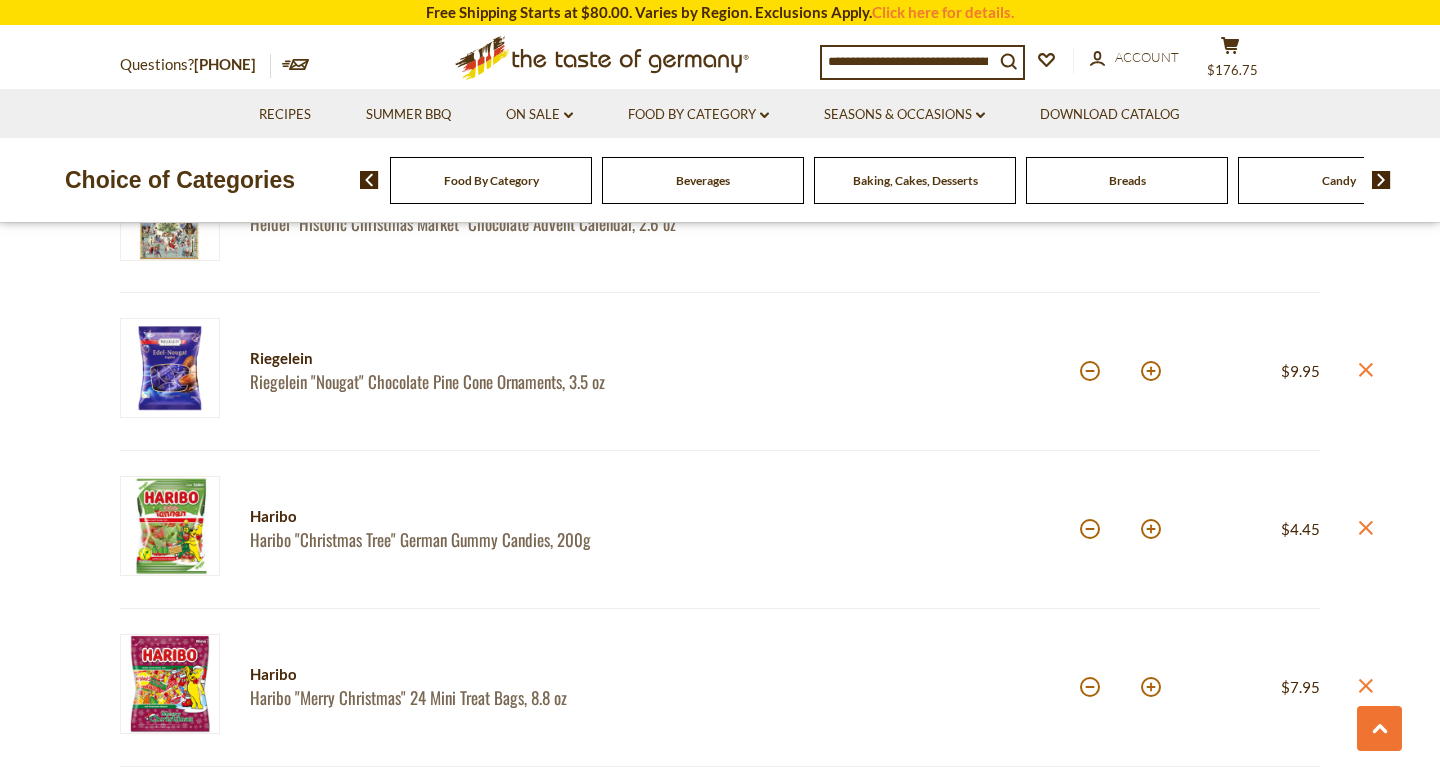 click on "Product Info
Options
Quantity
Price
Kuchenmeister
Kuchenmeister 20% Apple Stollen Bites 10.58 oz
Quantity:
*
Price:
$9.95
close
Kinder
Kinder Milk Chocolate Christmas Figures , 3pc. 1.5 oz
Quantity:
*
Price:
$4.25
close" at bounding box center [720, 1069] 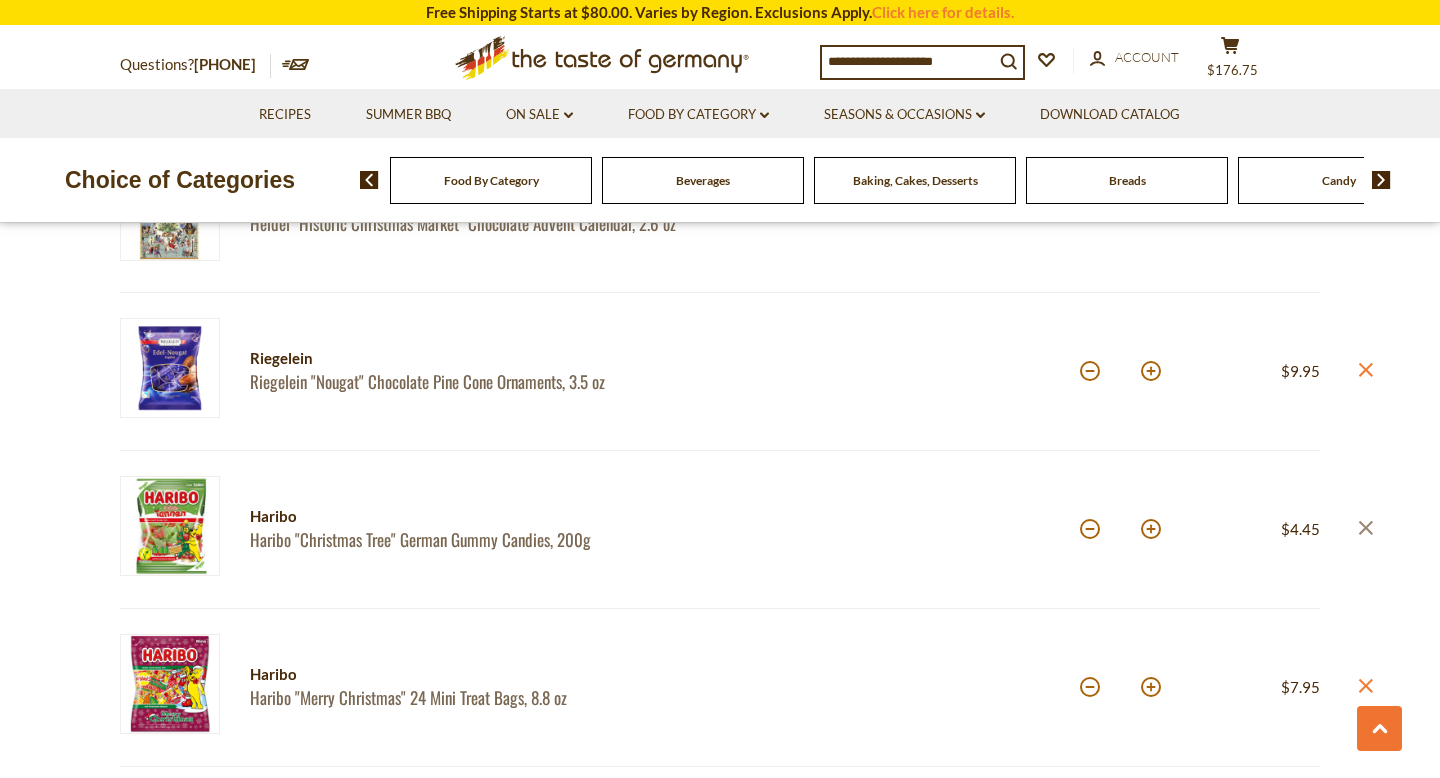 click 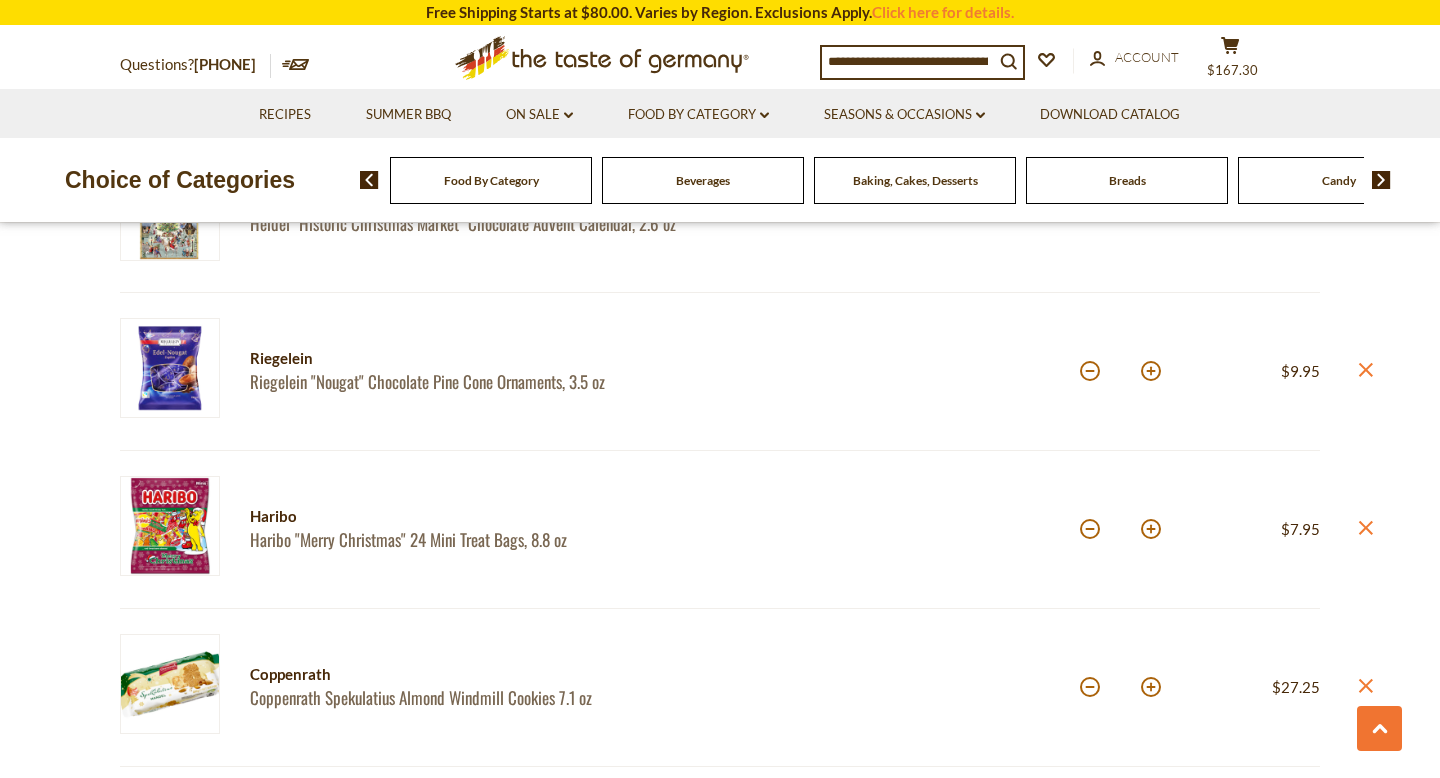 click at bounding box center (170, 526) 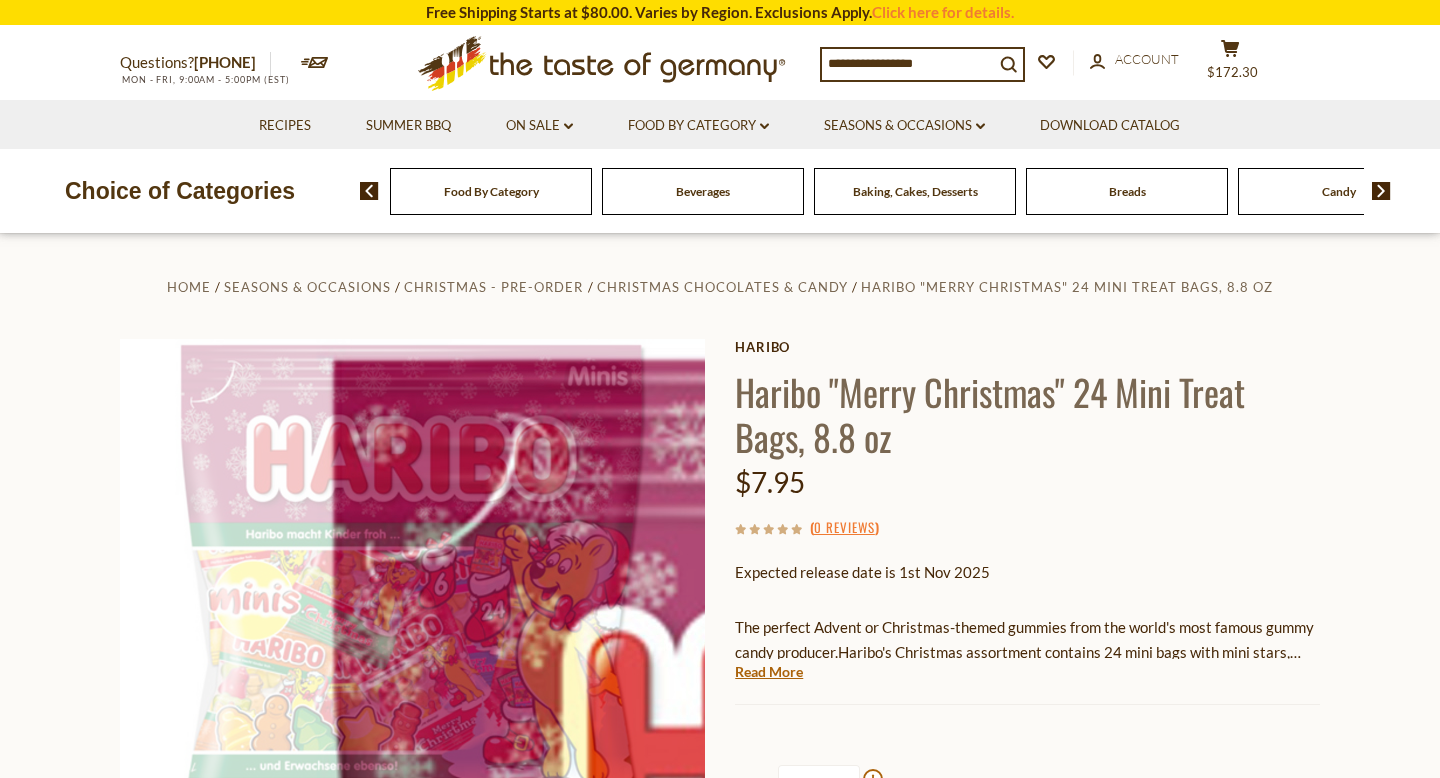 scroll, scrollTop: 0, scrollLeft: 0, axis: both 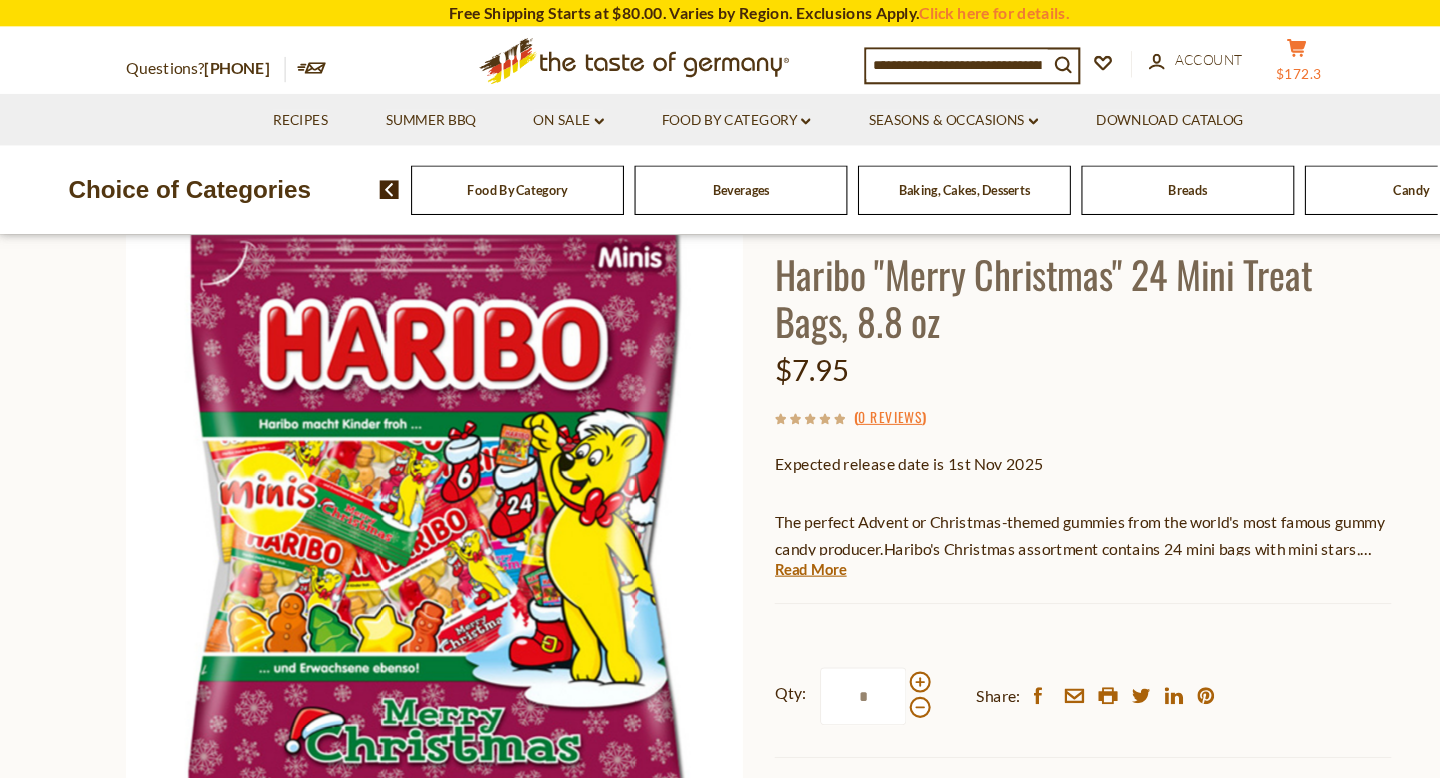 click on "$172.3" at bounding box center (1232, 70) 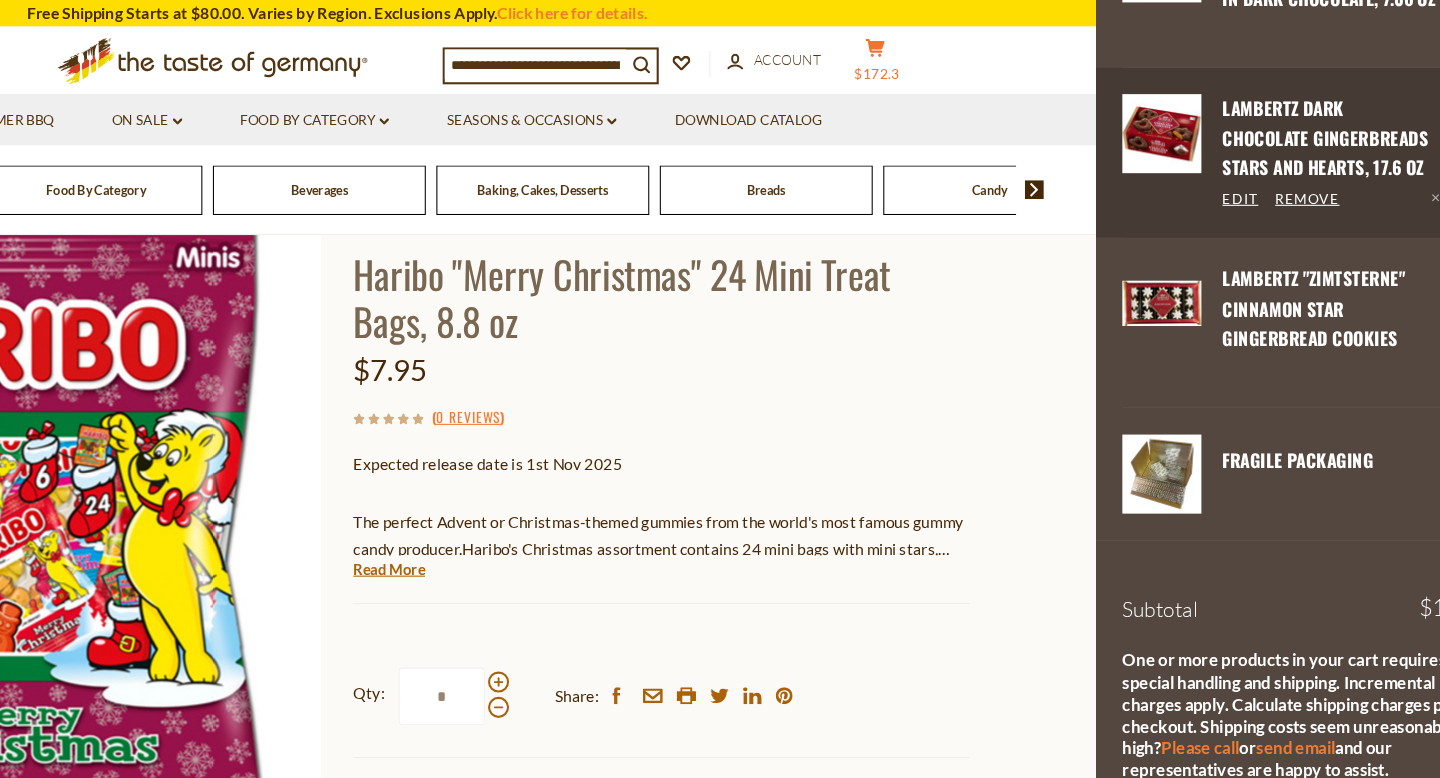 scroll, scrollTop: 1628, scrollLeft: 0, axis: vertical 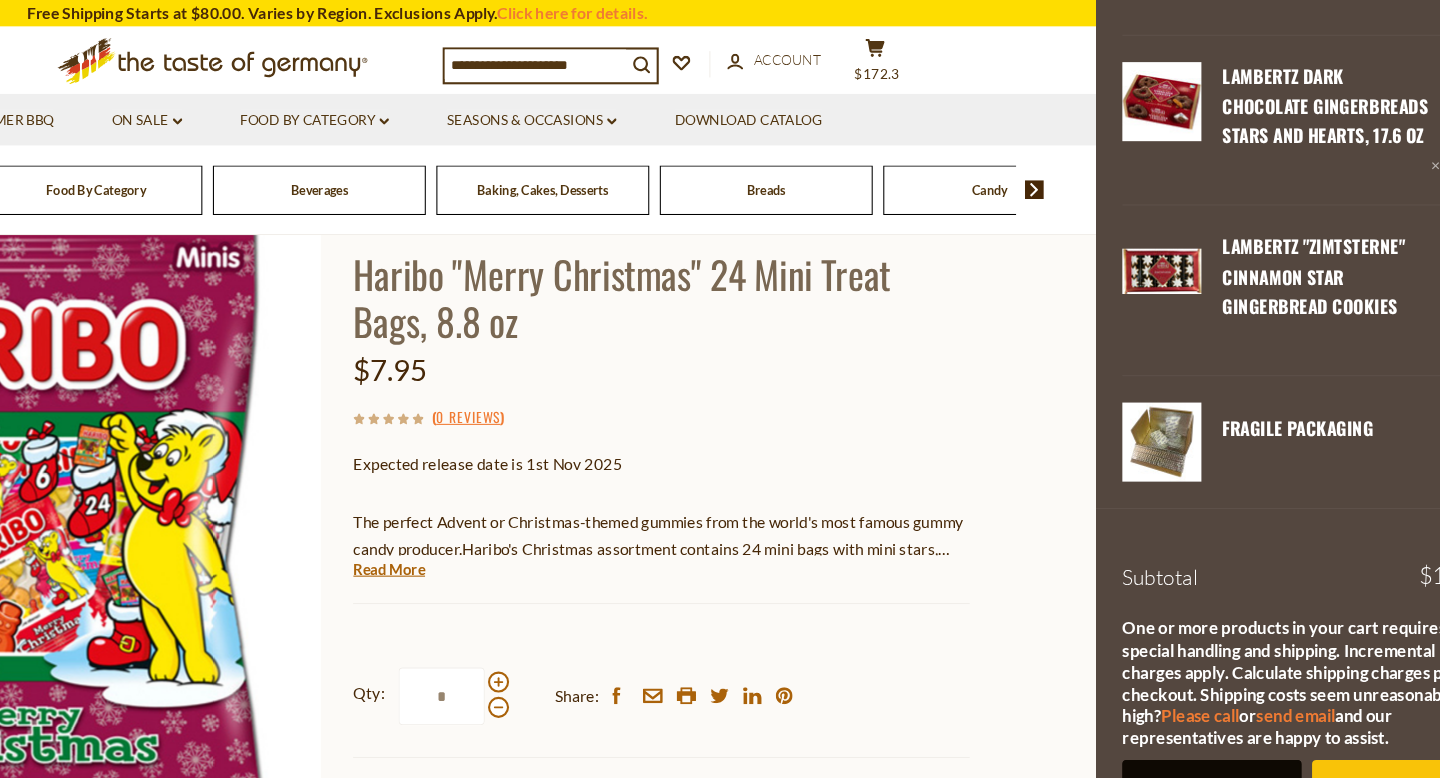 click on "View cart" at bounding box center [1150, 748] 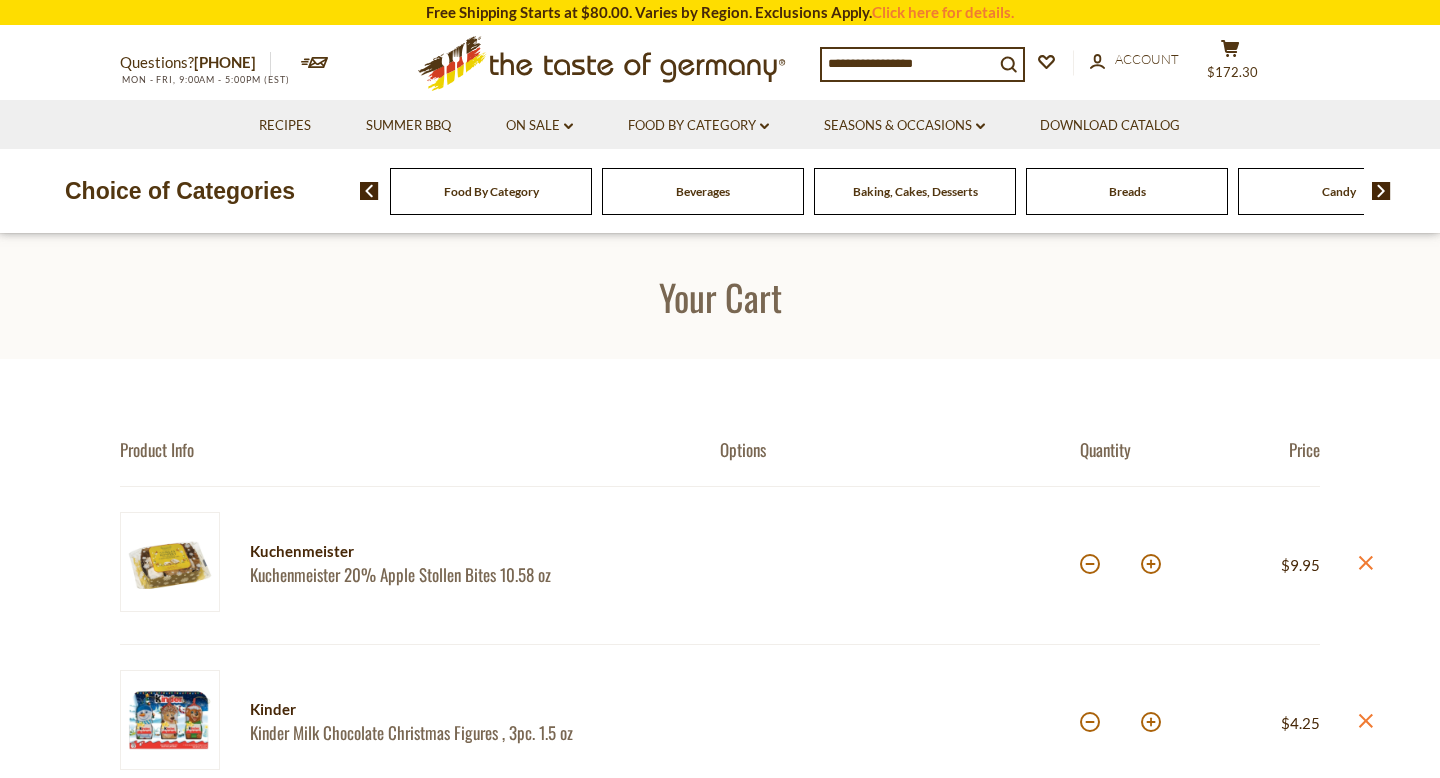 scroll, scrollTop: 0, scrollLeft: 0, axis: both 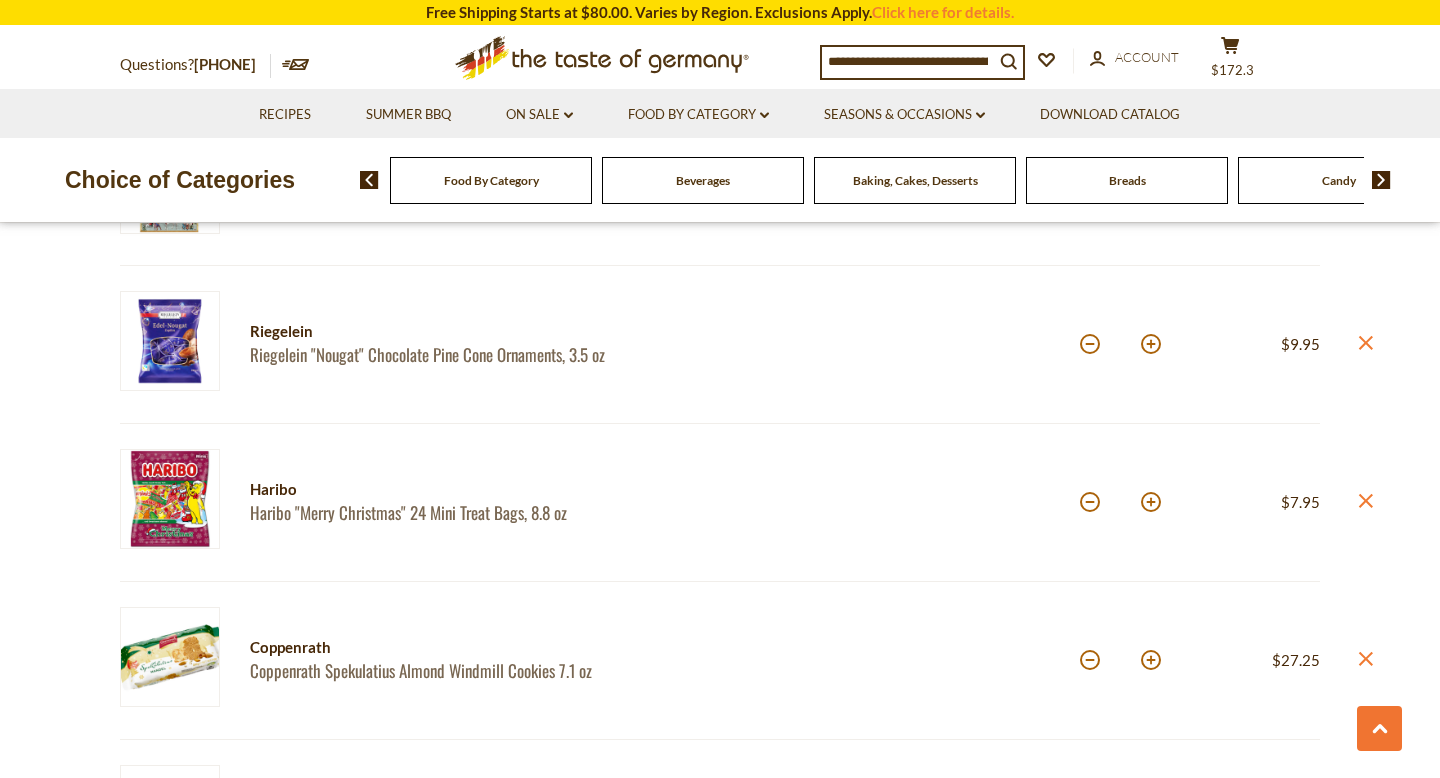 click at bounding box center [900, 502] 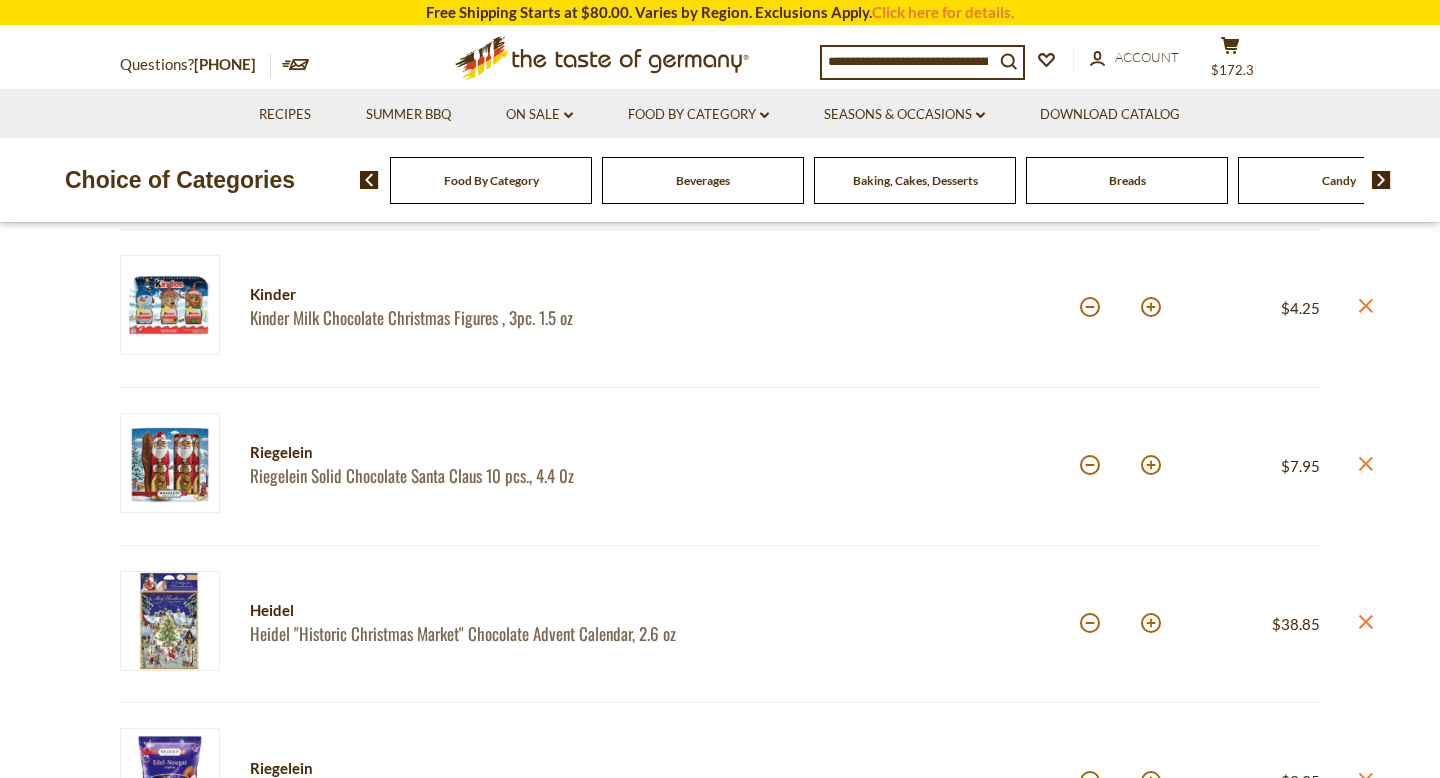 scroll, scrollTop: 378, scrollLeft: 0, axis: vertical 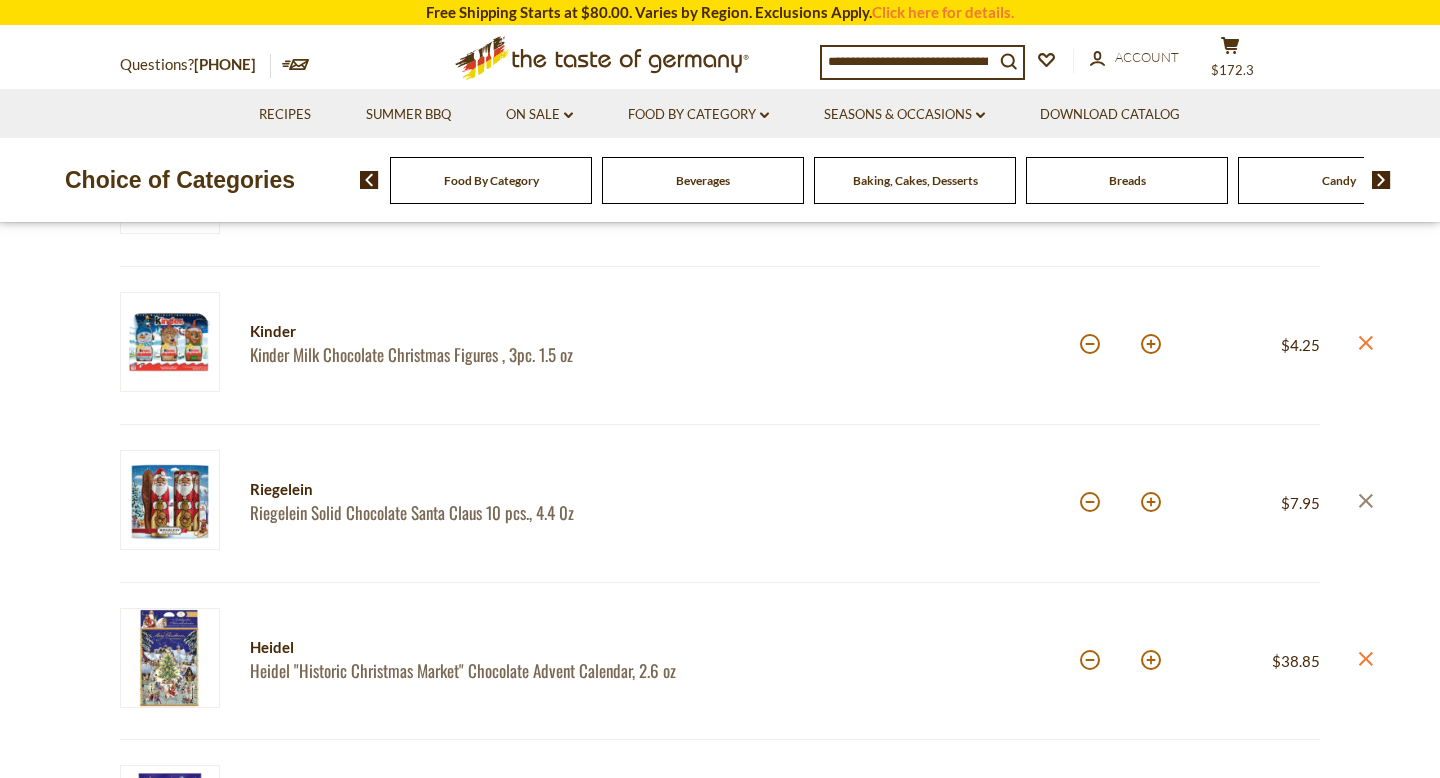 click on "close" 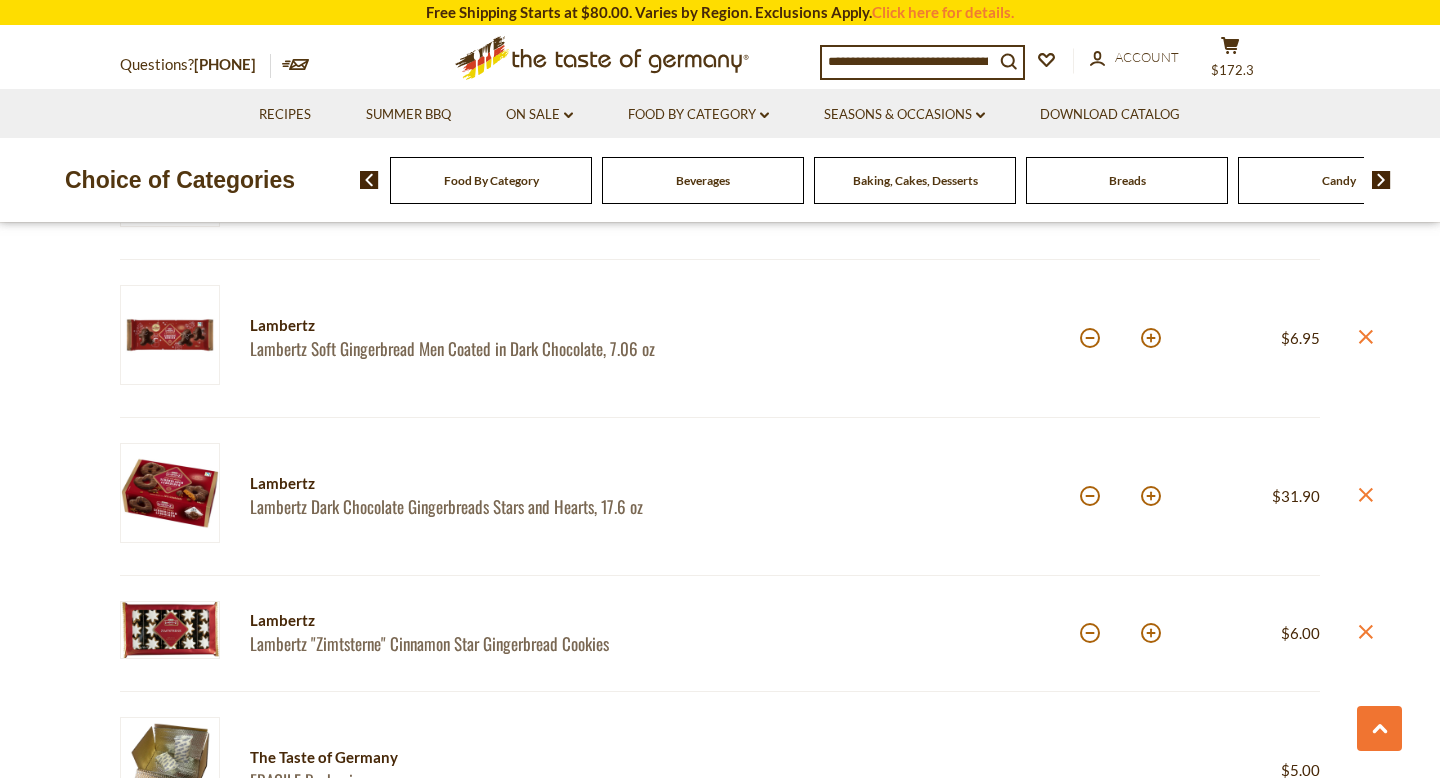 scroll, scrollTop: 1638, scrollLeft: 0, axis: vertical 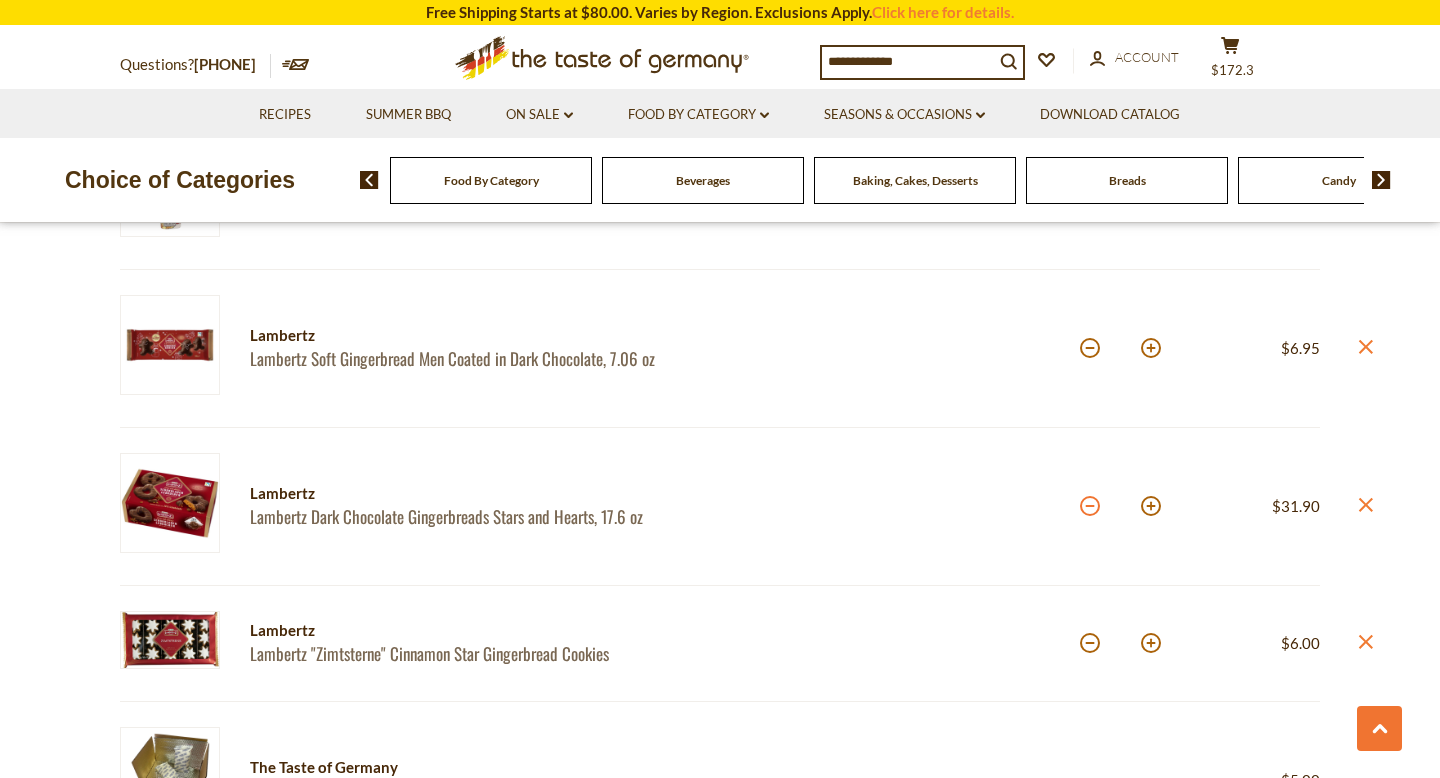 click at bounding box center [1090, 506] 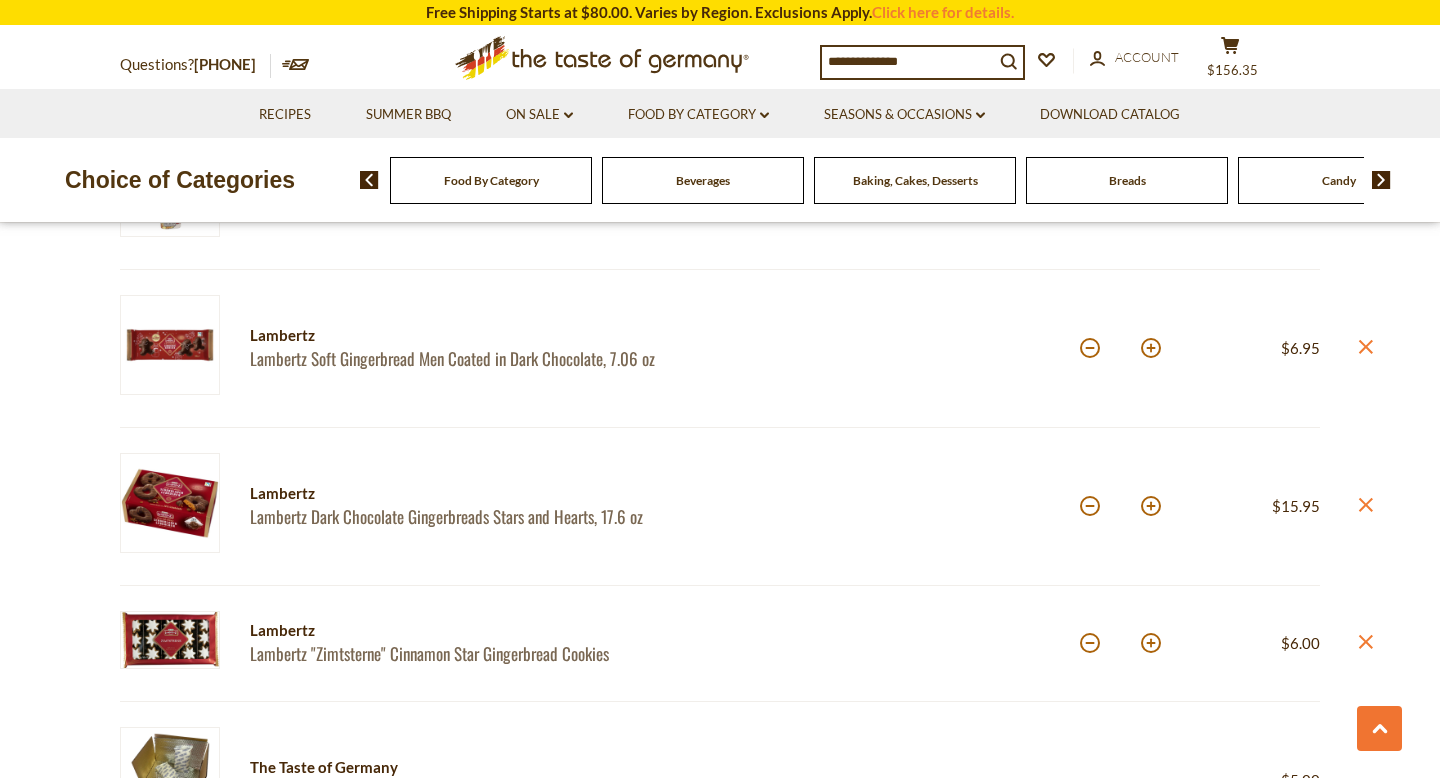 click on "Lambertz Dark Chocolate Gingerbreads Stars and Hearts, 17.6 oz" at bounding box center [467, 516] 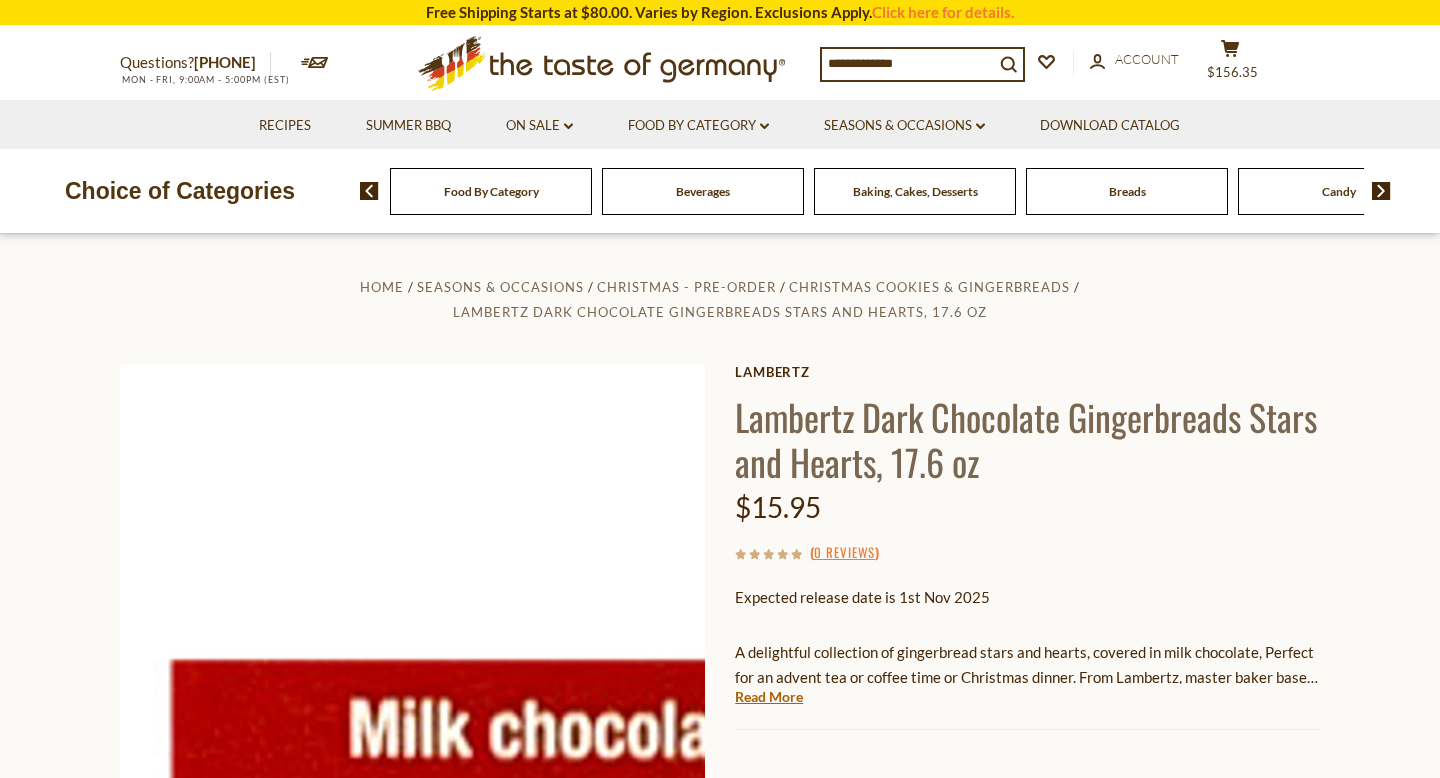 scroll, scrollTop: 0, scrollLeft: 0, axis: both 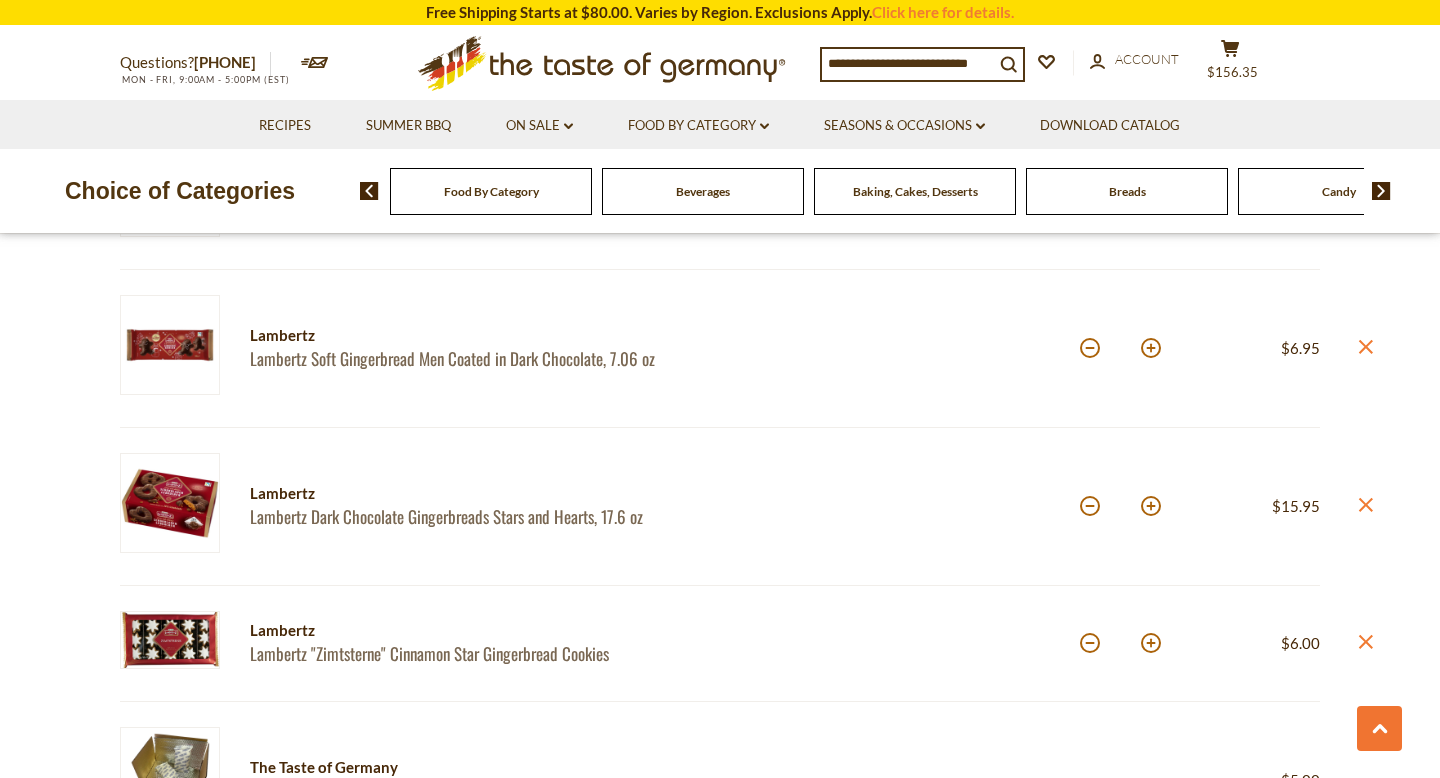 click on "Lambertz Soft Gingerbread Men Coated in Dark Chocolate,  7.06 oz" at bounding box center [467, 358] 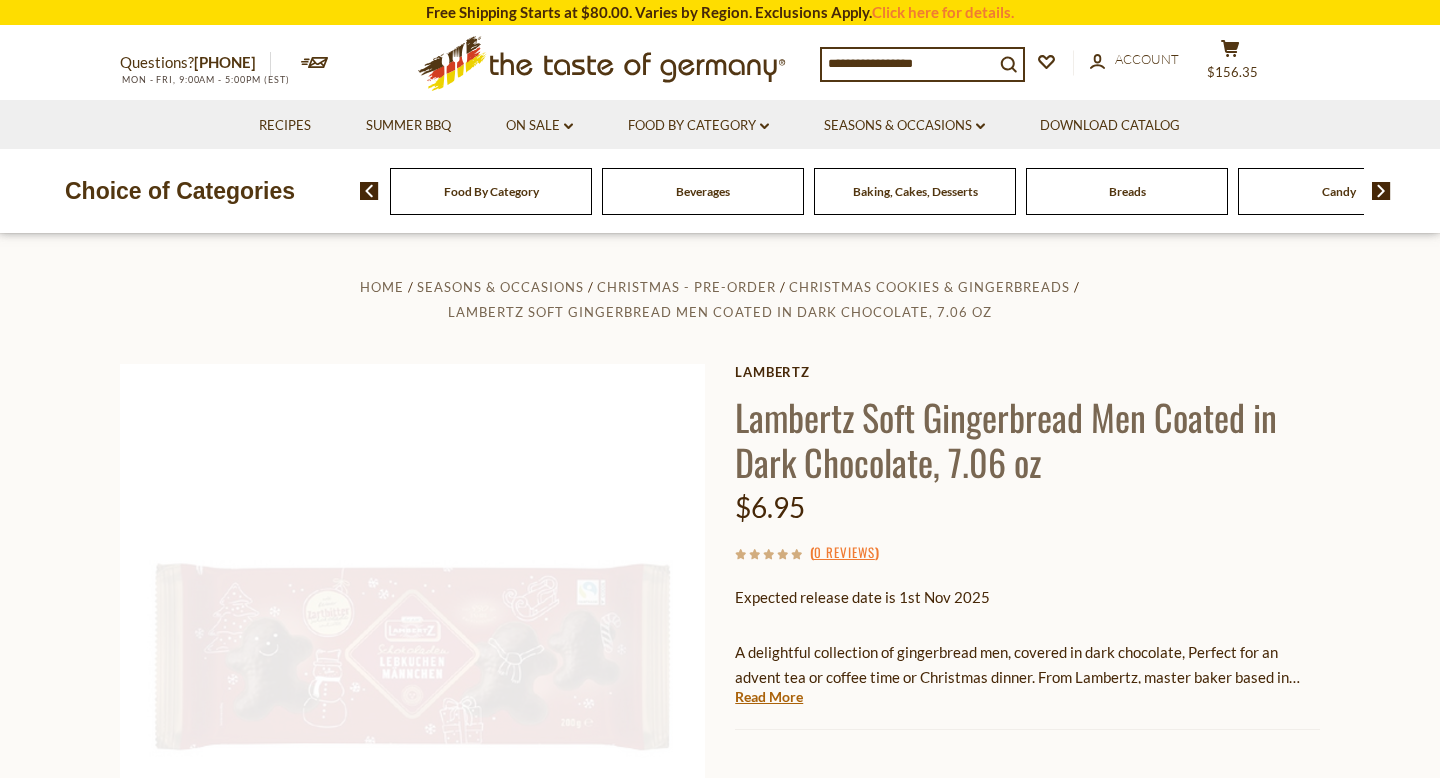 scroll, scrollTop: 0, scrollLeft: 0, axis: both 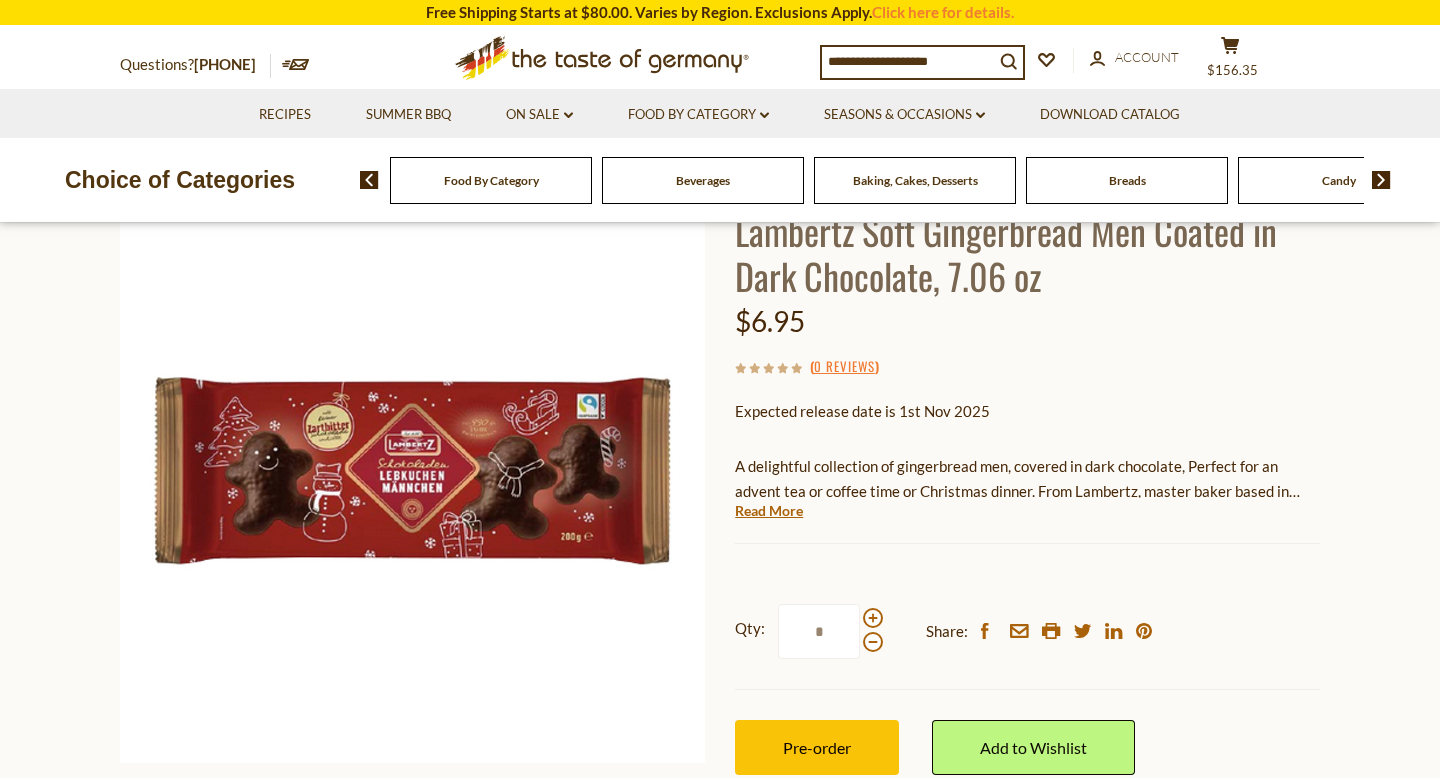 click on "A delightful collection of gingerbread men, covered in dark chocolate, Perfect for an advent tea or coffee time or Christmas dinner. From Lambertz, master baker based in Aachen since 1620." at bounding box center (1027, 479) 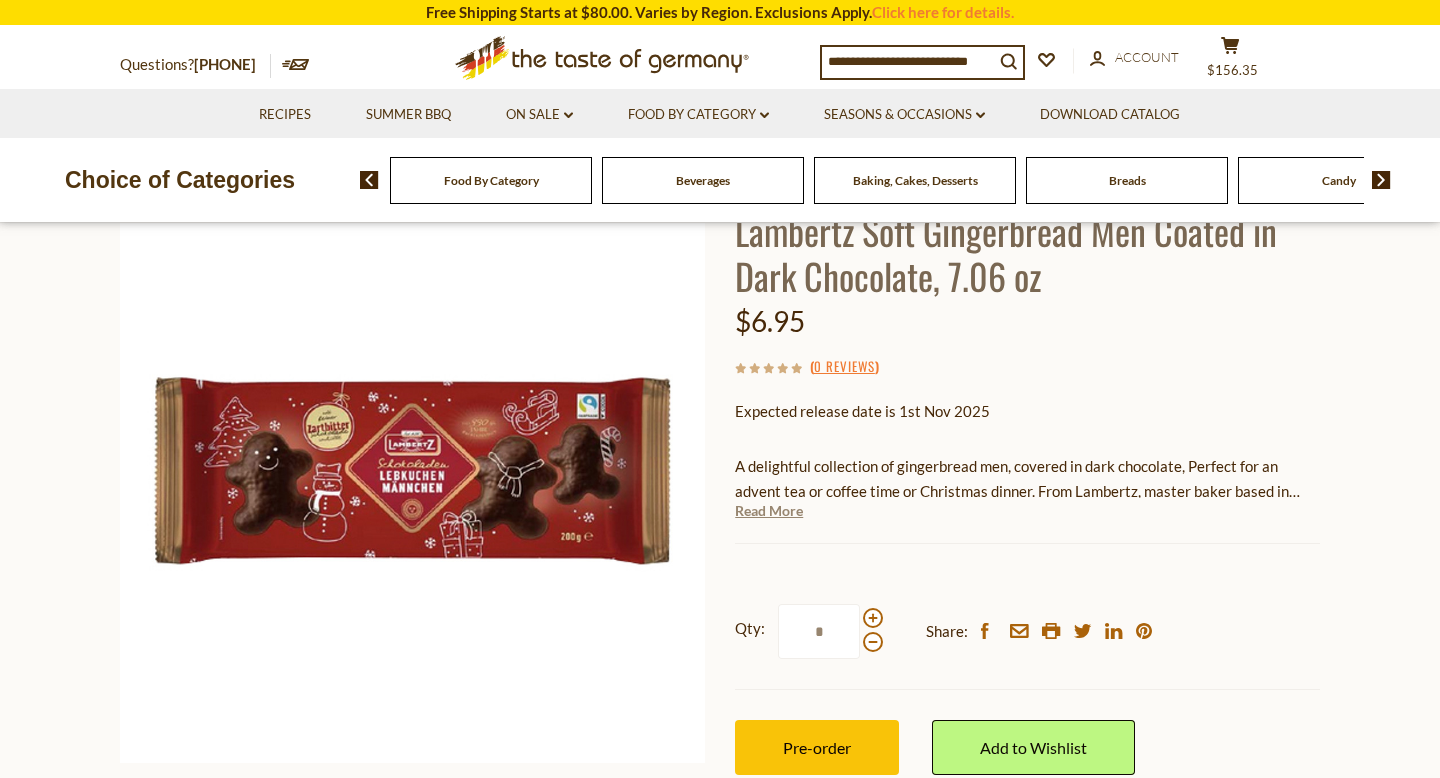 click on "Read More" at bounding box center [769, 511] 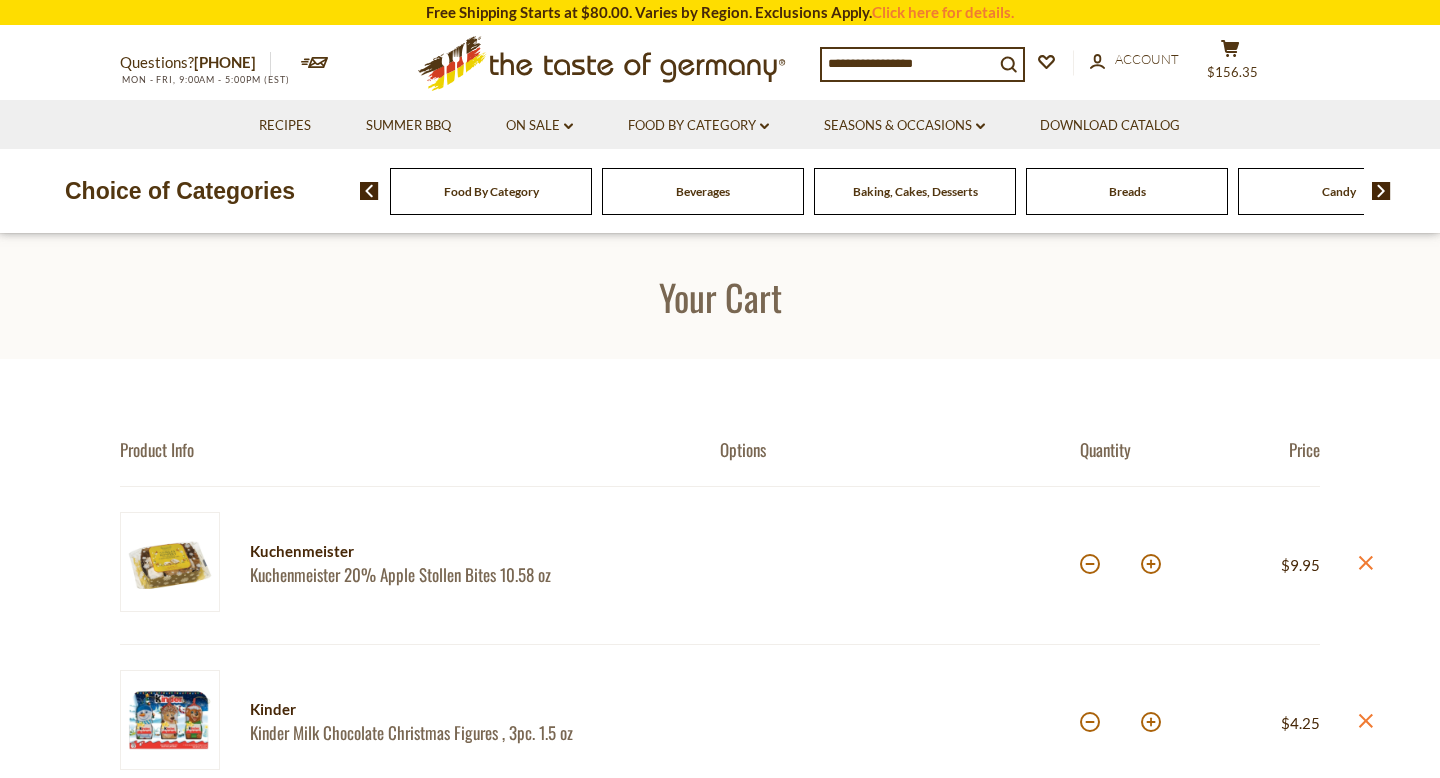 scroll, scrollTop: 1599, scrollLeft: 0, axis: vertical 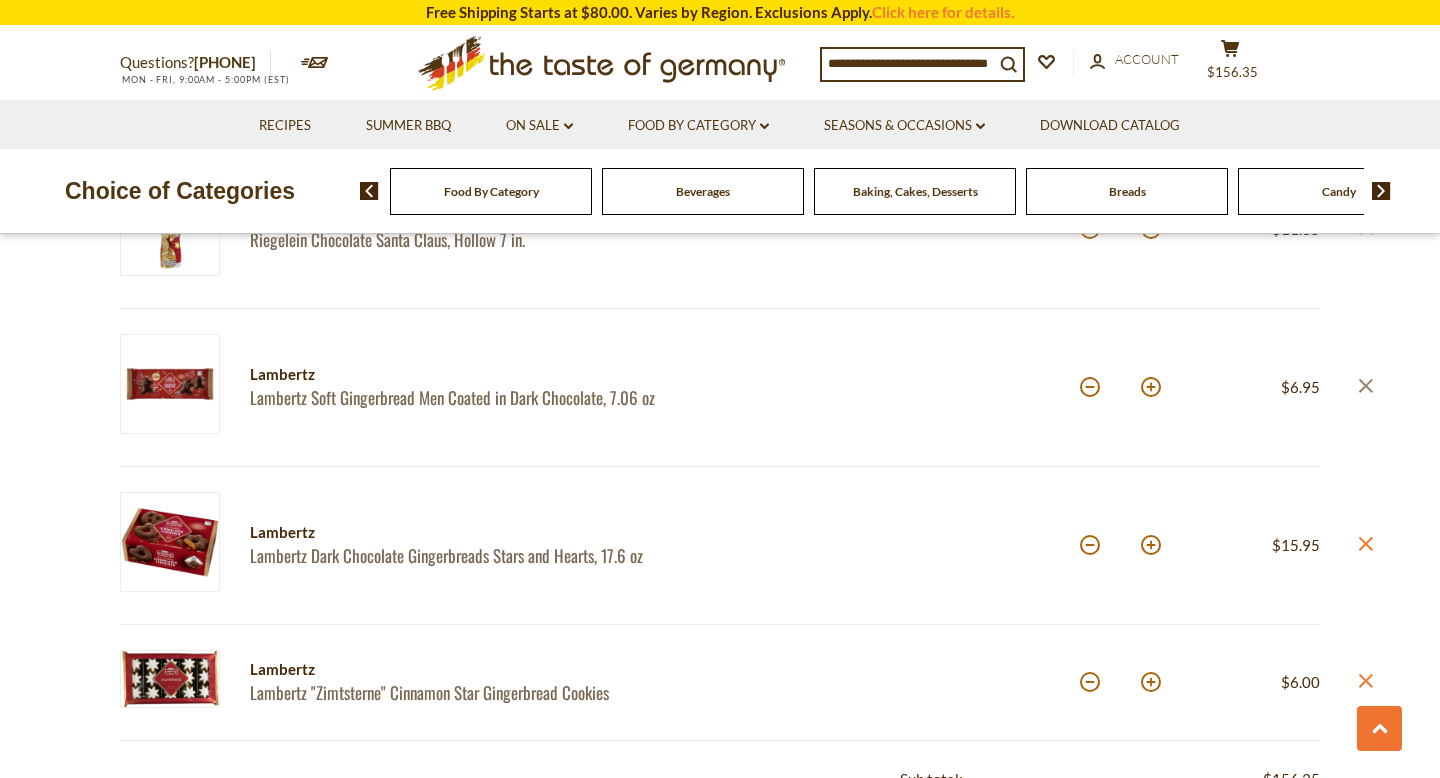 click 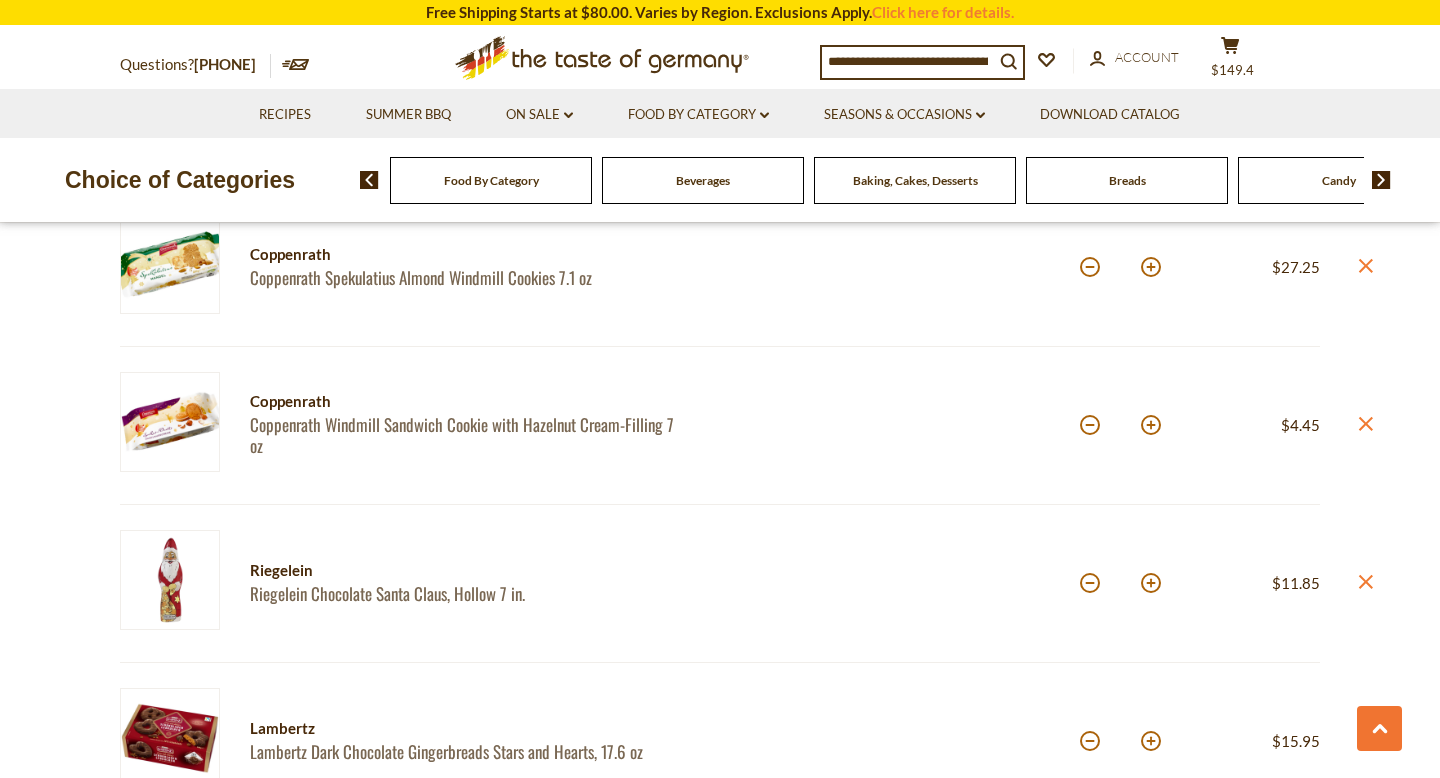 scroll, scrollTop: 1108, scrollLeft: 0, axis: vertical 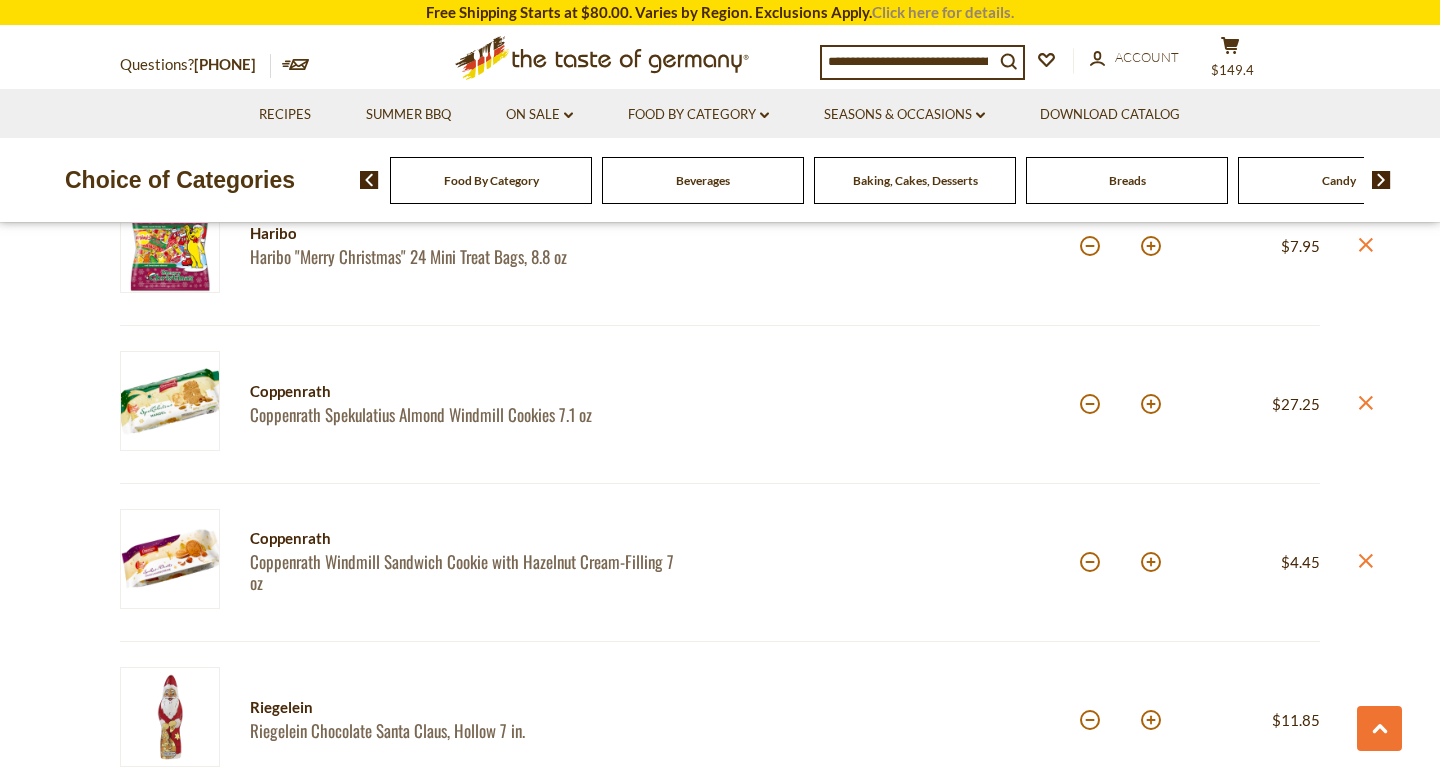 click on "Click here for details." at bounding box center [943, 12] 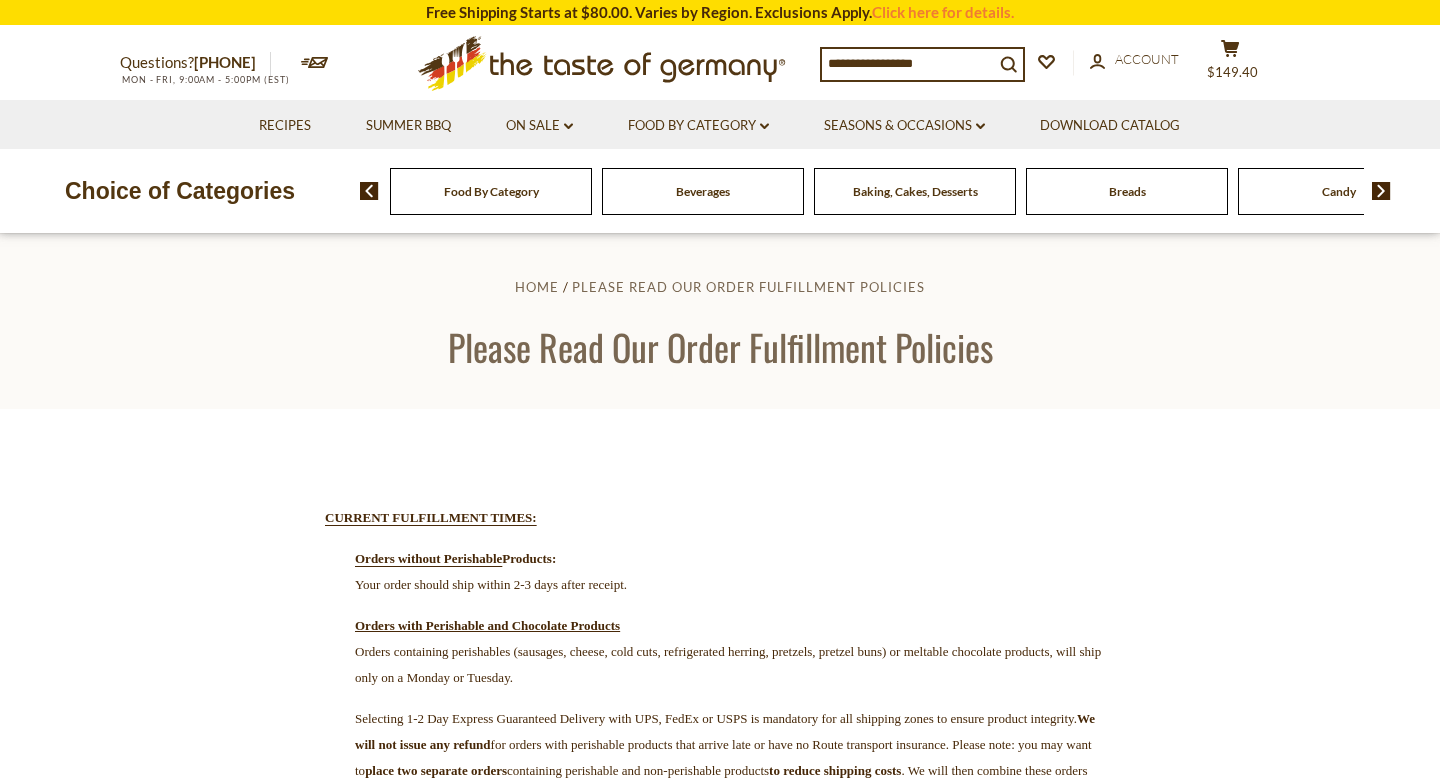 scroll, scrollTop: 0, scrollLeft: 0, axis: both 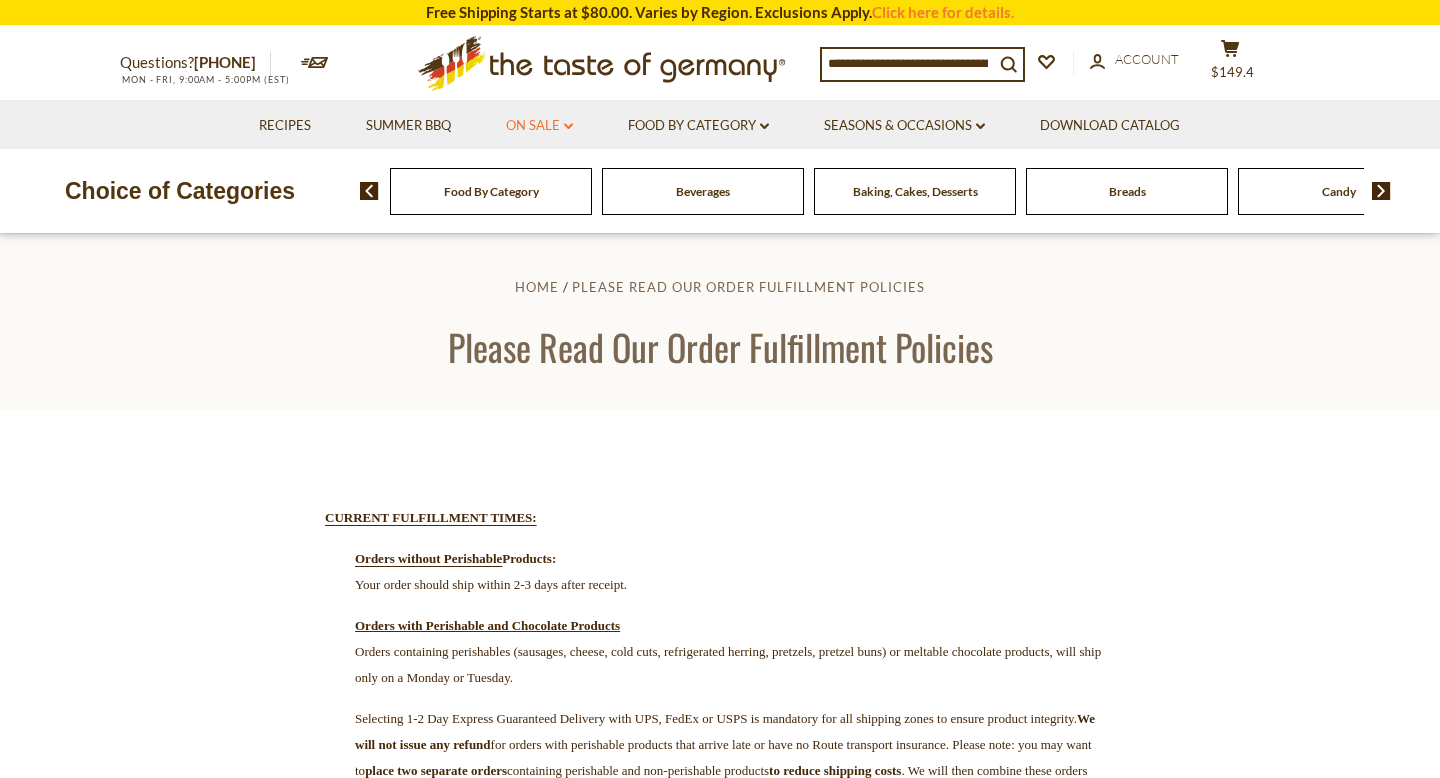click on "On Sale
dropdown_arrow" at bounding box center (539, 126) 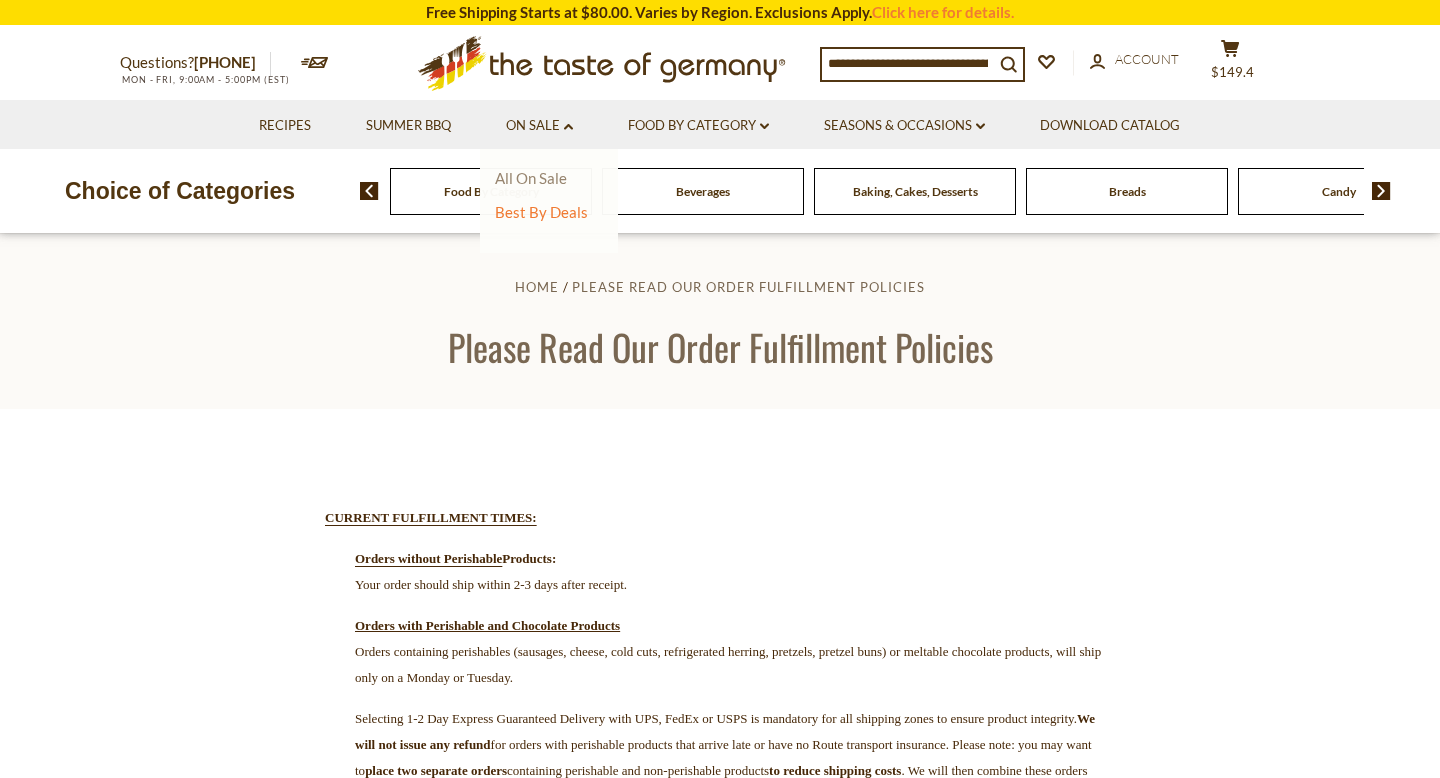 click on "All On Sale" at bounding box center (531, 178) 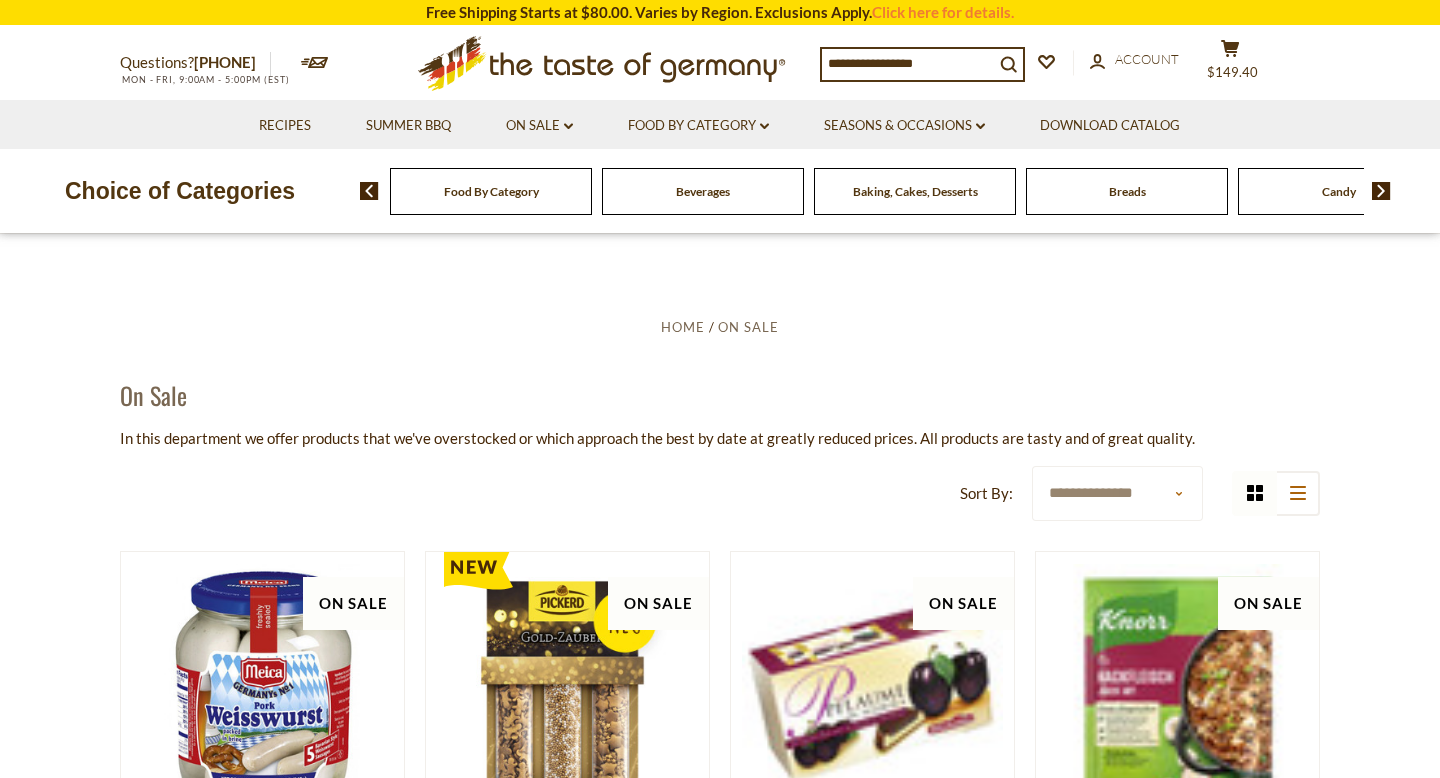 scroll, scrollTop: 0, scrollLeft: 0, axis: both 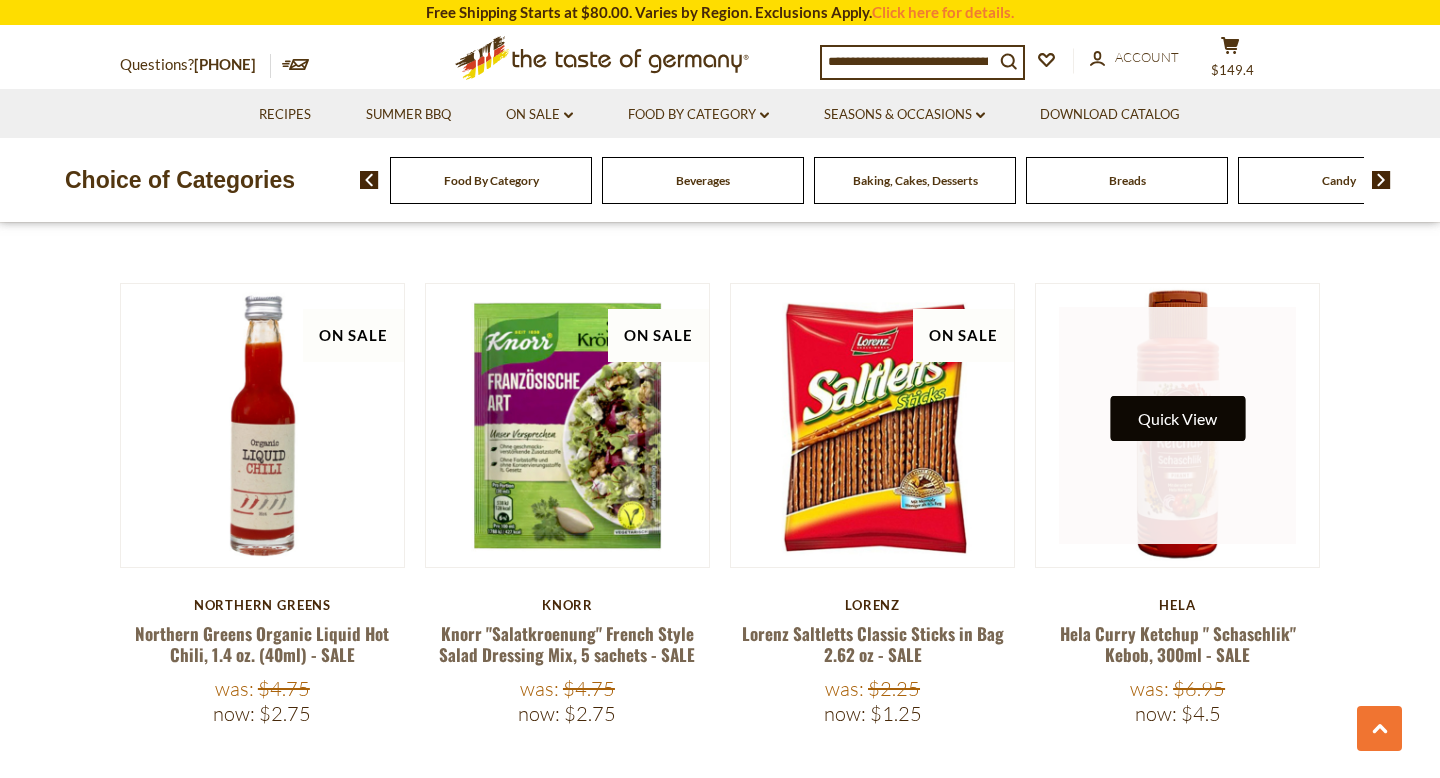 click on "Quick View" at bounding box center [1177, 418] 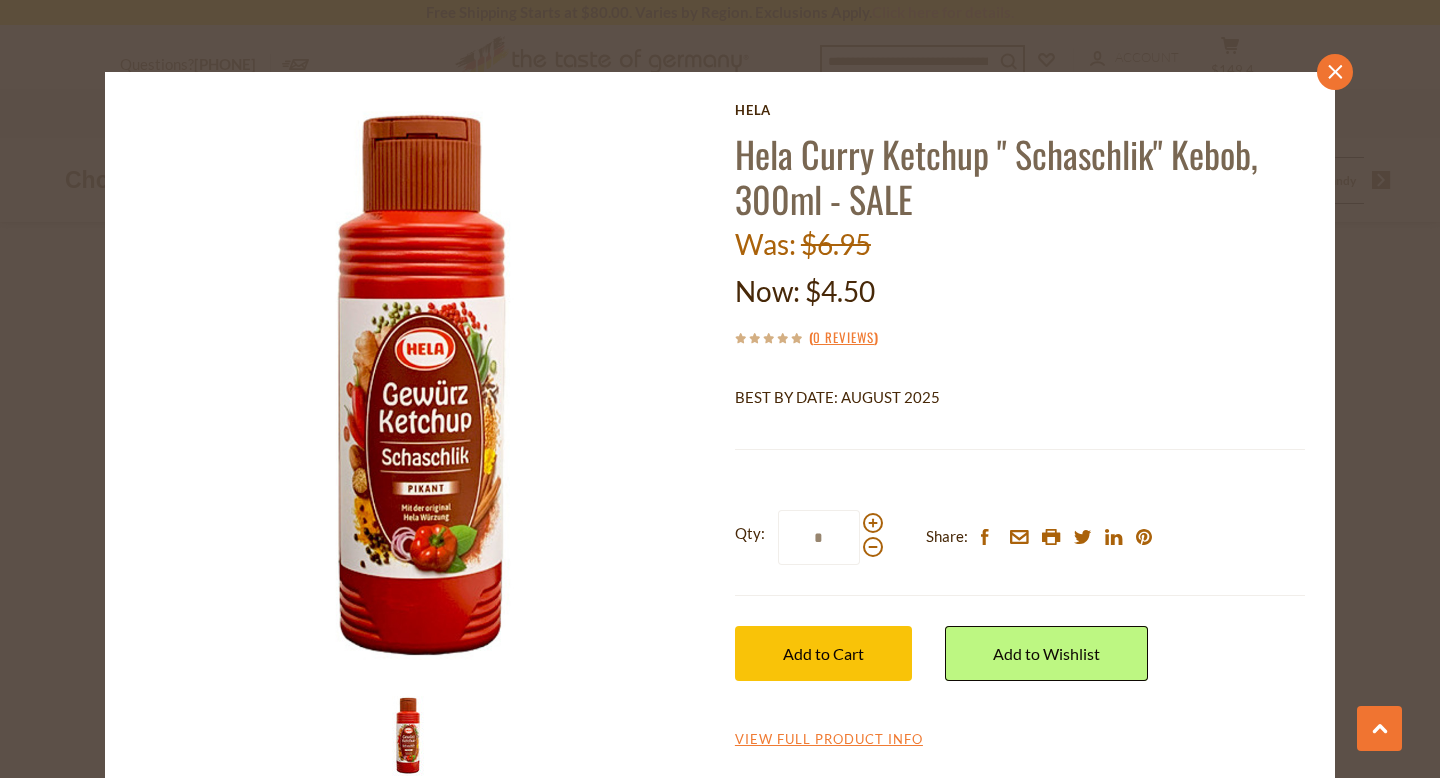 click on "close" at bounding box center [1335, 72] 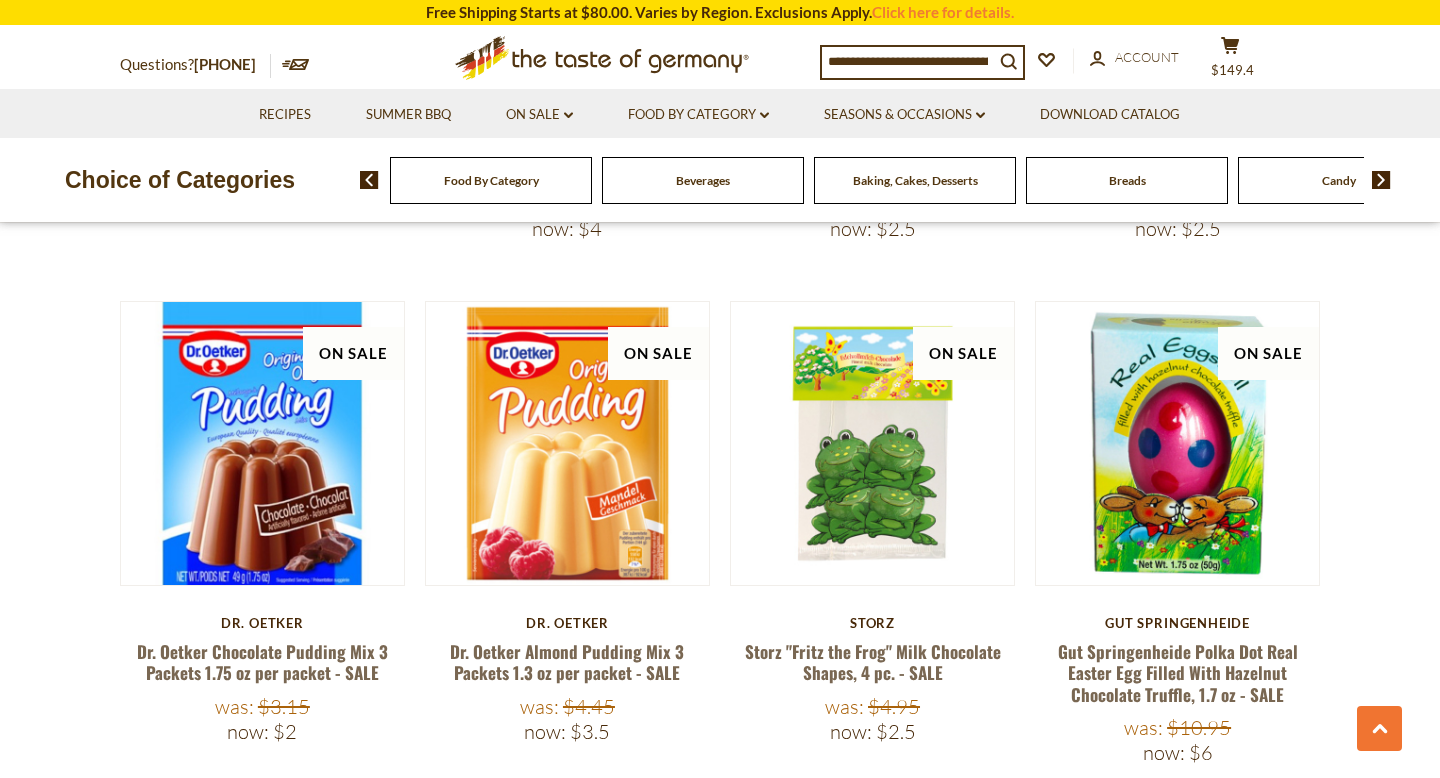 scroll, scrollTop: 1782, scrollLeft: 0, axis: vertical 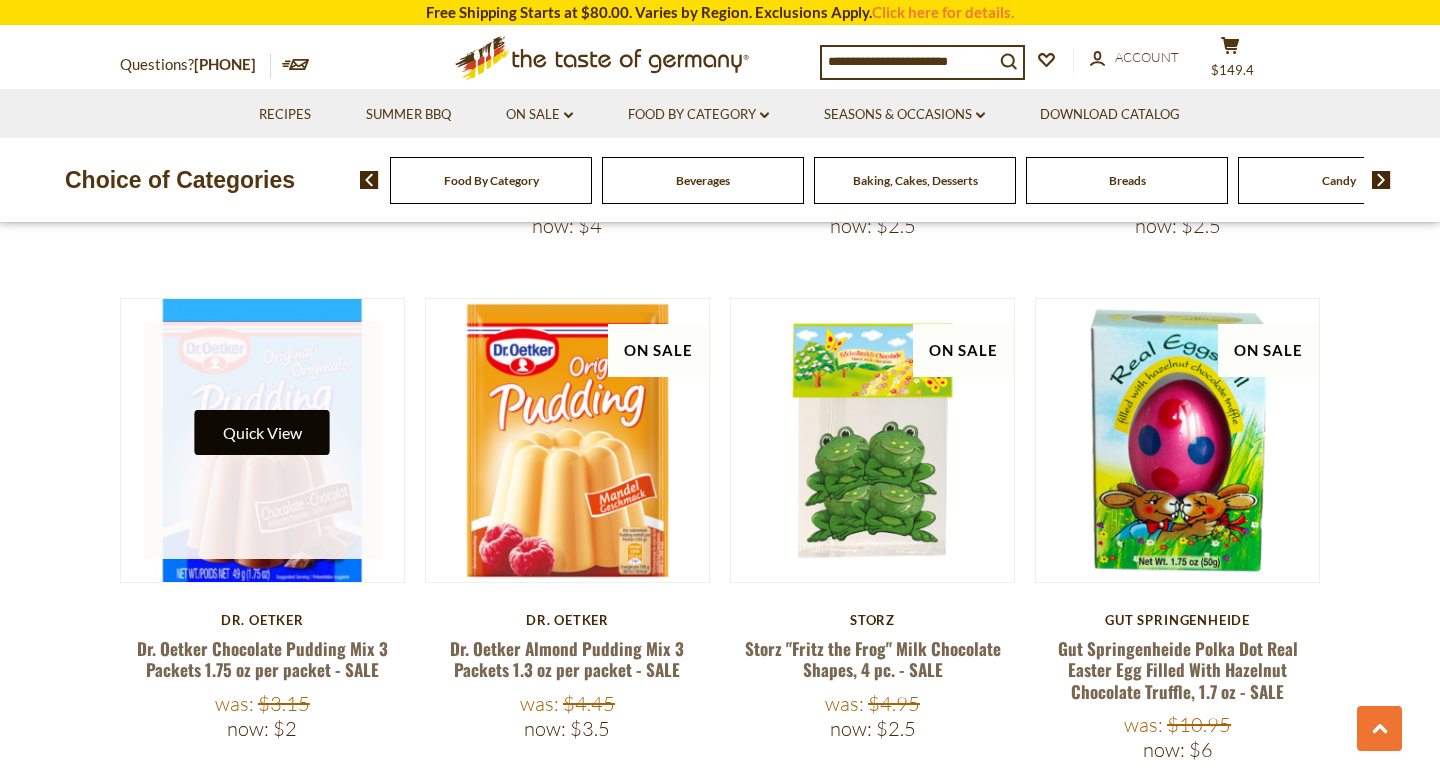 click on "Quick View" at bounding box center (262, 432) 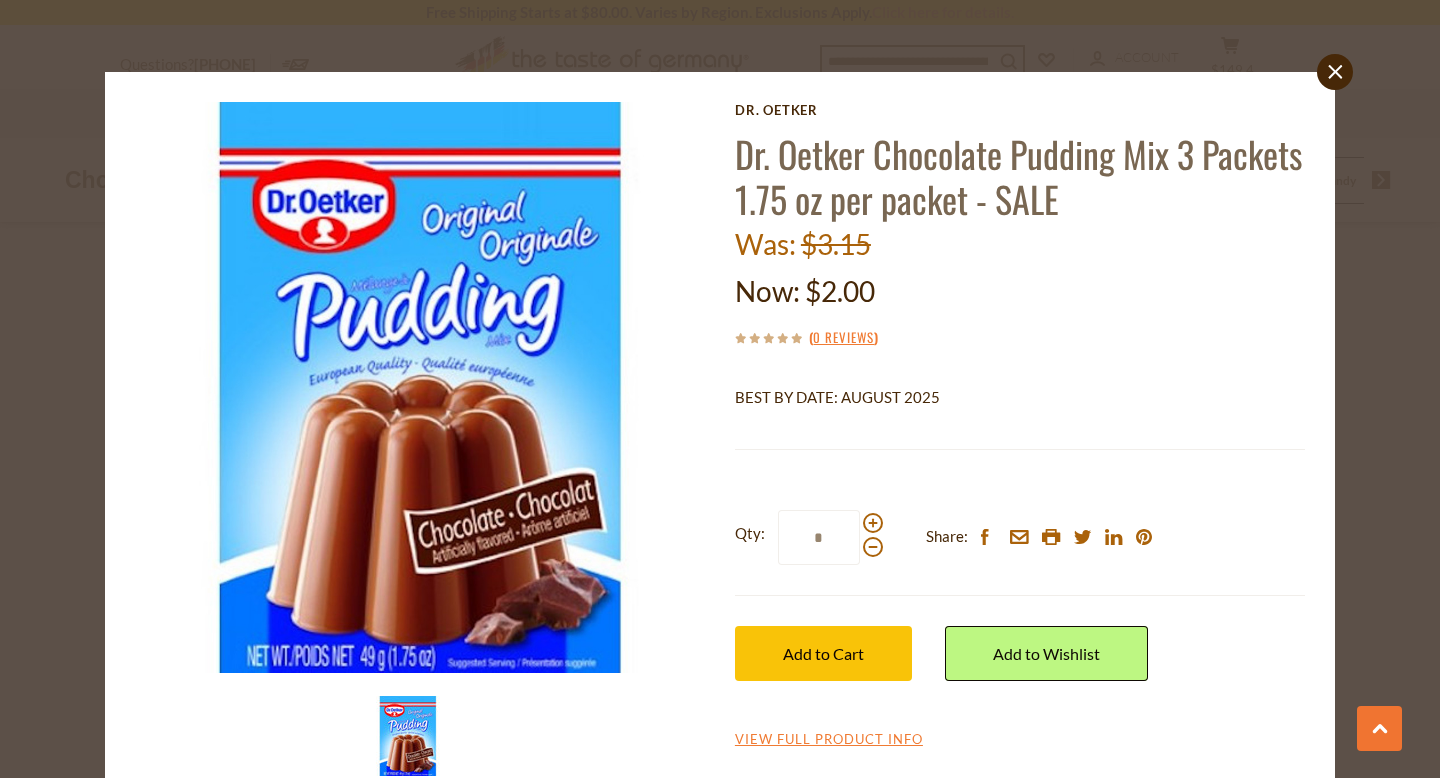 scroll, scrollTop: 44, scrollLeft: 0, axis: vertical 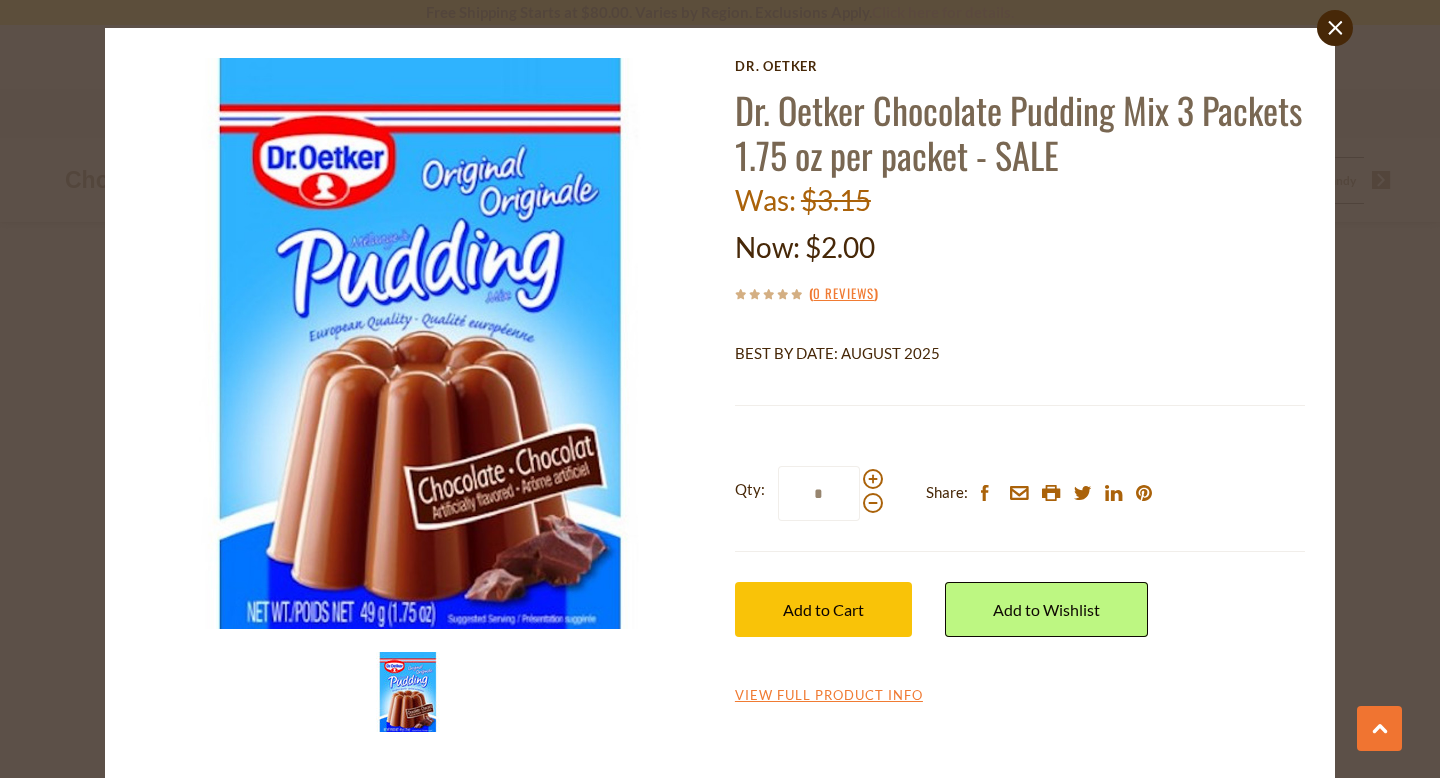 click on "close
Dr. Oetker
Dr. Oetker Chocolate Pudding Mix 3 Packets 1.75 oz per packet - SALE
Was:
$3.15
Now:
$2.00
(  0 Reviews  )
BEST BY DATE: AUGUST 2025
Read More
Current stock:
0" at bounding box center [720, 389] 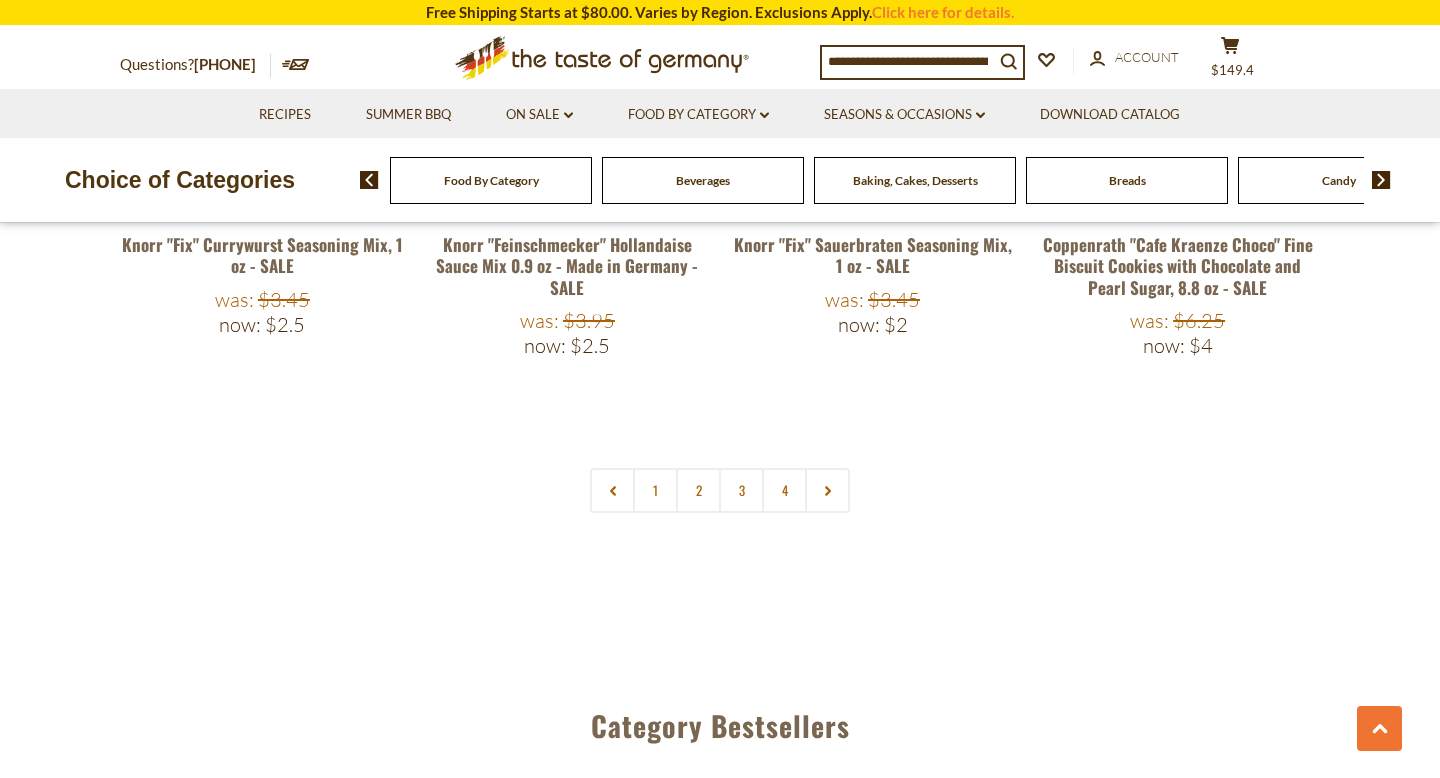 scroll, scrollTop: 4748, scrollLeft: 0, axis: vertical 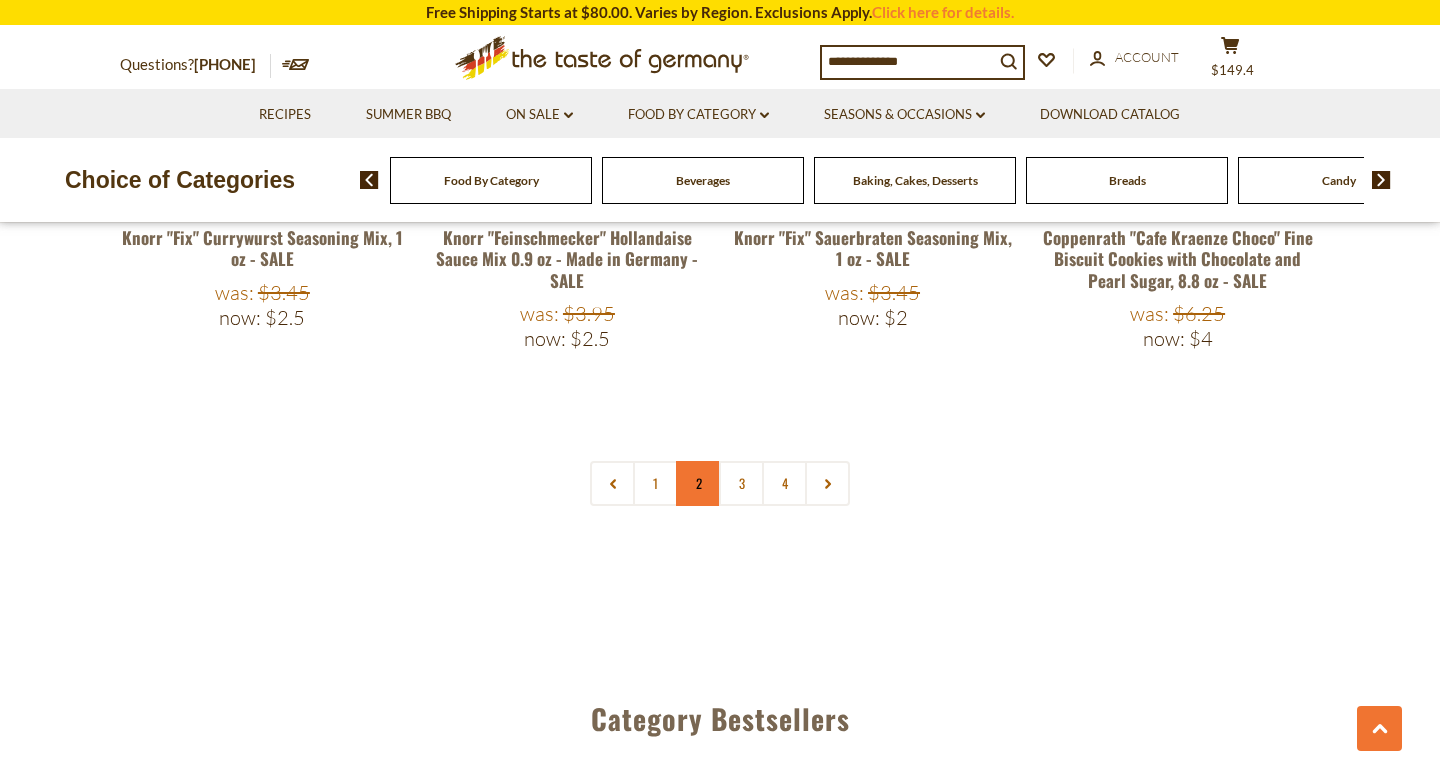 click on "2" at bounding box center (698, 483) 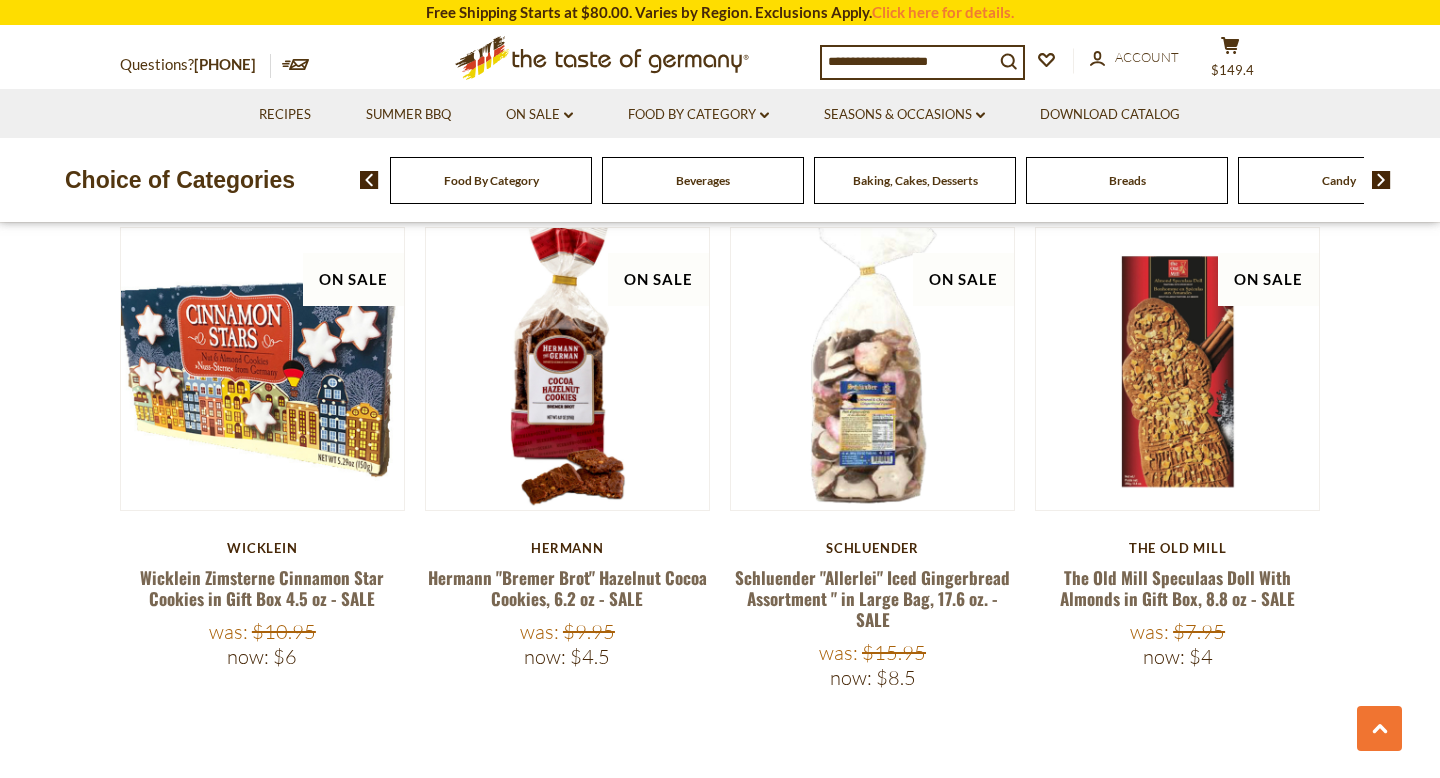 scroll, scrollTop: 4429, scrollLeft: 0, axis: vertical 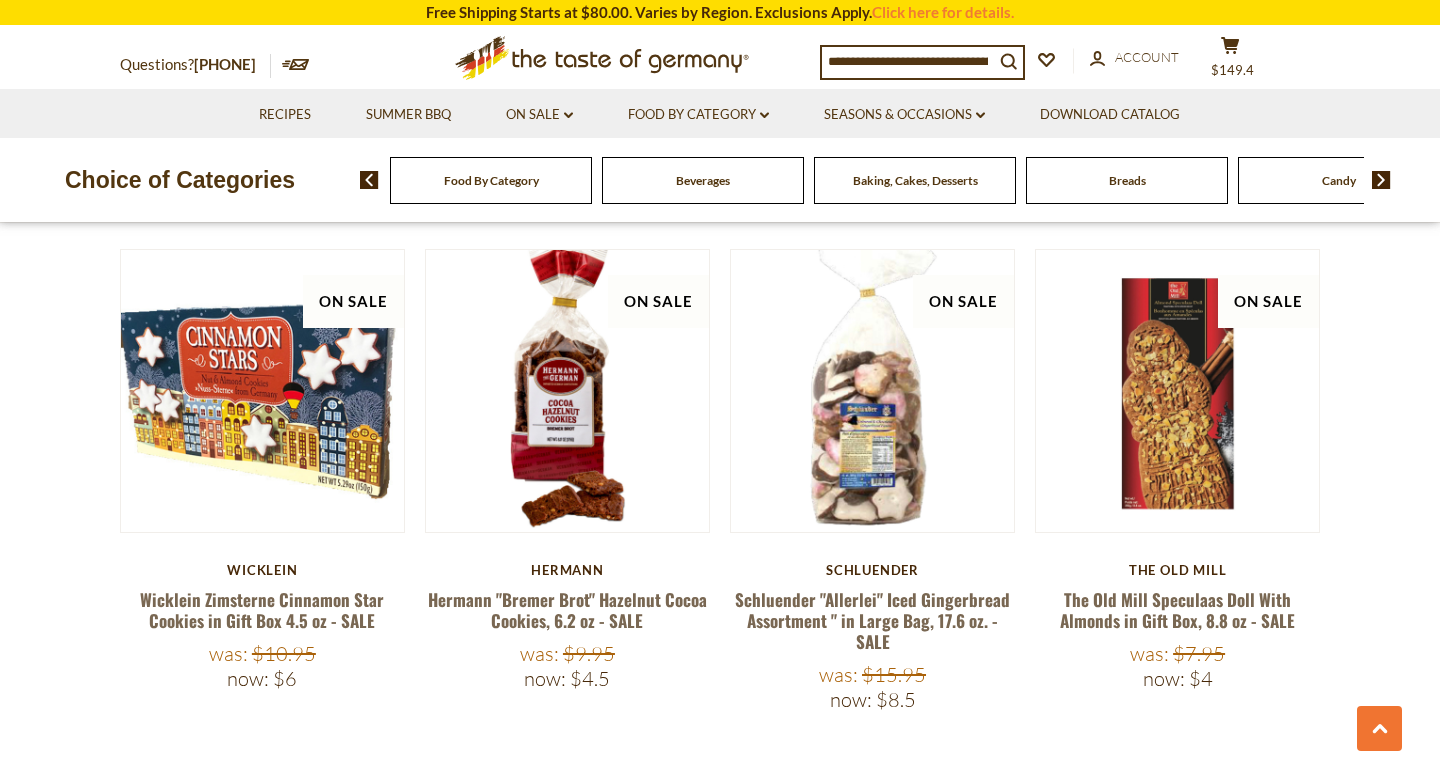 click at bounding box center (908, 61) 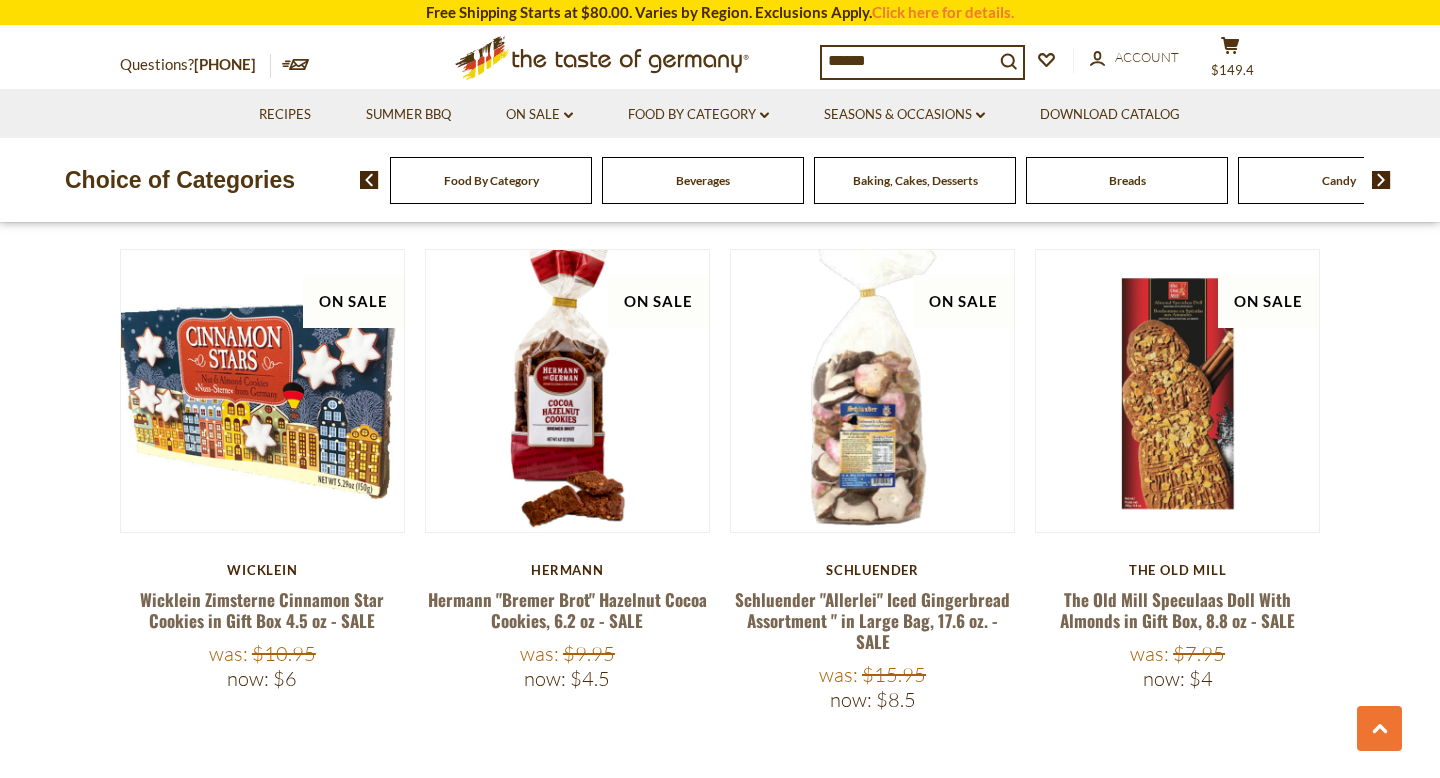 type on "*******" 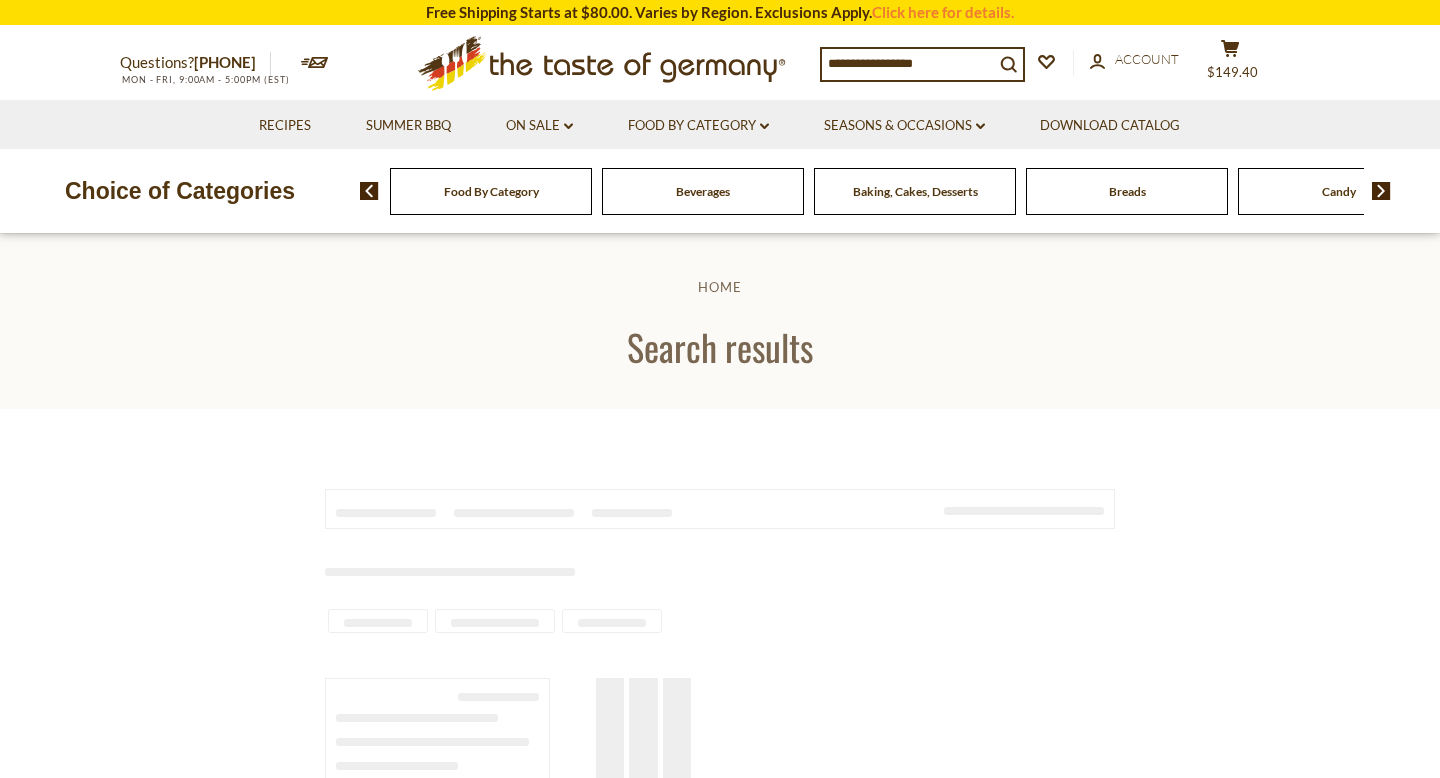 scroll, scrollTop: 0, scrollLeft: 0, axis: both 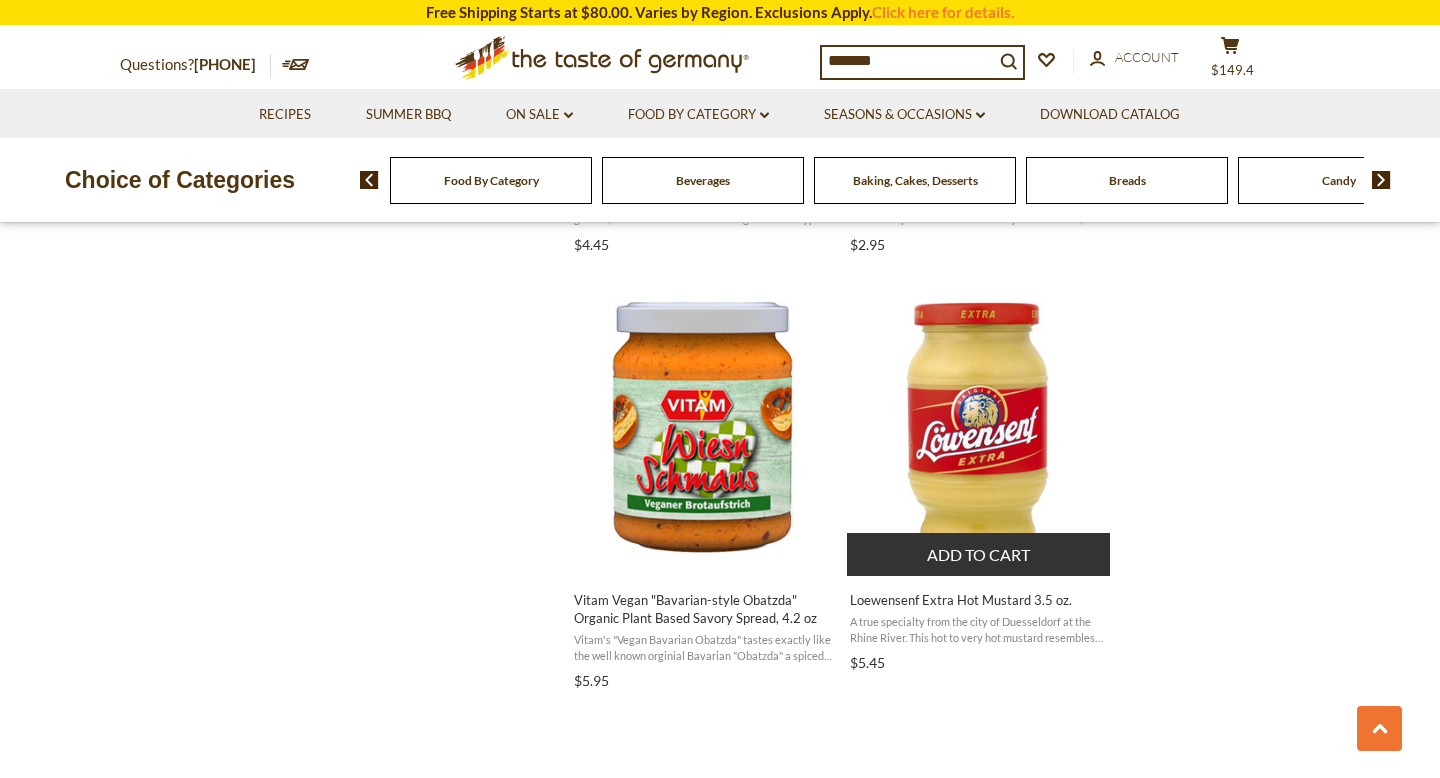 click on "Add to cart" at bounding box center (978, 554) 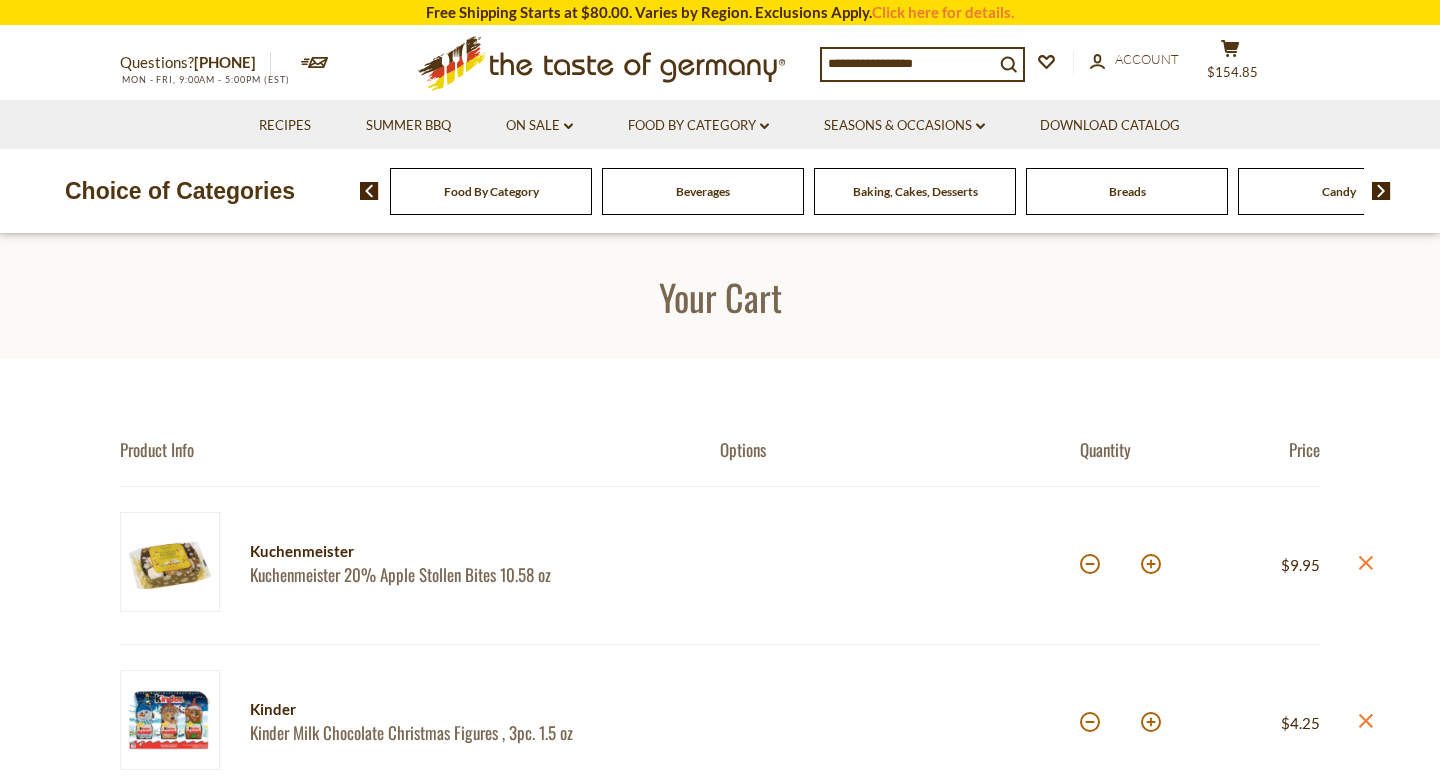 scroll, scrollTop: 0, scrollLeft: 0, axis: both 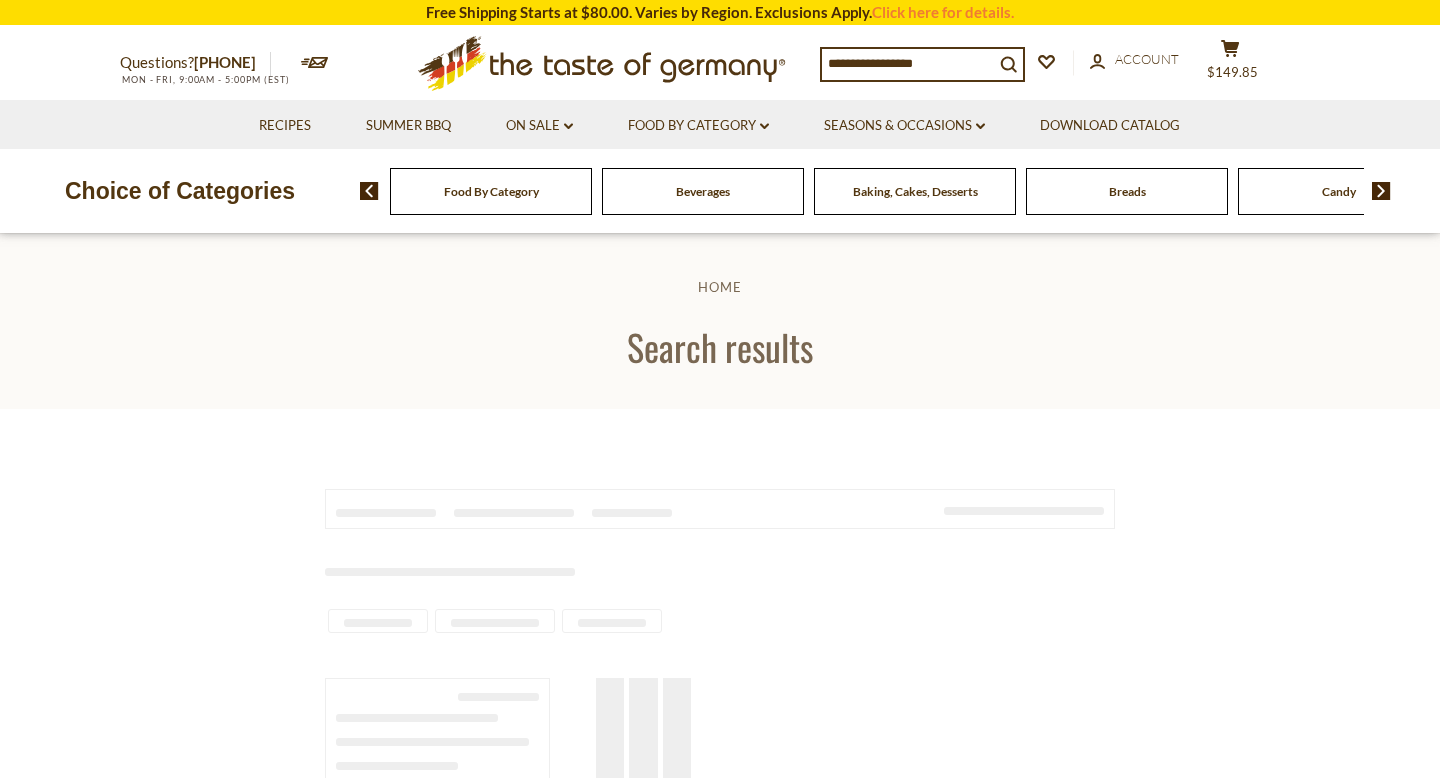 type on "*******" 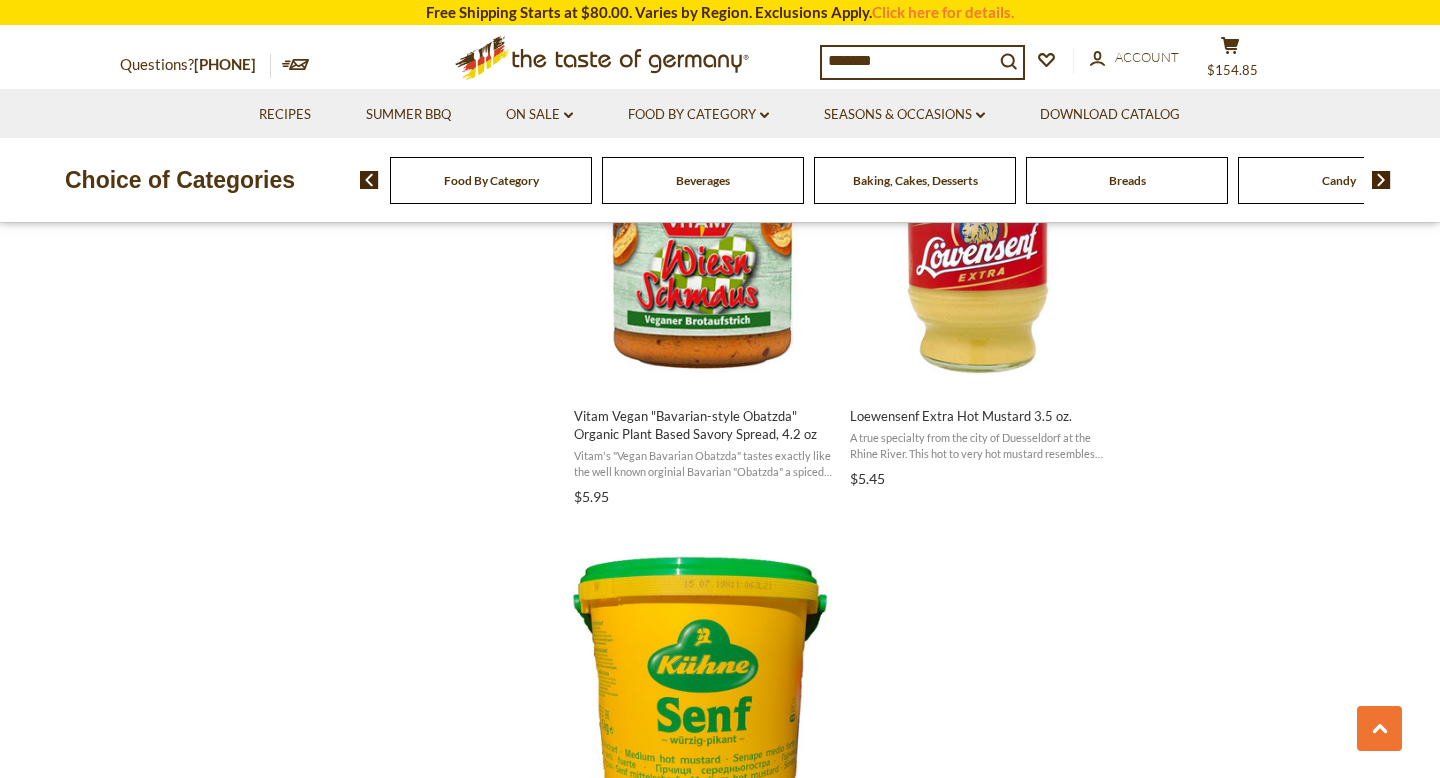 scroll, scrollTop: 3020, scrollLeft: 0, axis: vertical 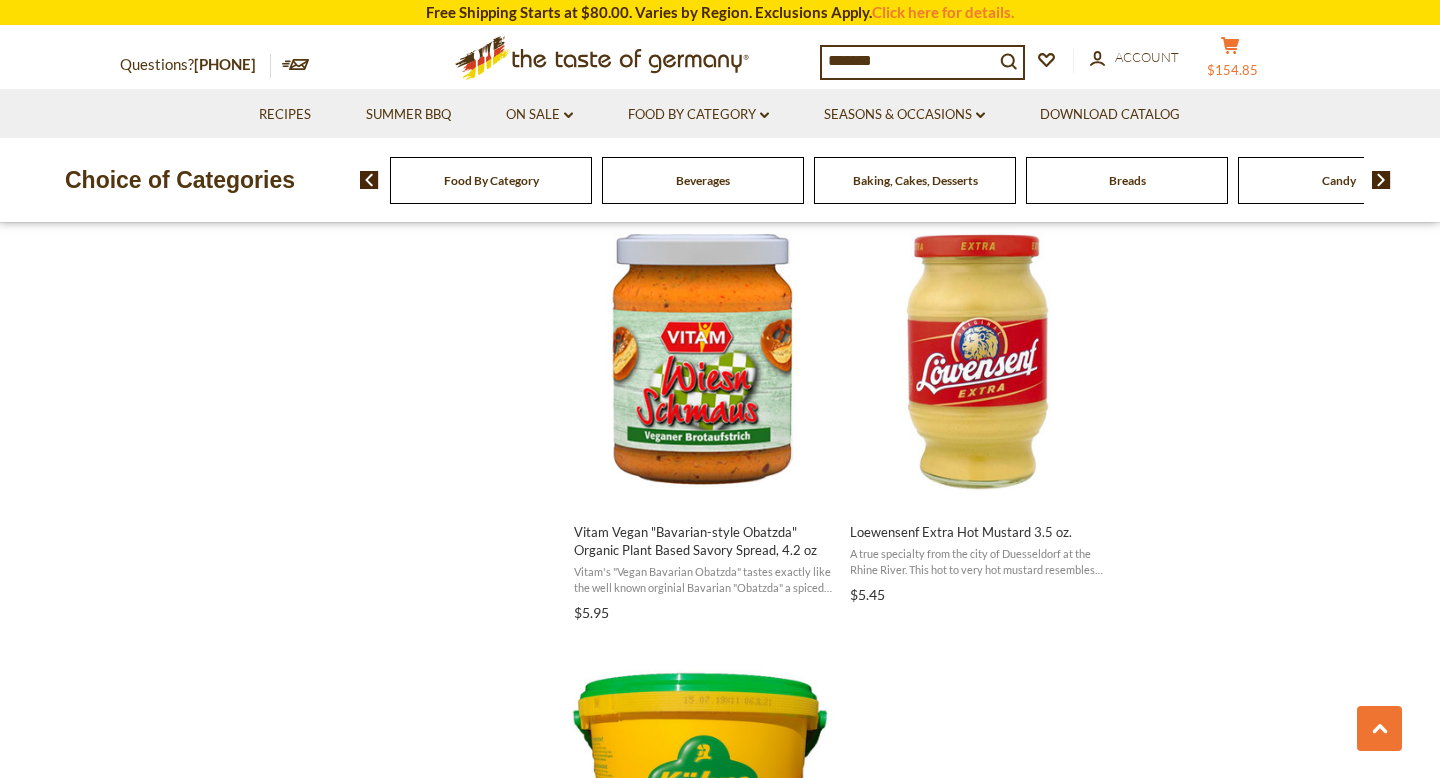 click on "$154.85" at bounding box center (1232, 70) 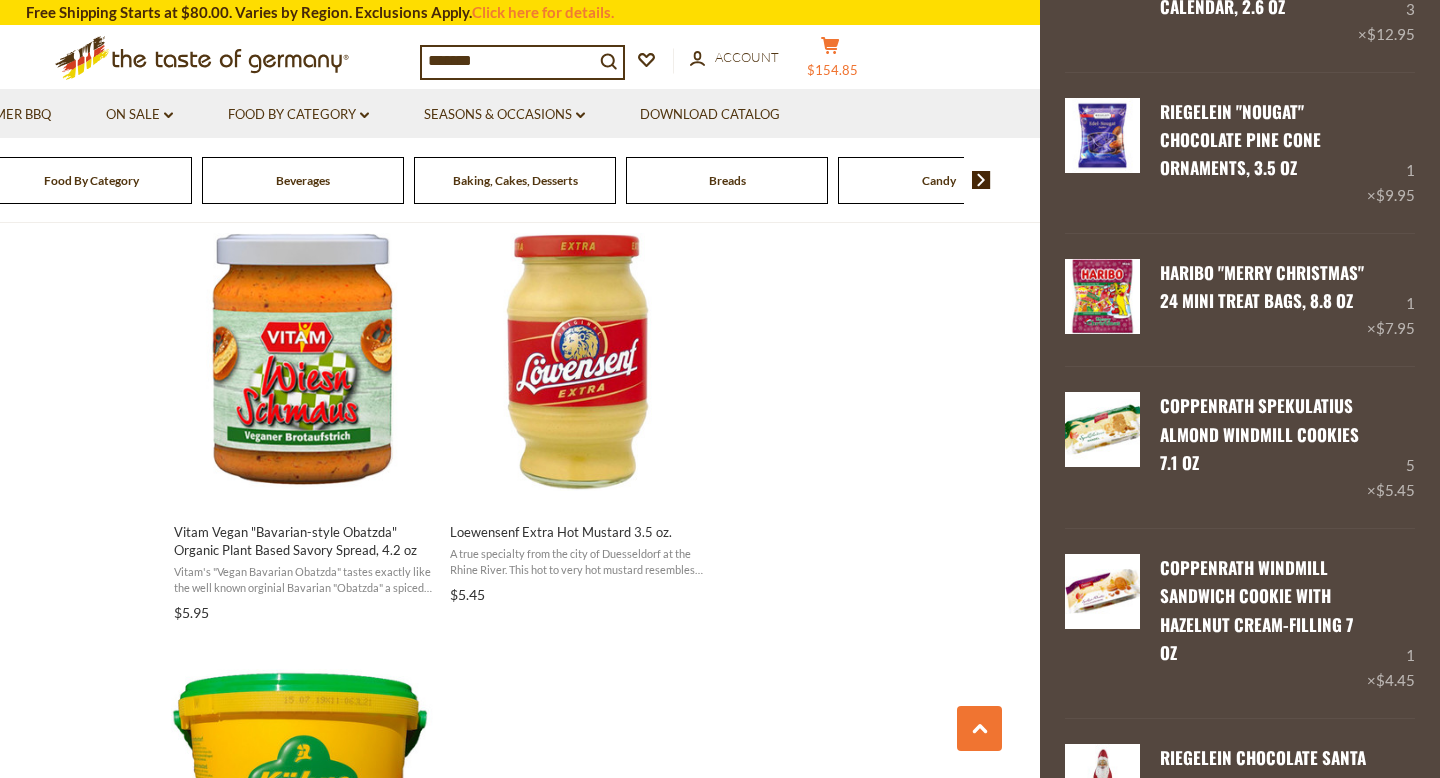 scroll, scrollTop: 1600, scrollLeft: 0, axis: vertical 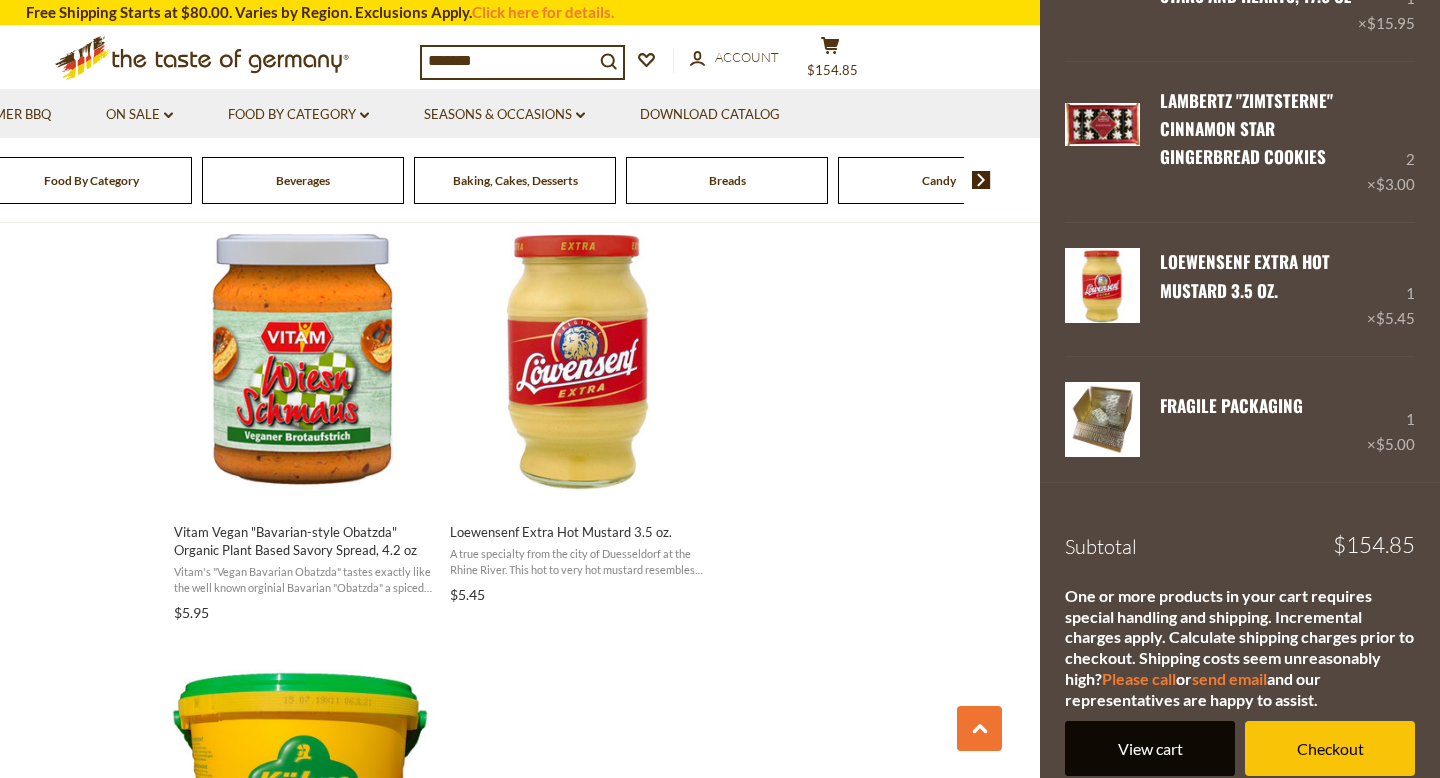 click on "View cart" at bounding box center (1150, 748) 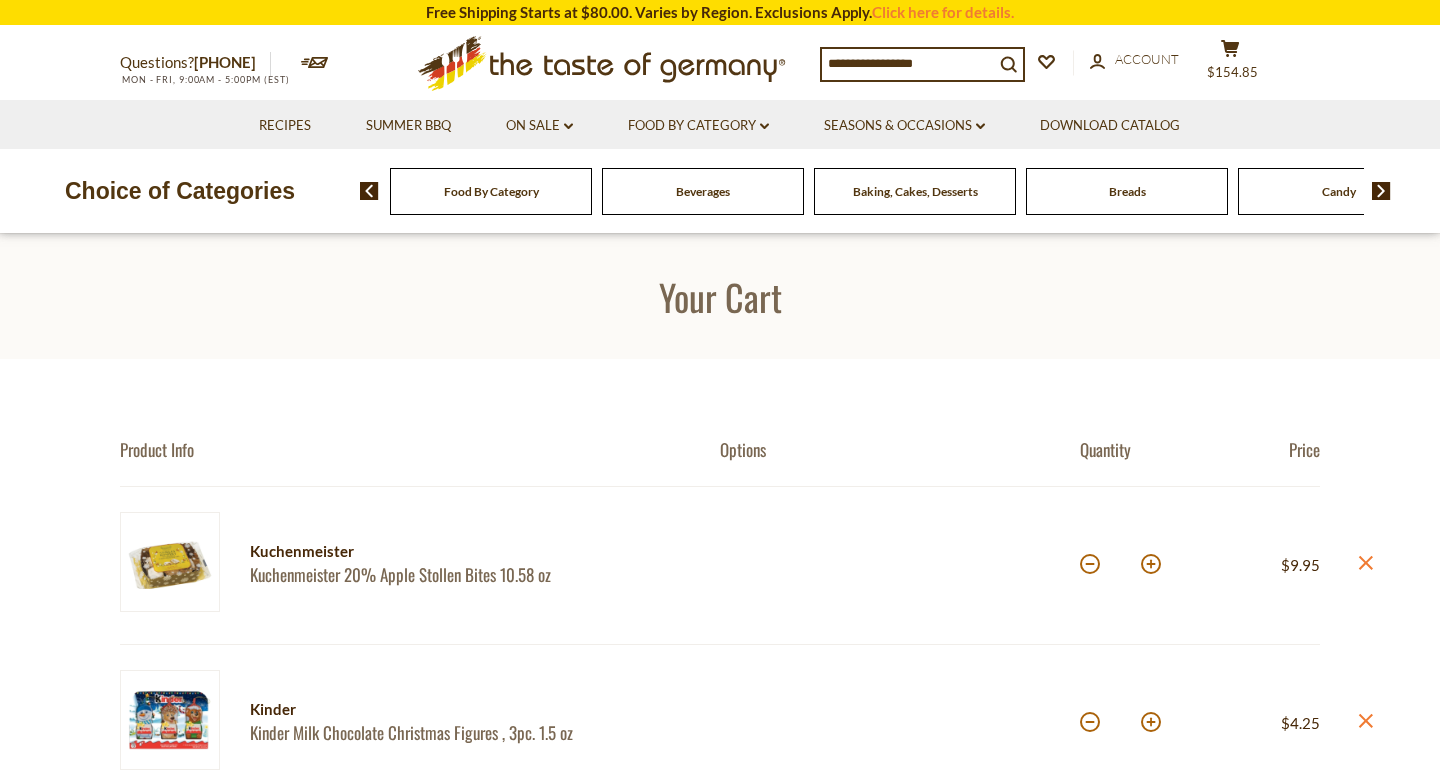 scroll, scrollTop: 0, scrollLeft: 0, axis: both 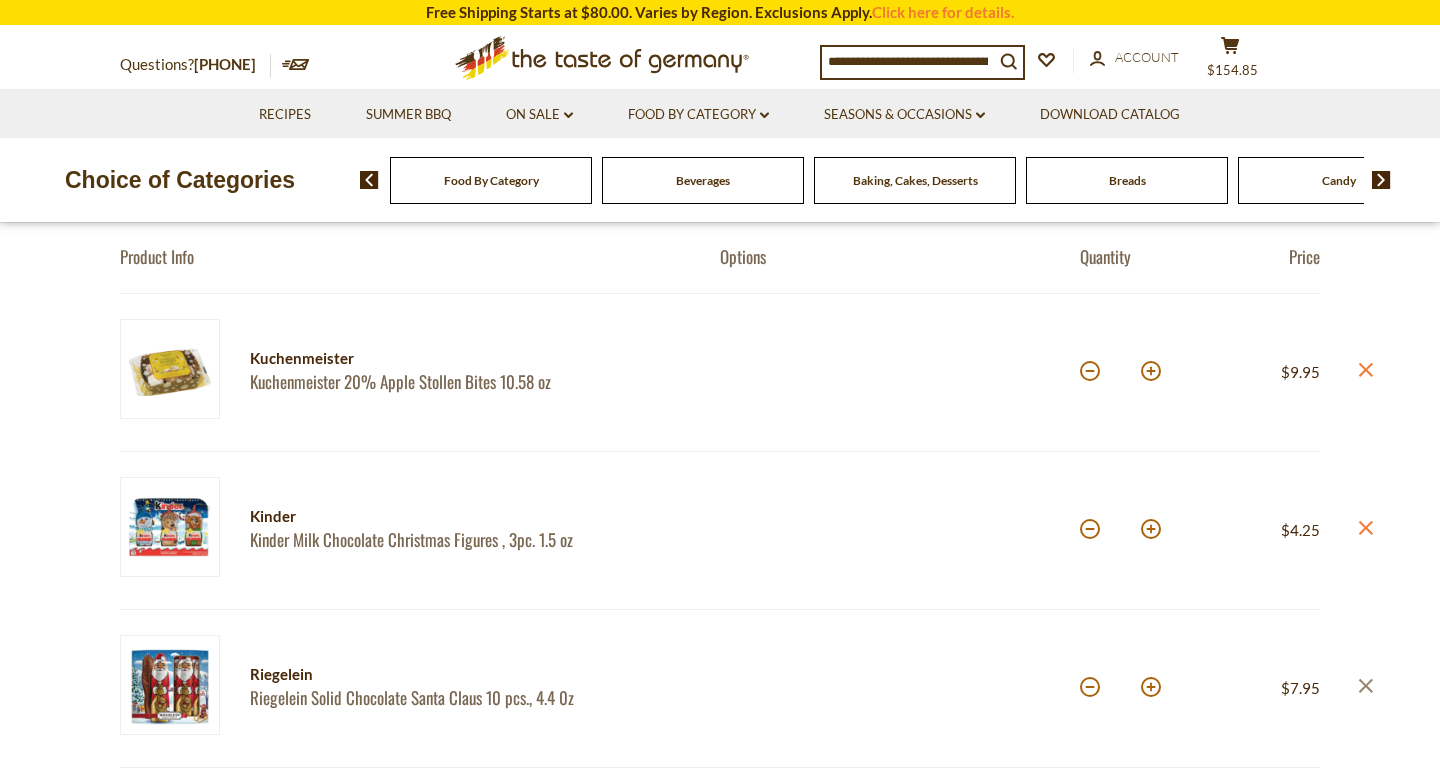 click 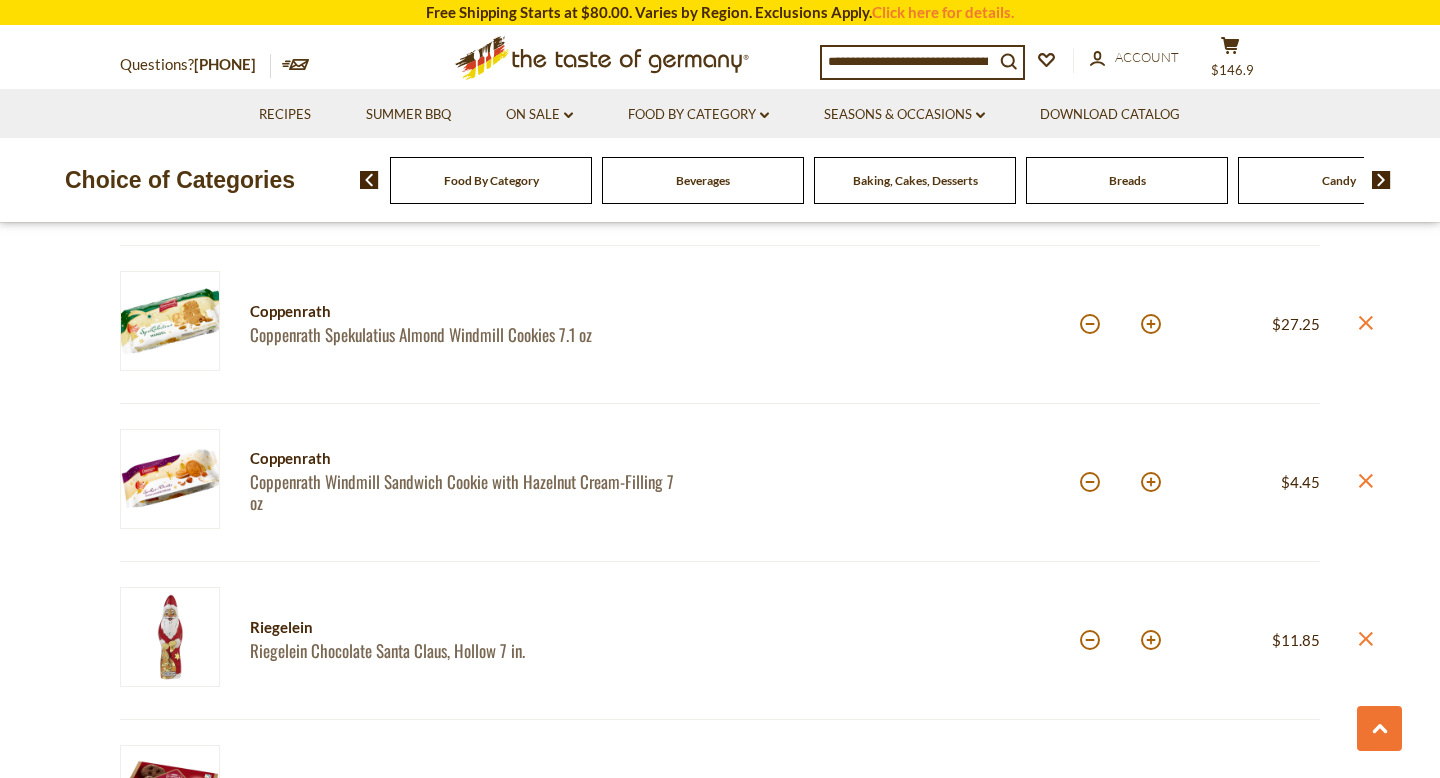 scroll, scrollTop: 965, scrollLeft: 0, axis: vertical 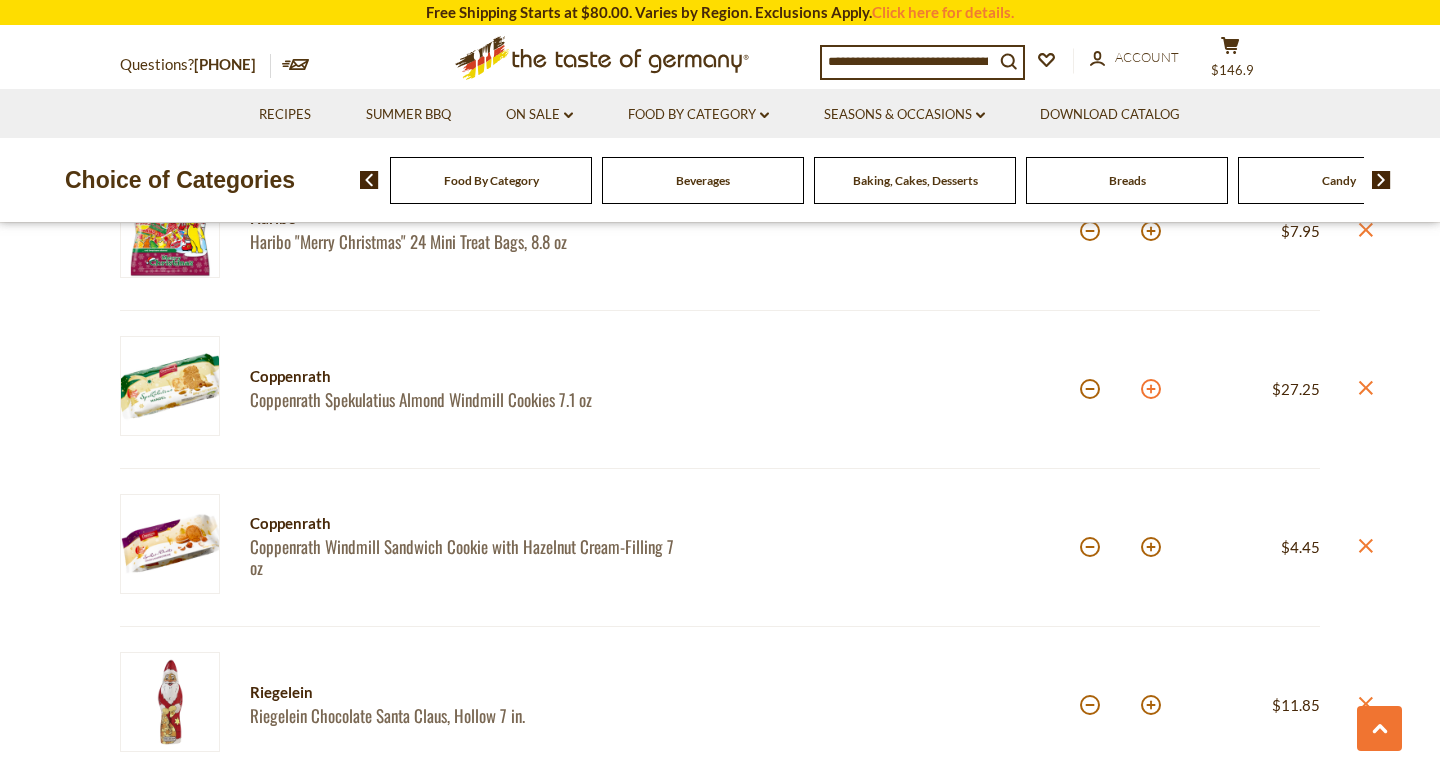 click at bounding box center [1151, 389] 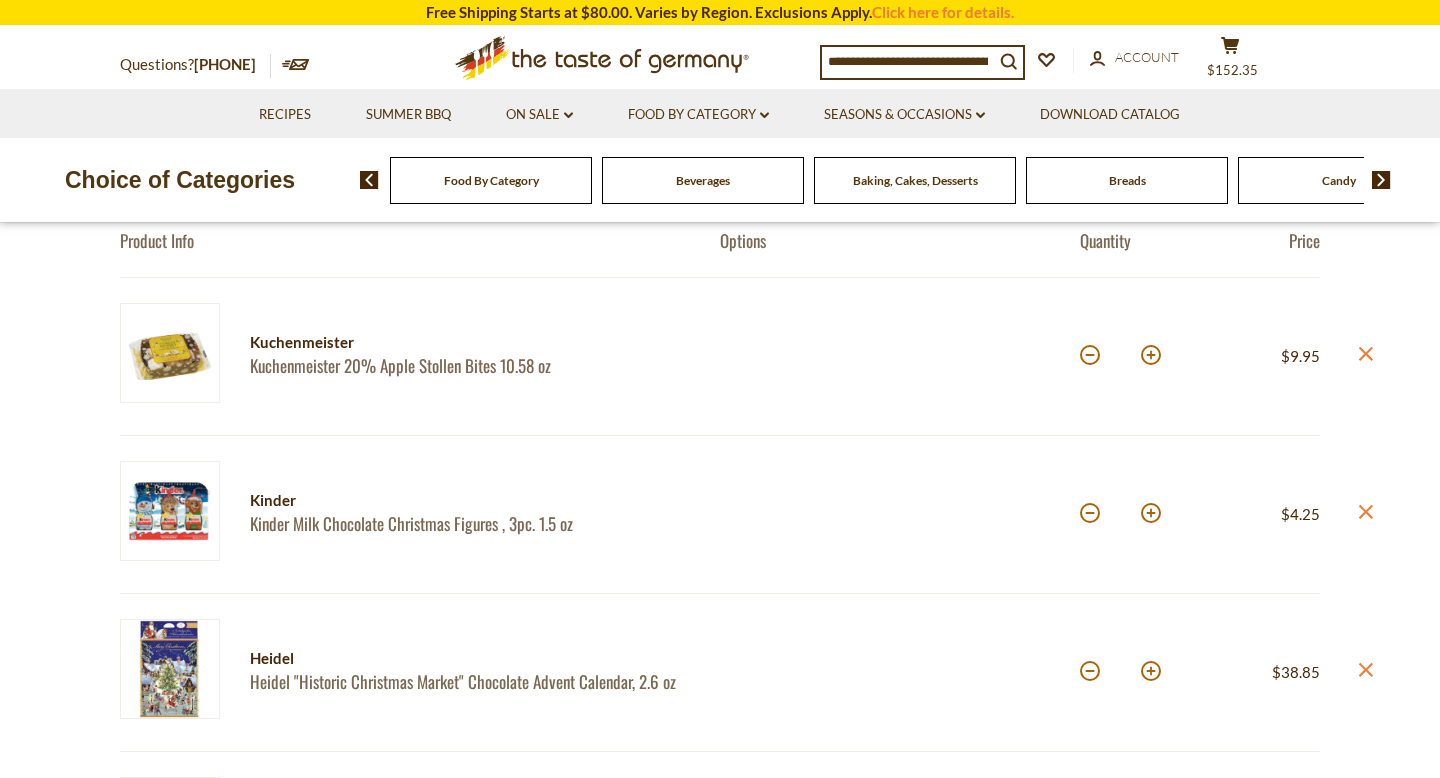 scroll, scrollTop: 0, scrollLeft: 0, axis: both 